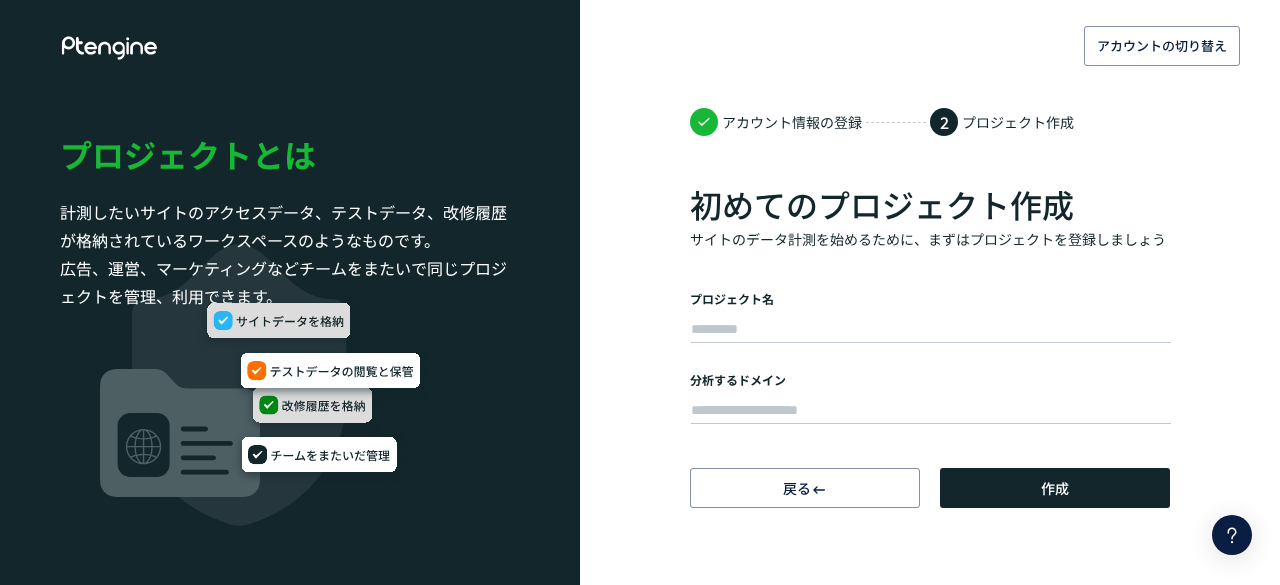 scroll, scrollTop: 0, scrollLeft: 0, axis: both 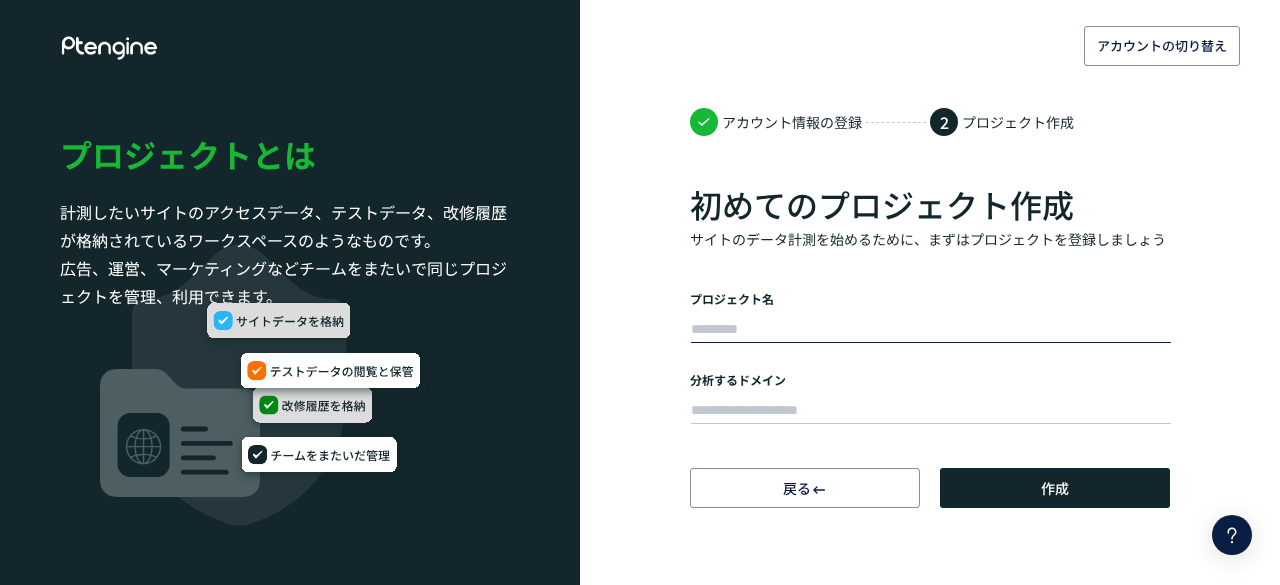 drag, startPoint x: 0, startPoint y: 0, endPoint x: 828, endPoint y: 331, distance: 891.70905 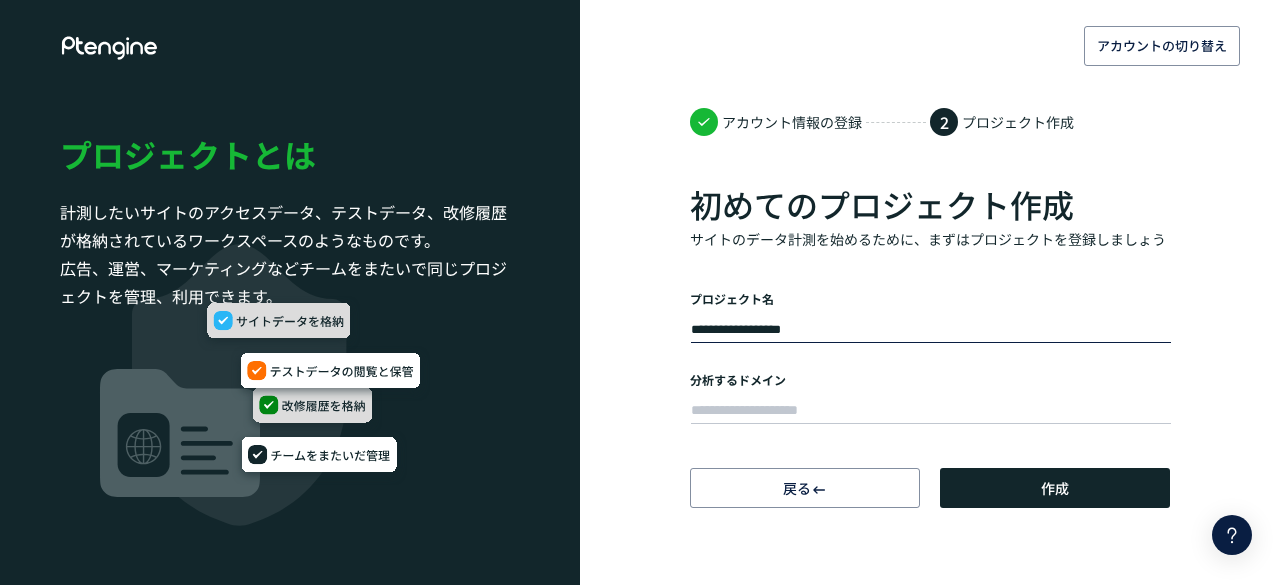 type on "**********" 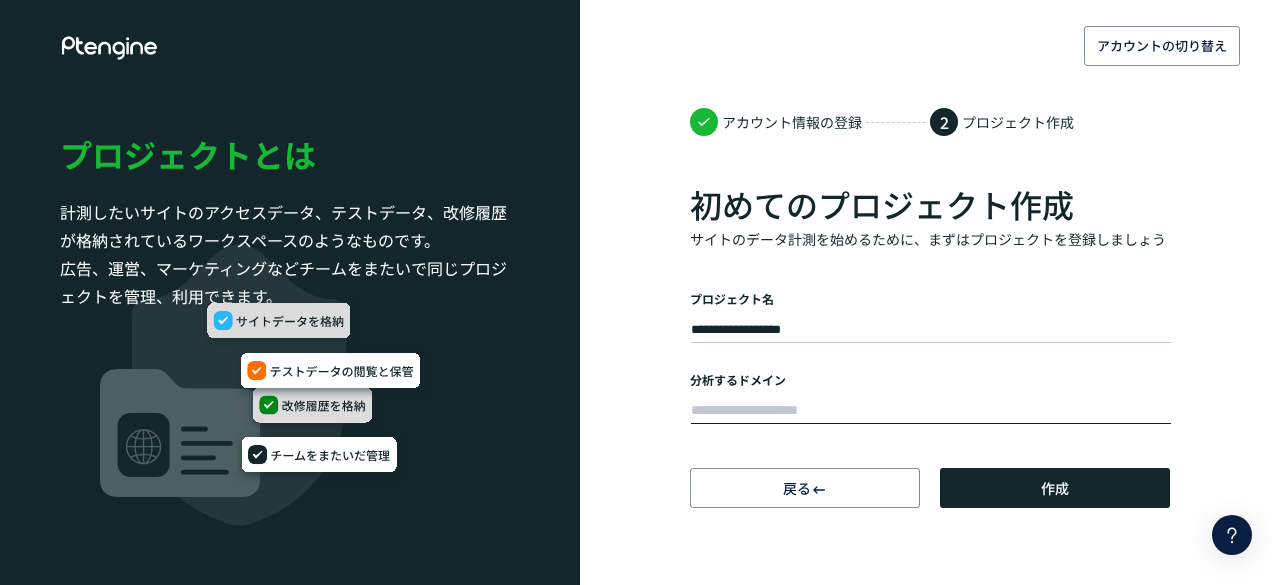 click at bounding box center [931, 411] 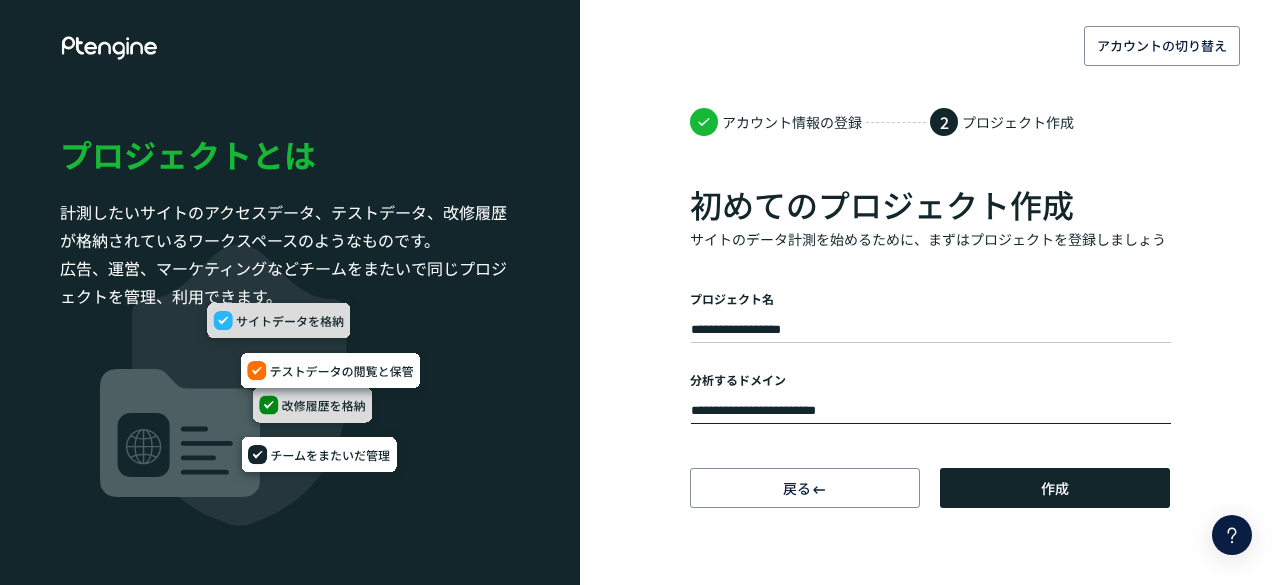 click on "**********" at bounding box center (931, 411) 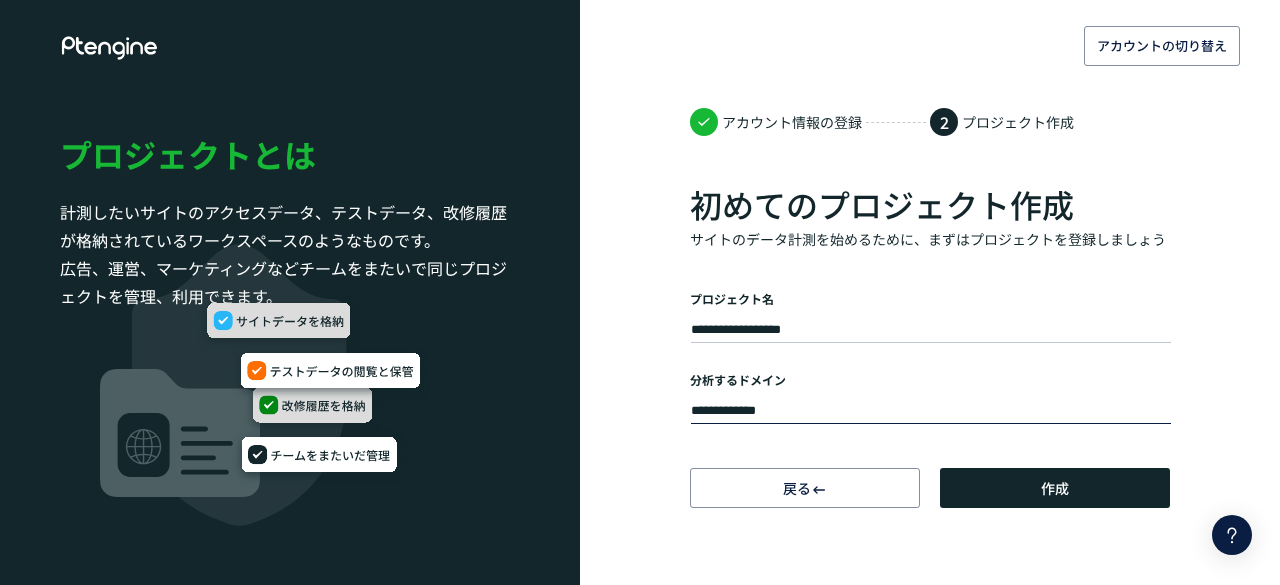 click on "**********" at bounding box center [931, 411] 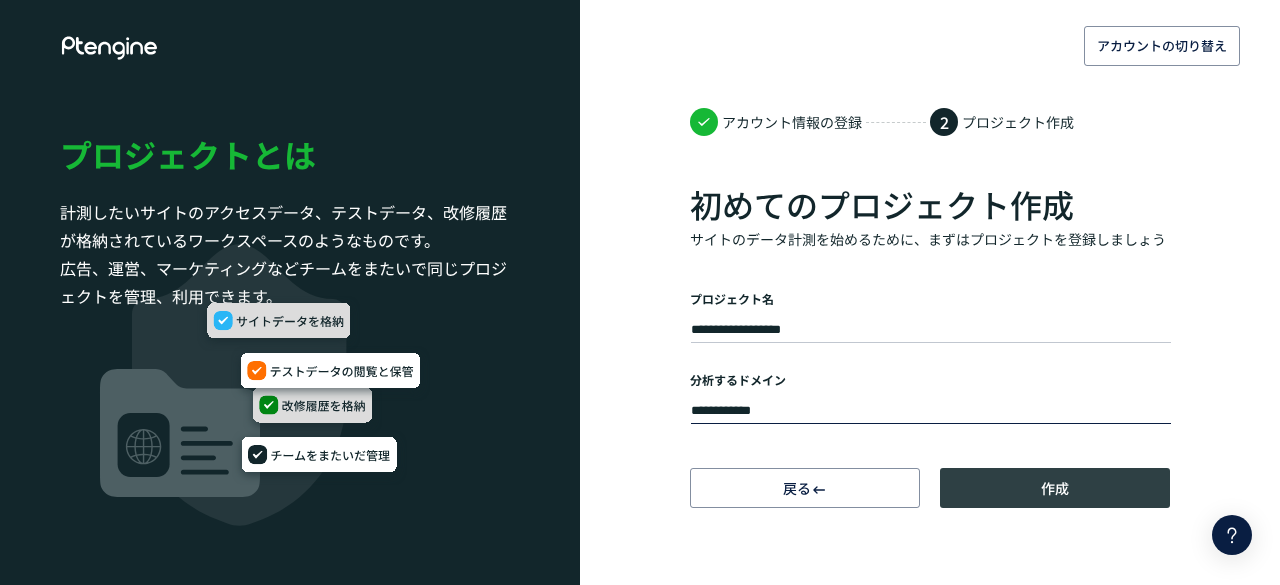 type on "**********" 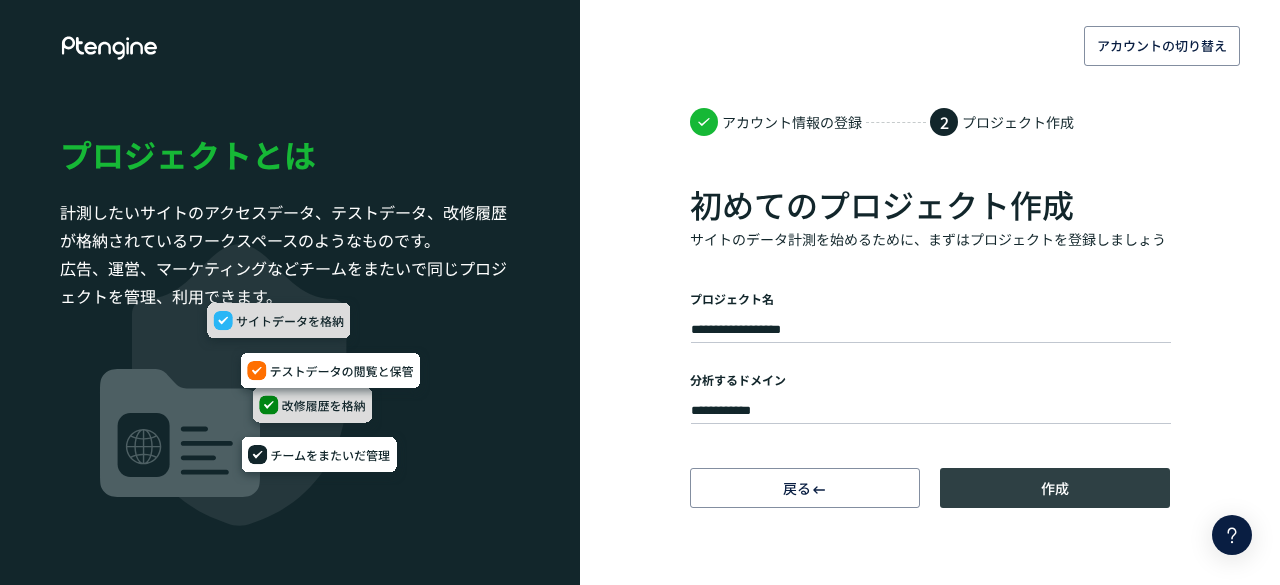 click on "作成" at bounding box center [1055, 488] 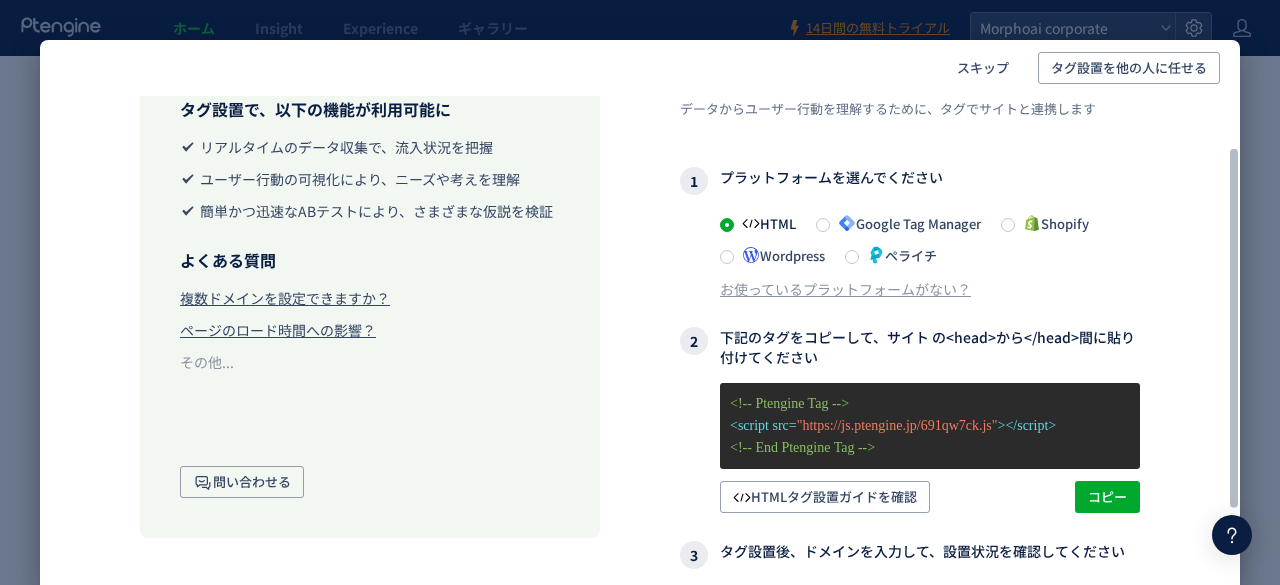 scroll, scrollTop: 74, scrollLeft: 0, axis: vertical 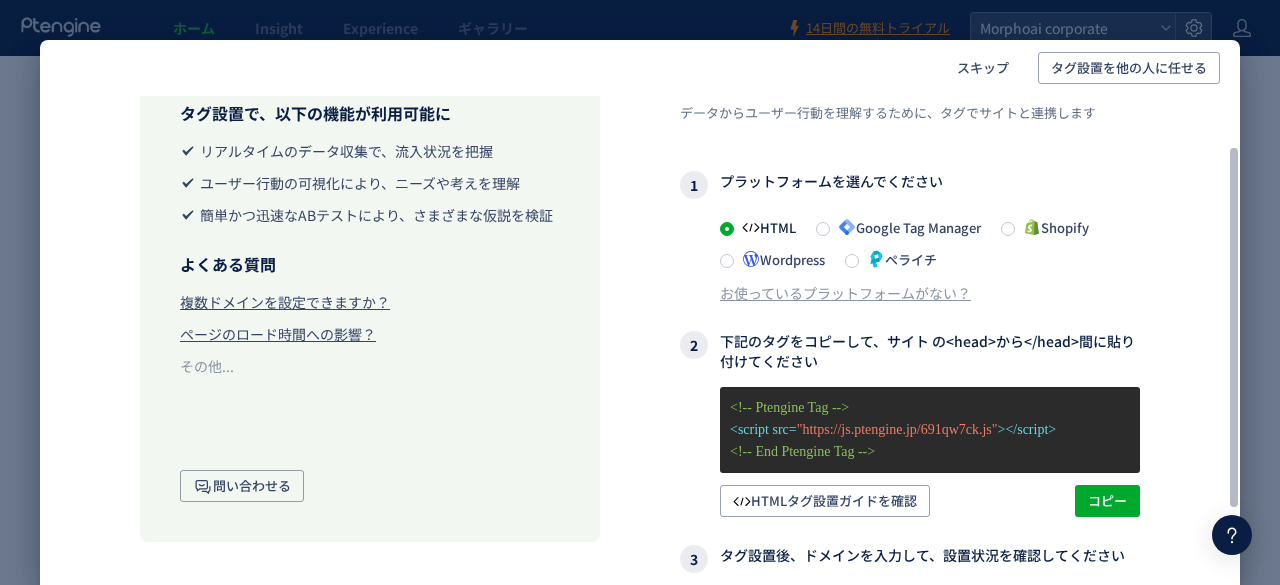 click on "Google Tag Manager" at bounding box center (905, 227) 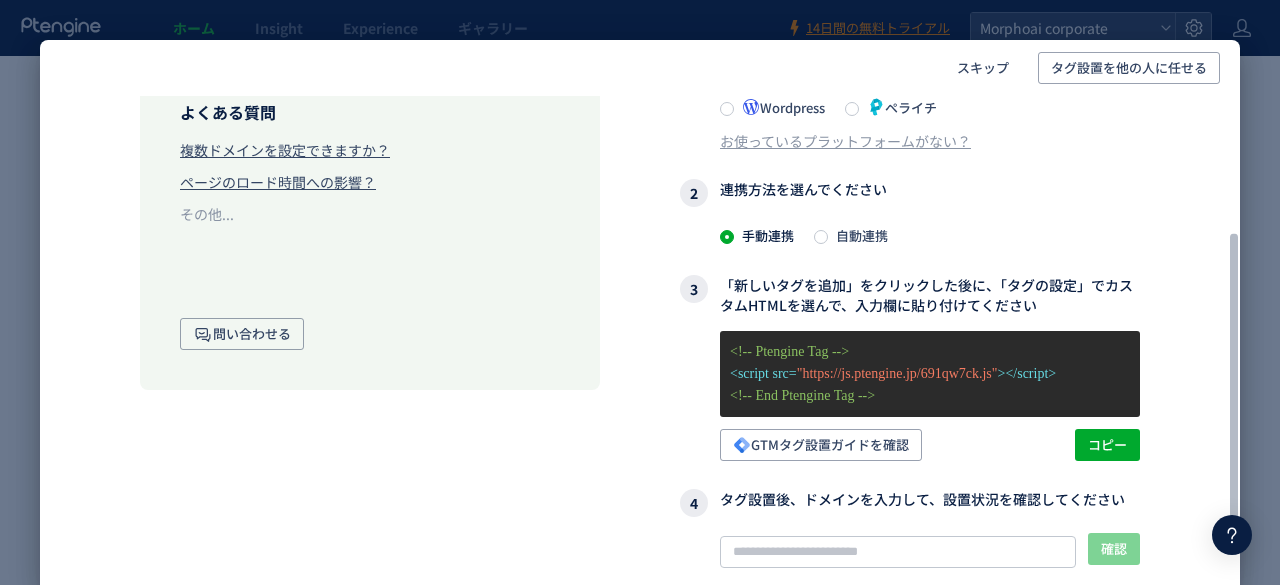 scroll, scrollTop: 227, scrollLeft: 0, axis: vertical 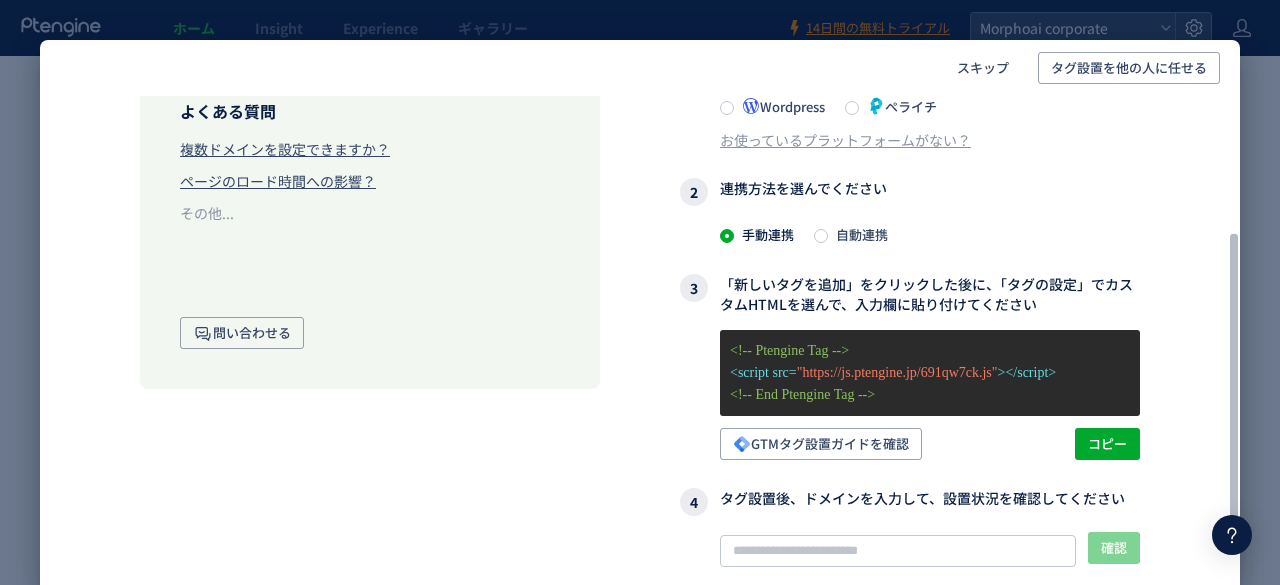 click on "2  連携方法を選んでください 手動連携 自動連携" at bounding box center [910, 212] 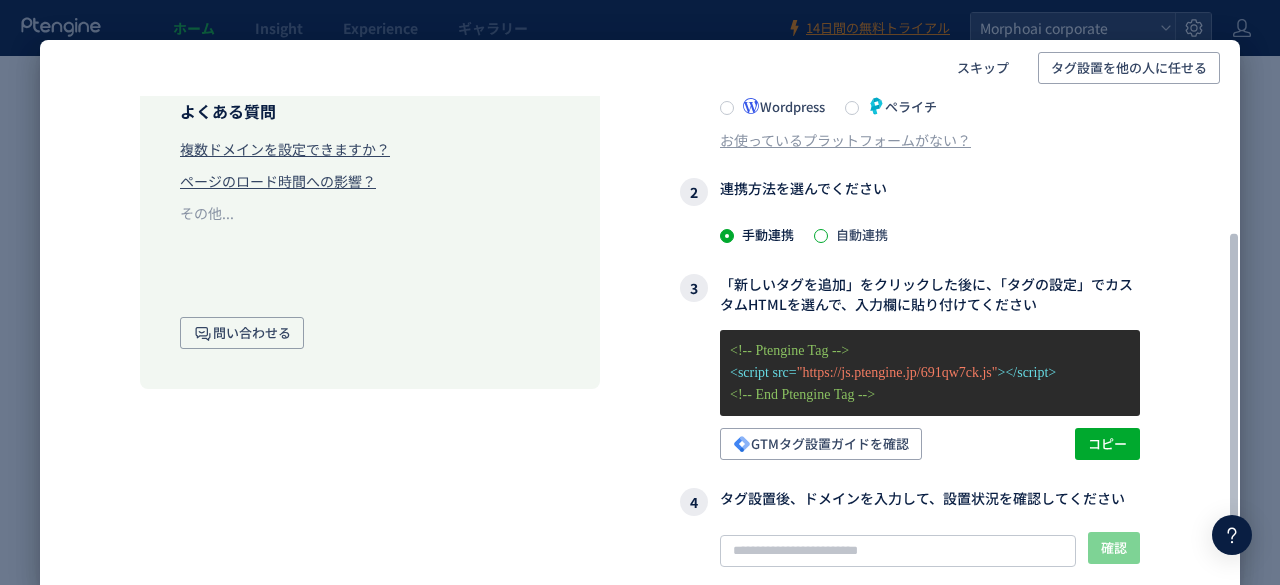 click at bounding box center (821, 236) 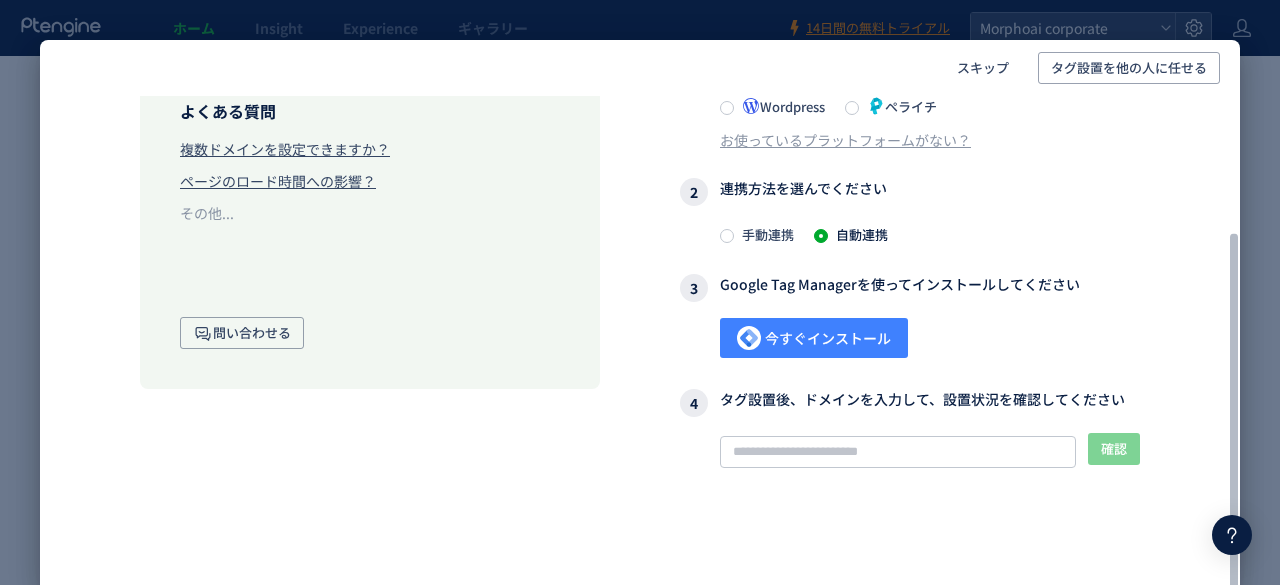 click on "今すぐインストール" at bounding box center [814, 338] 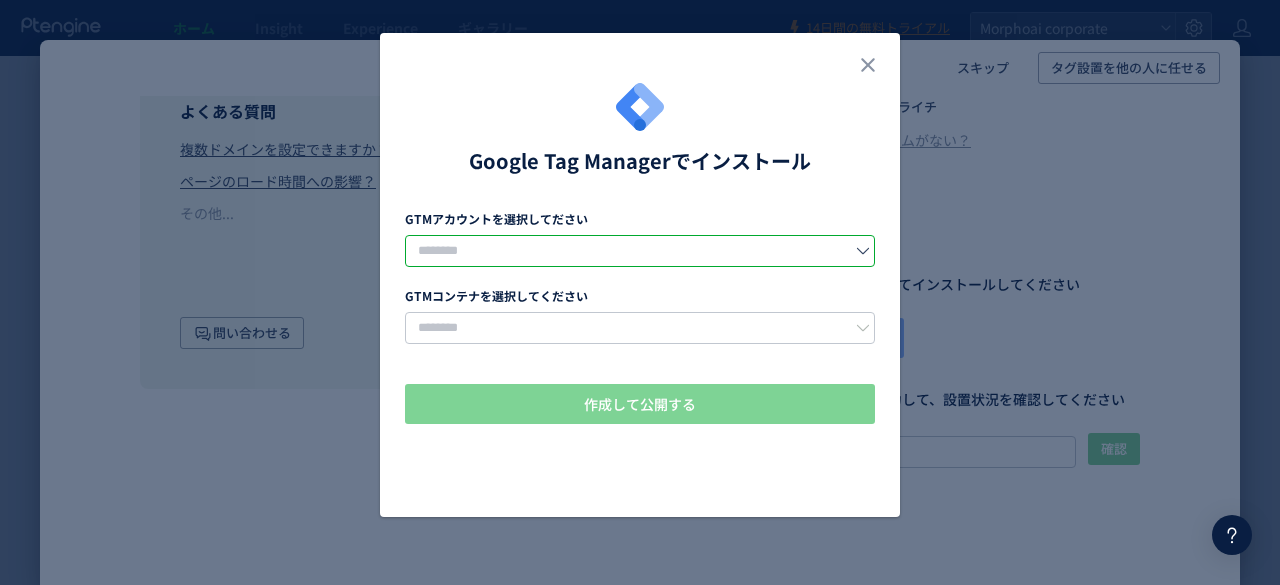 click 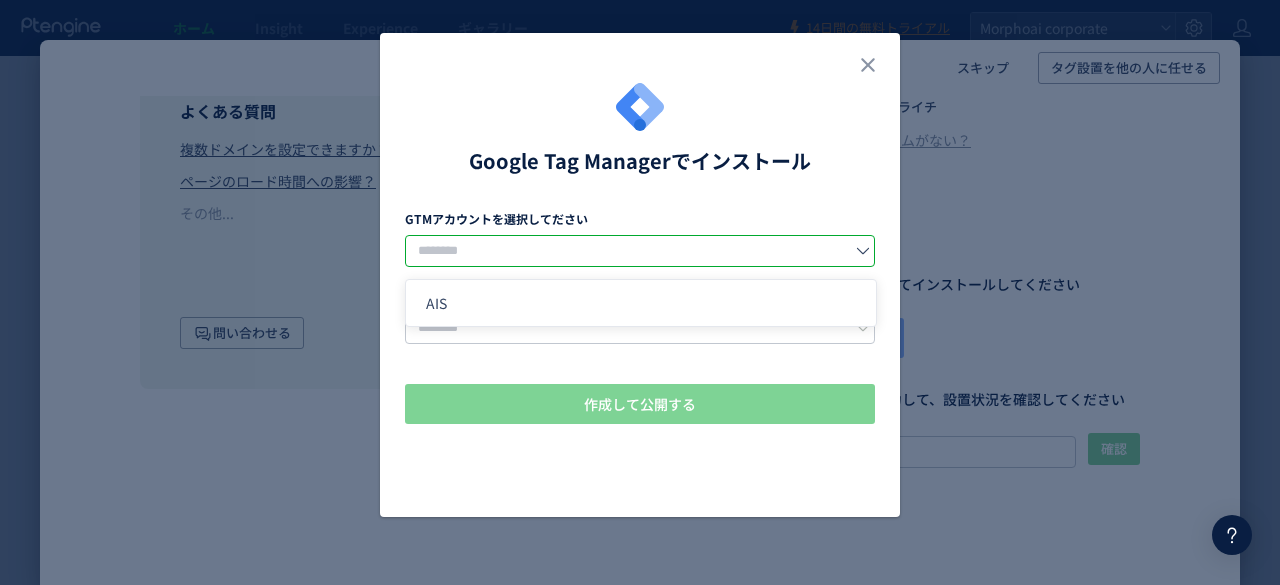 click on "AIS" at bounding box center [641, 303] 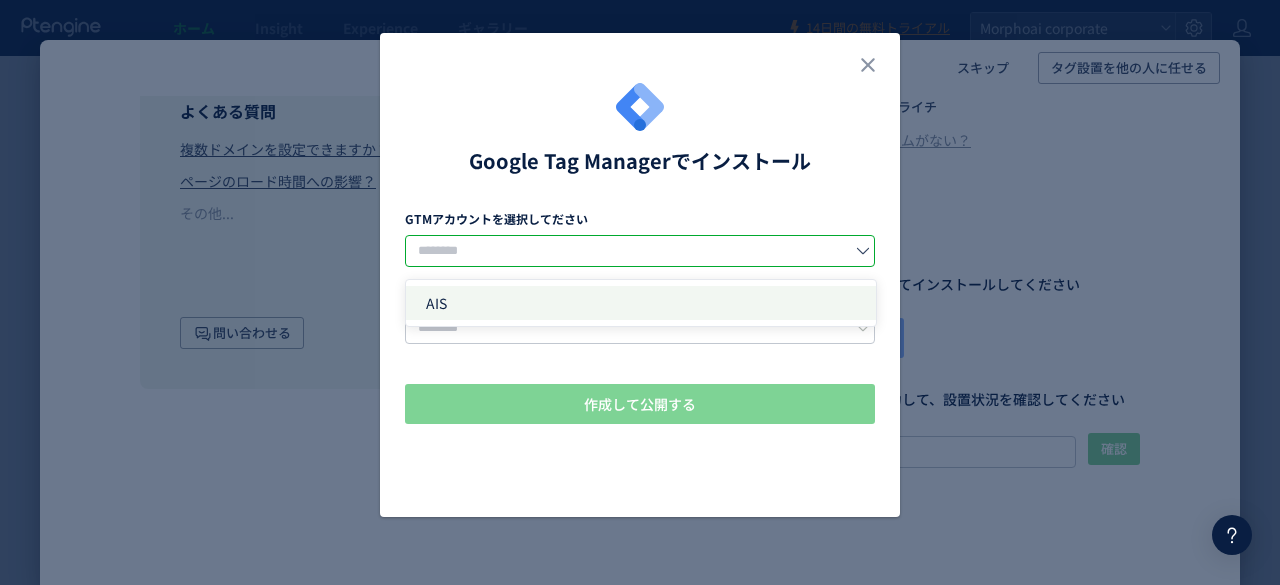 click on "AIS" 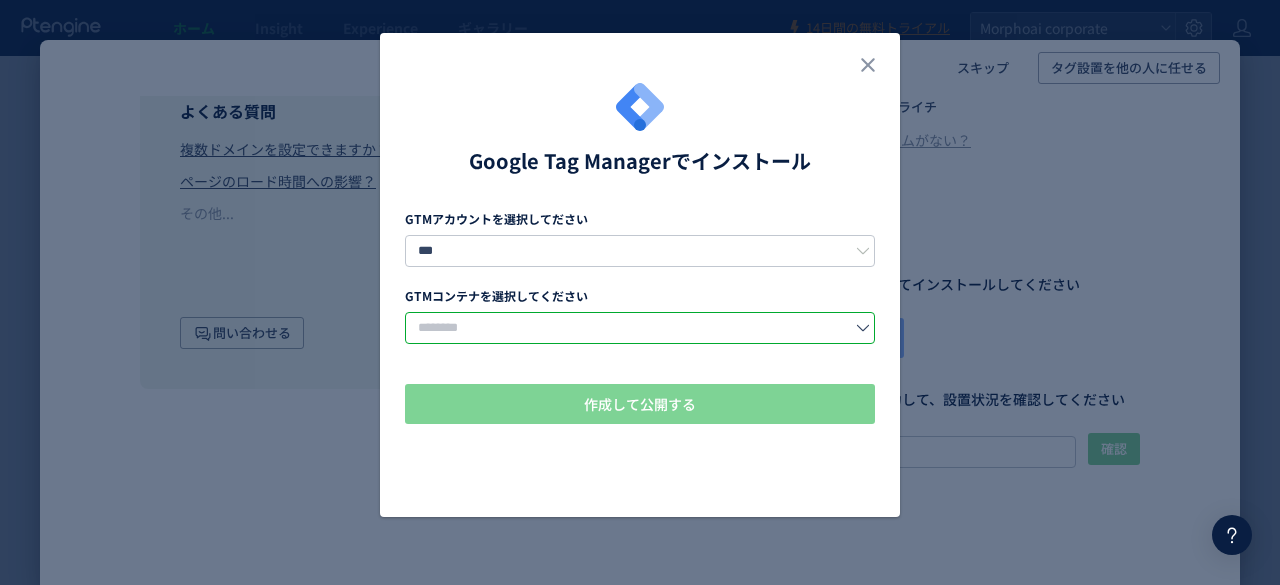 click 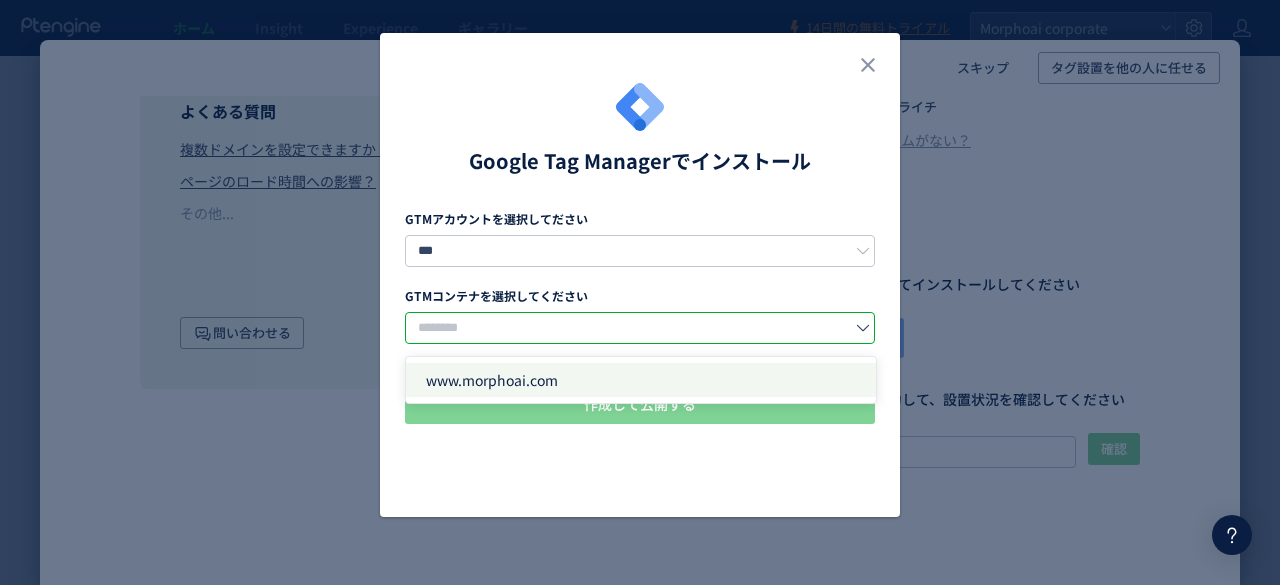 click on "www.morphoai.com" 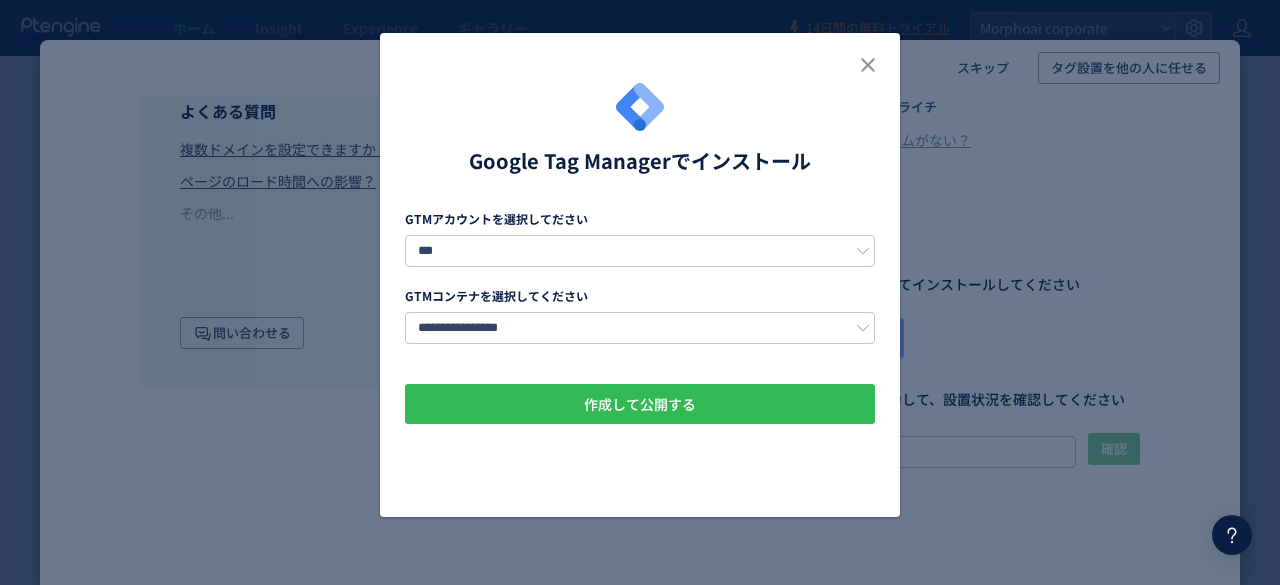 click on "作成して公開する" at bounding box center [640, 404] 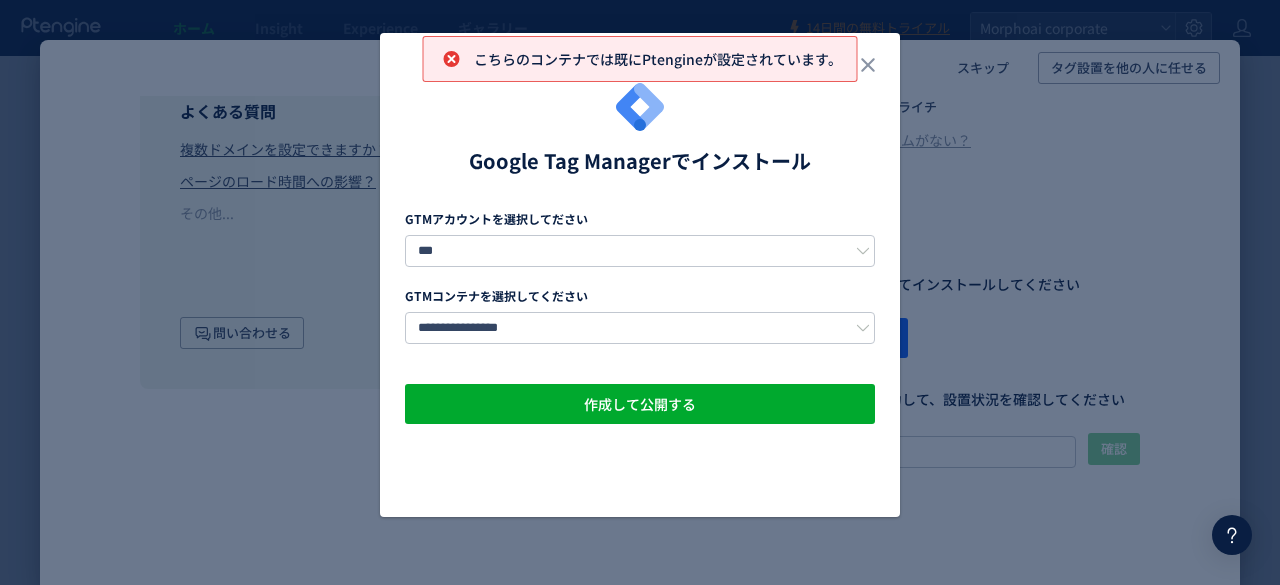 click on "こちらのコンテナでは既にPtengineが設定されています。" 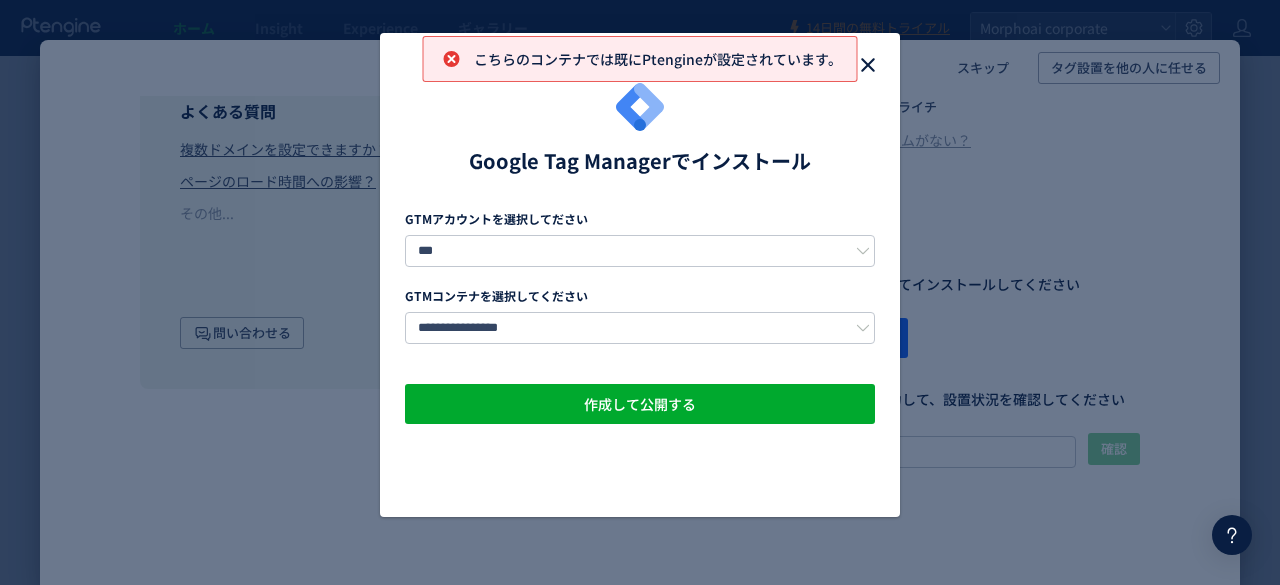 click 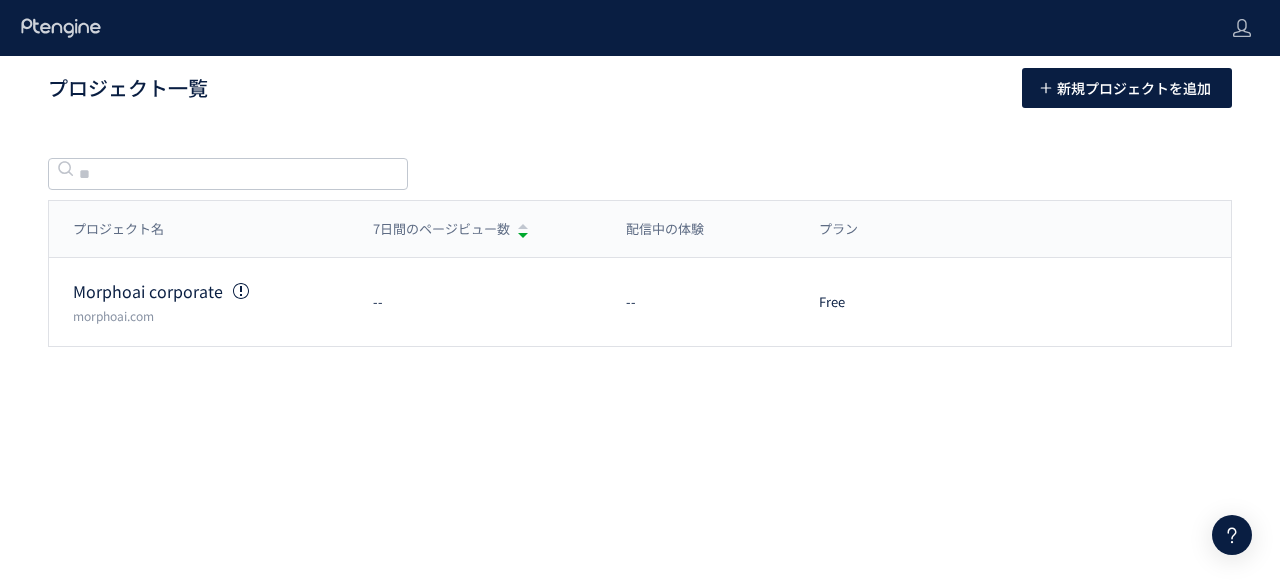 scroll, scrollTop: 0, scrollLeft: 0, axis: both 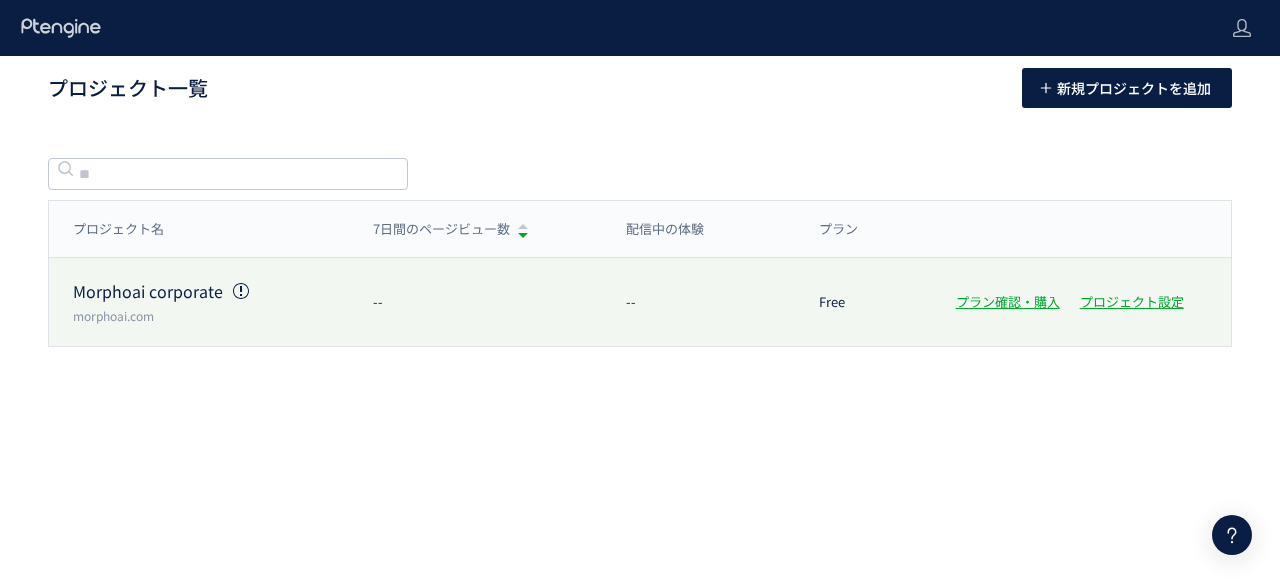click on "--" 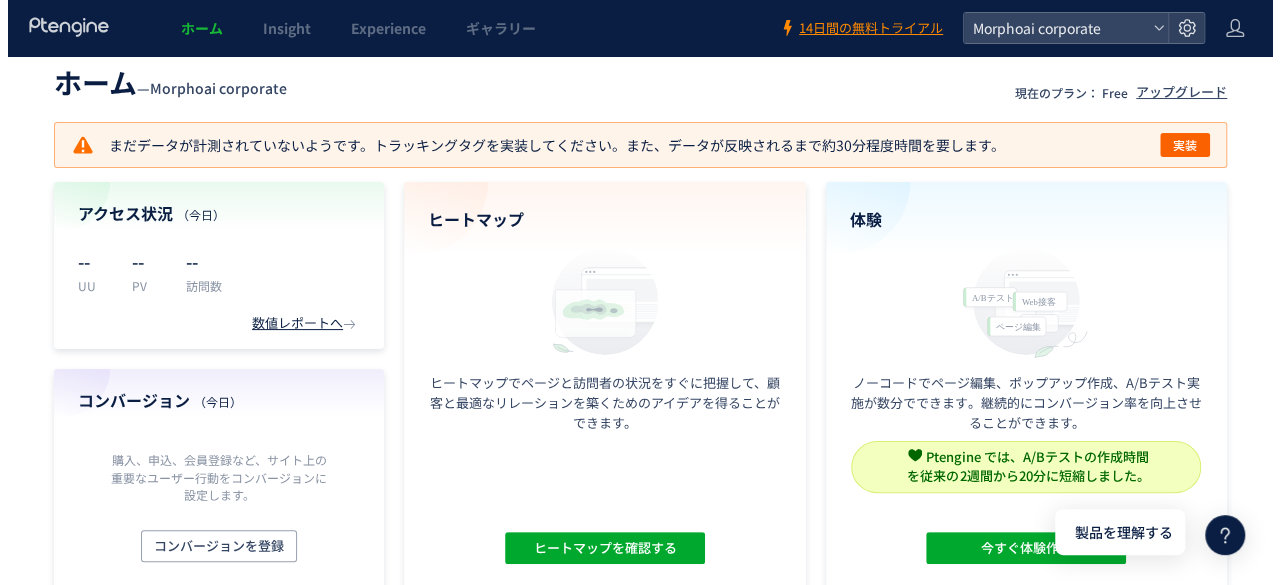 scroll, scrollTop: 19, scrollLeft: 0, axis: vertical 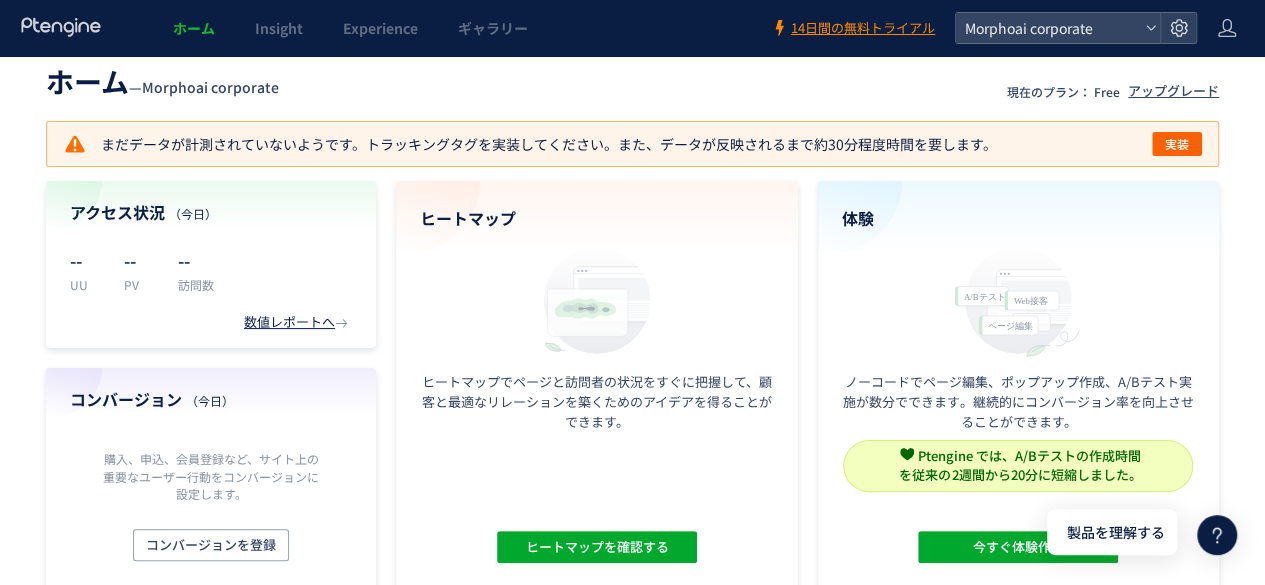 click on "まだデータが計測されていないようです。トラッキングタグを実装してください。また、データが反映されるまで約30分程度時間を要します。  実装" at bounding box center (632, 144) 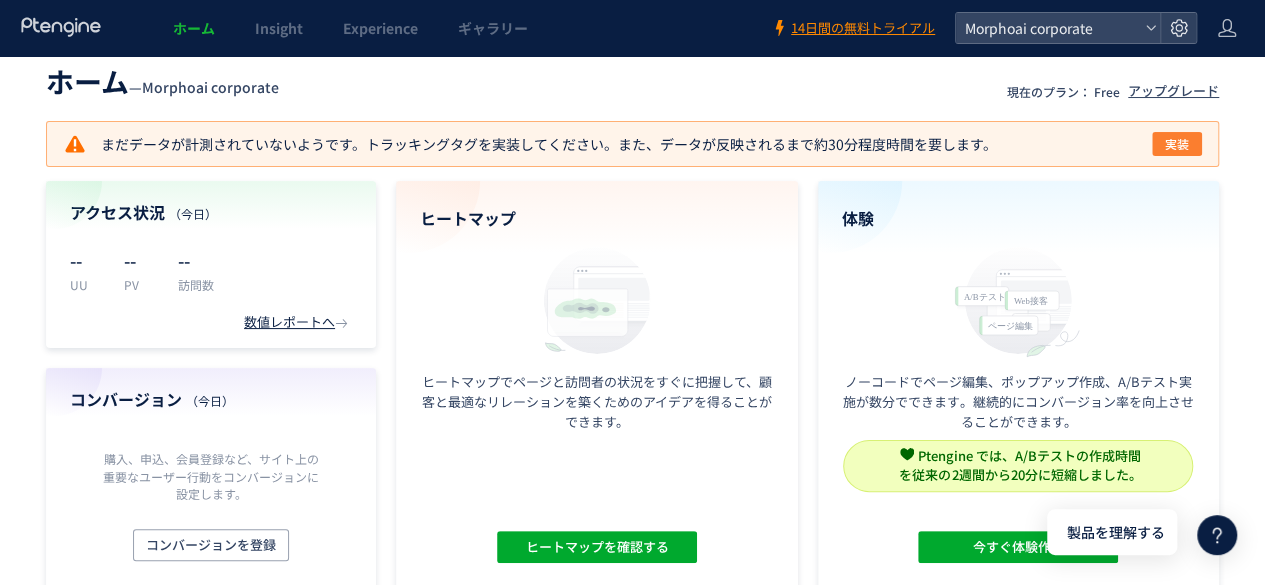 click on "実装" at bounding box center [1177, 144] 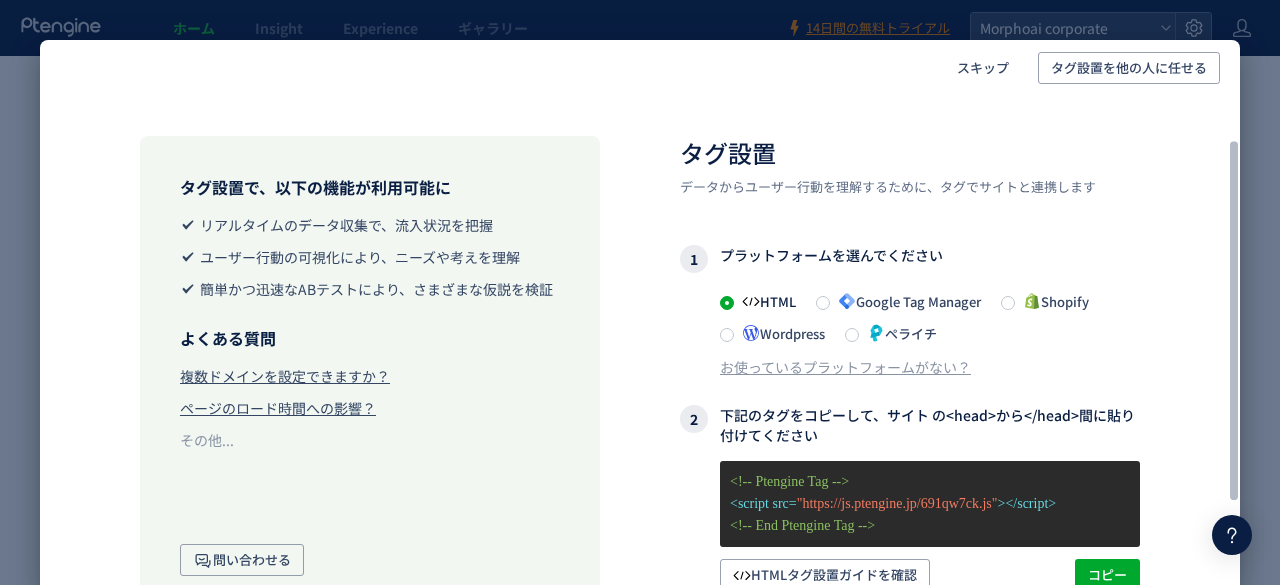 scroll, scrollTop: 67, scrollLeft: 0, axis: vertical 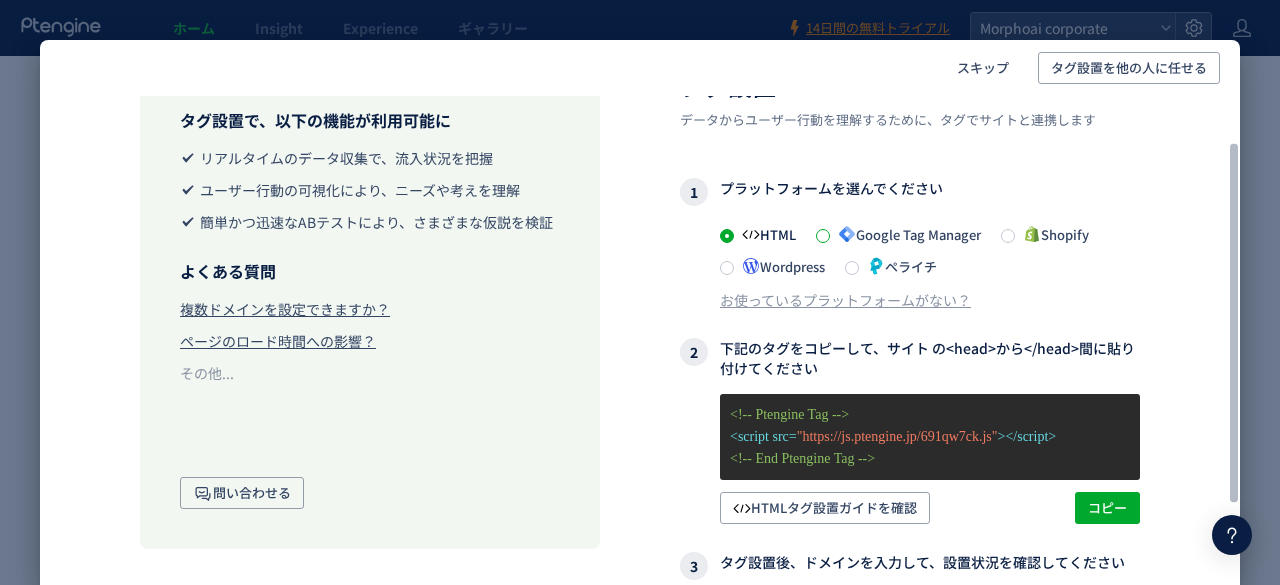click at bounding box center (823, 236) 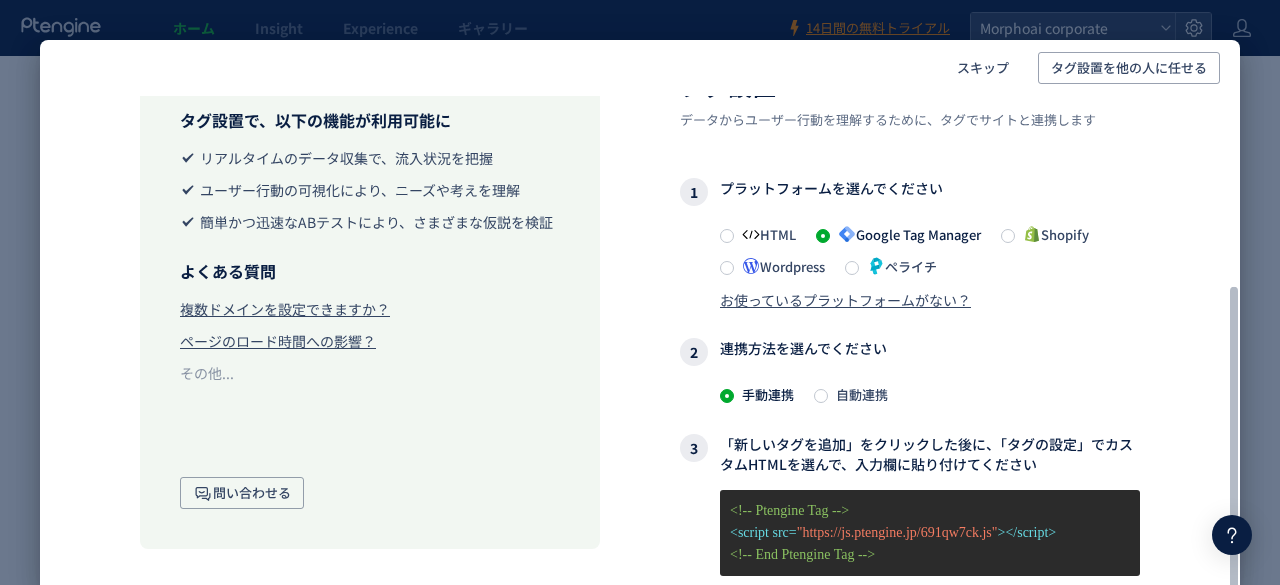 scroll, scrollTop: 342, scrollLeft: 0, axis: vertical 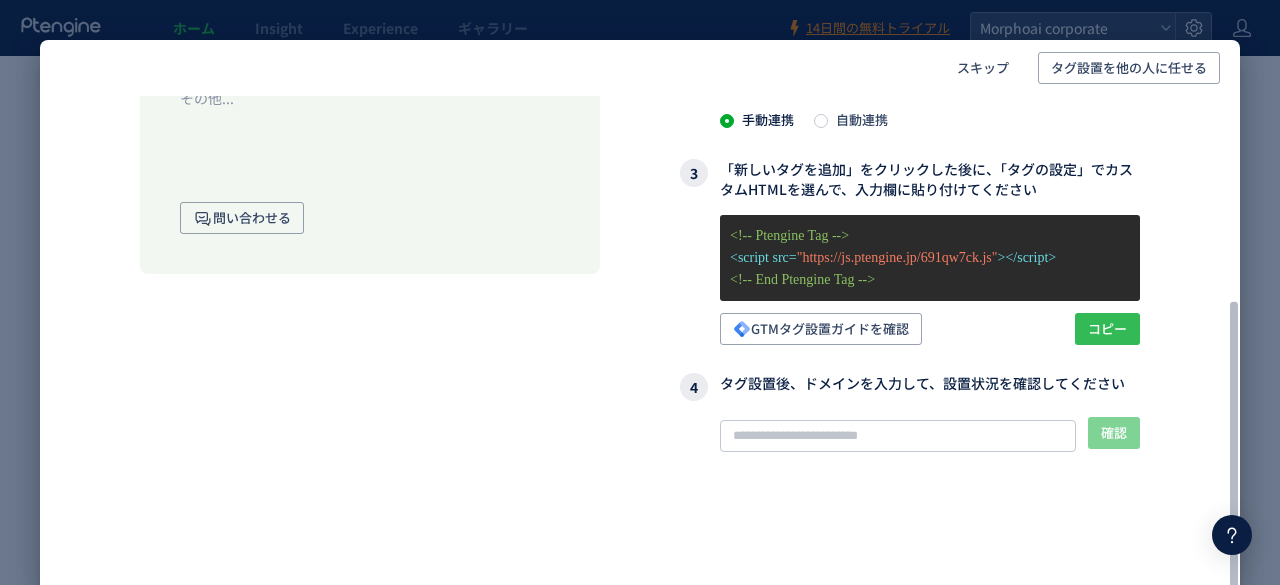 click on "コピー" at bounding box center [1107, 329] 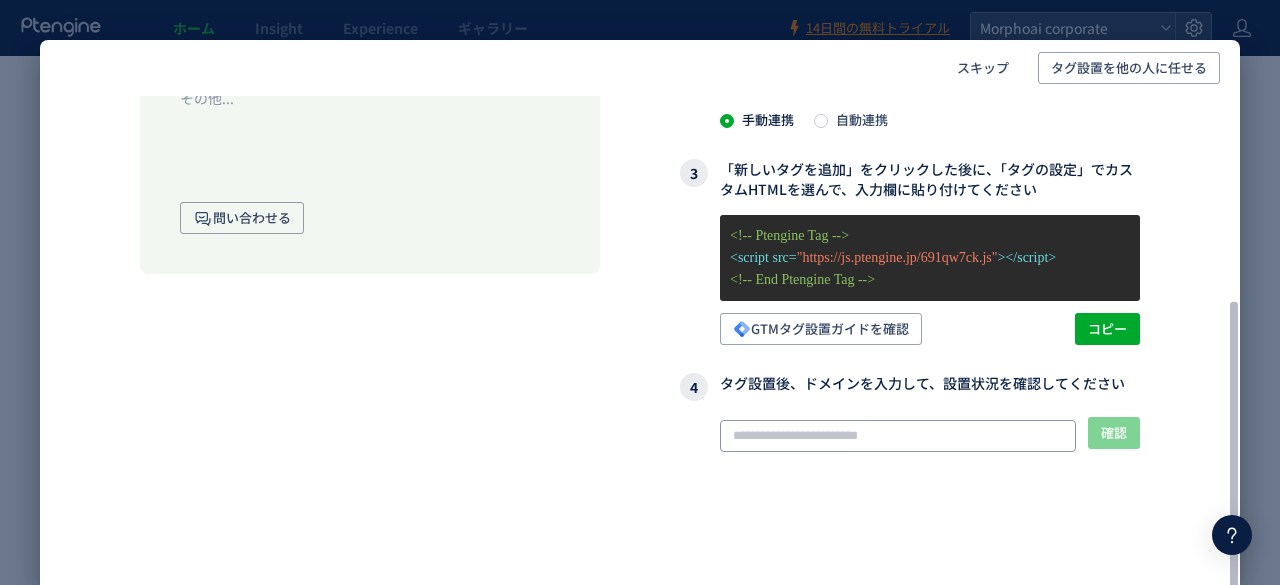 click 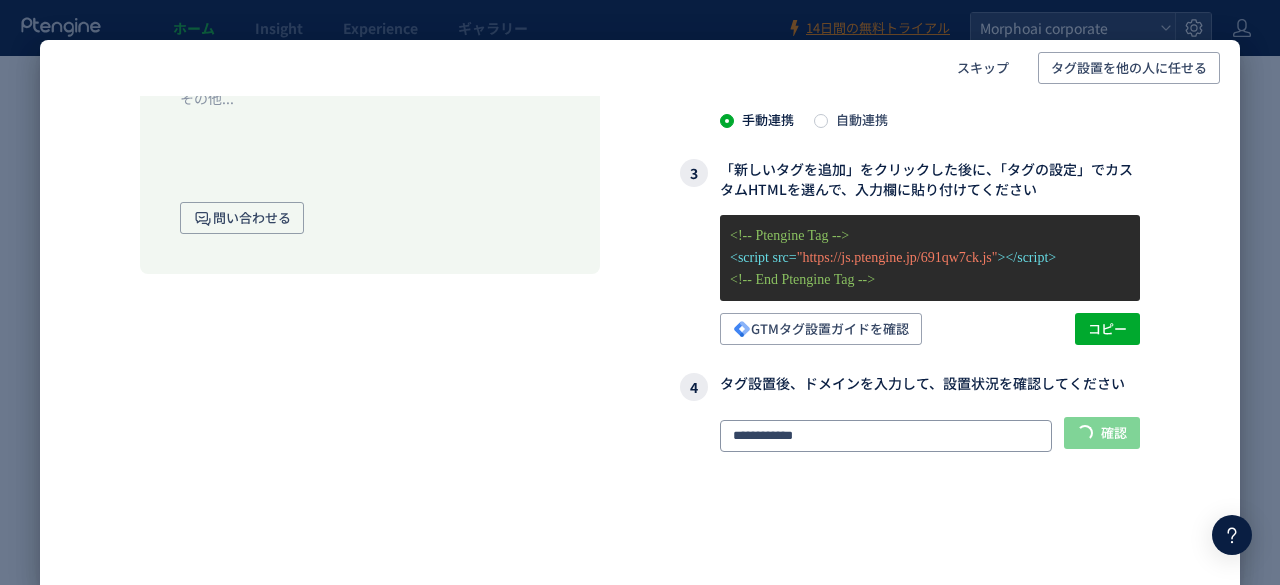 type on "**********" 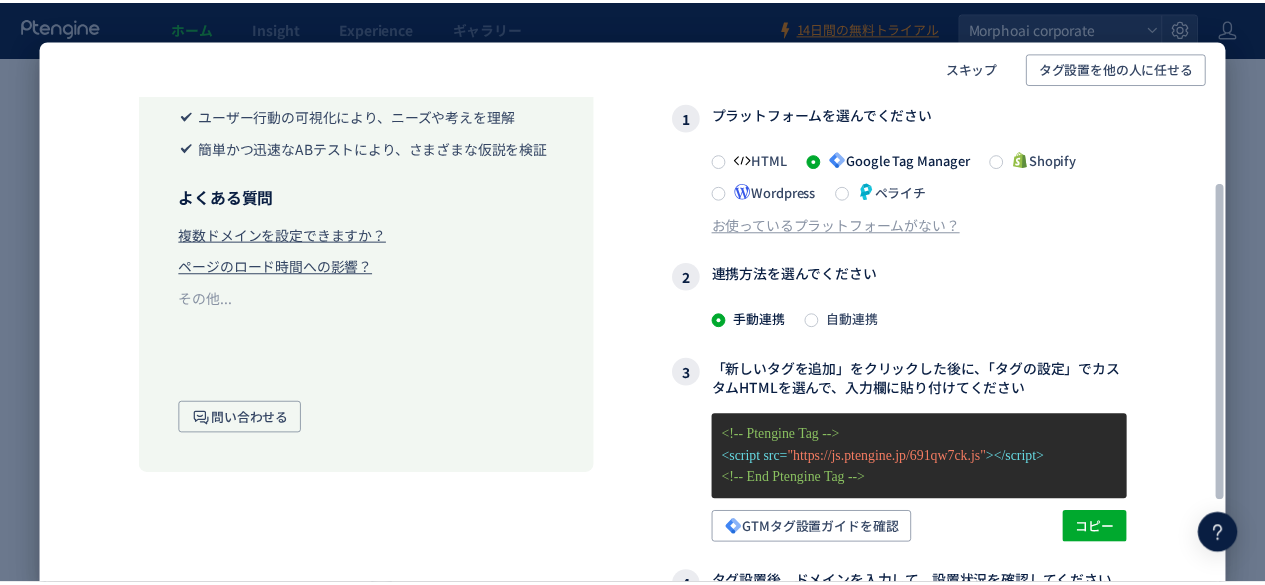 scroll, scrollTop: 342, scrollLeft: 0, axis: vertical 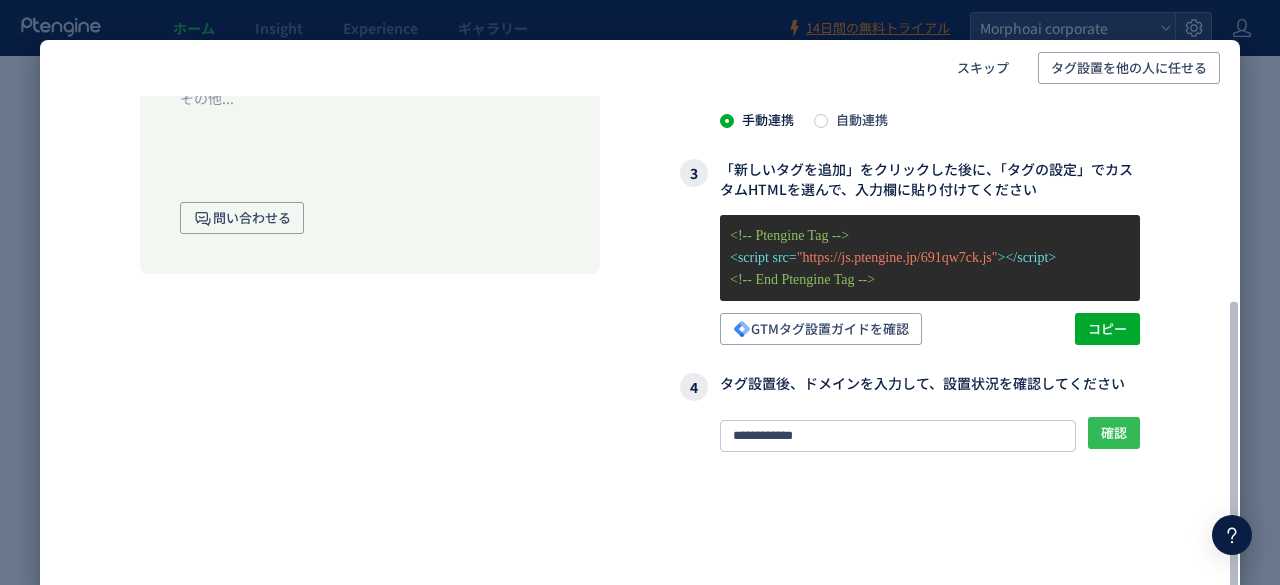 click on "確認" at bounding box center [1114, 433] 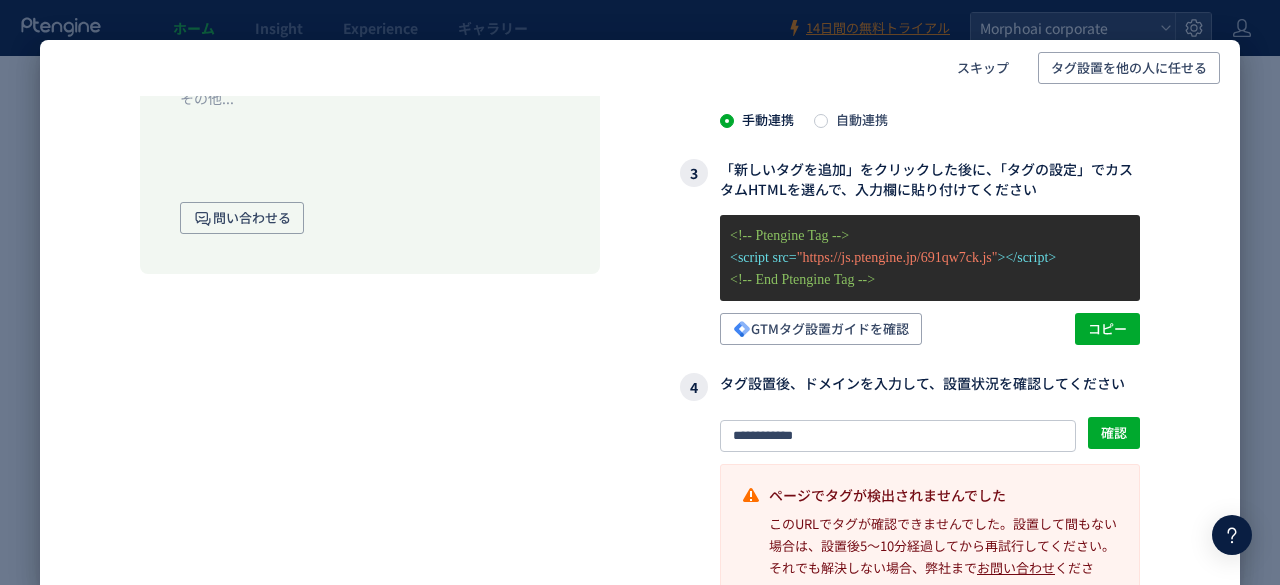 click on "スキップ タグ設置を他の人に任せる タグ設置で、以下の機能が利用可能に  リアルタイムのデータ収集で、流入状況を把握  ユーザー行動の可視化により、ニーズや考えを理解  簡単かつ迅速なABテストにより、さまざまな仮説を検証 よくある質問 複数ドメインを設定できますか？ ページのロード時間への影響？ その他...  問い合わせる タグ設置 データからユーザー行動を理解するために、タグでサイトと連携します 1  プラットフォームを選んでください  HTML  Google Tag Manager  Shopify  Wordpress  ペライチ お使っているプラットフォームがない？ 2  連携方法を選んでください 手動連携 自動連携 3  「新しいタグを追加」をクリックした後に、「タグの設定」でカスタムHTMLを選んで、入力欄に貼り付けてください <!-- Ptengine Tag -->  <script src= ></script>  コピー 4 確認" 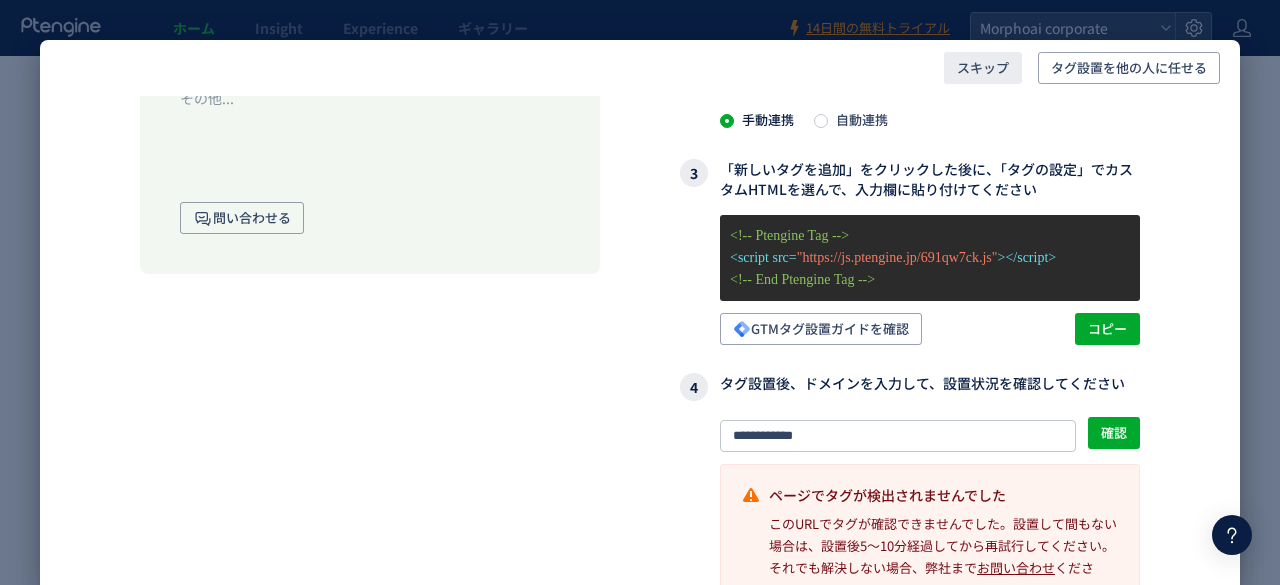 click on "スキップ" at bounding box center [983, 68] 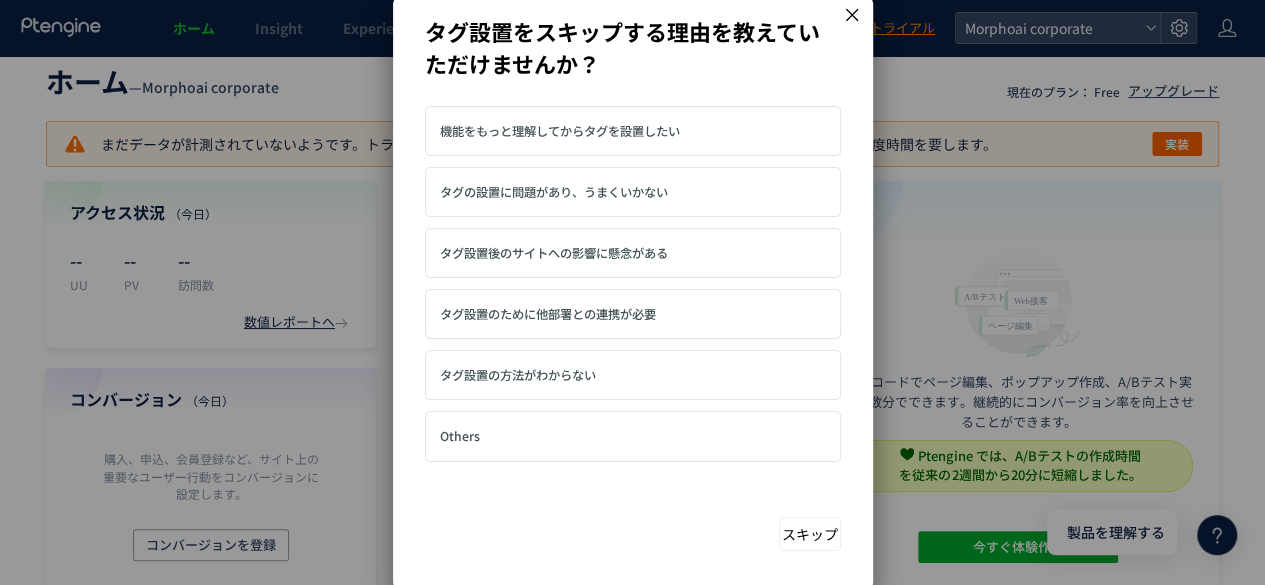 click 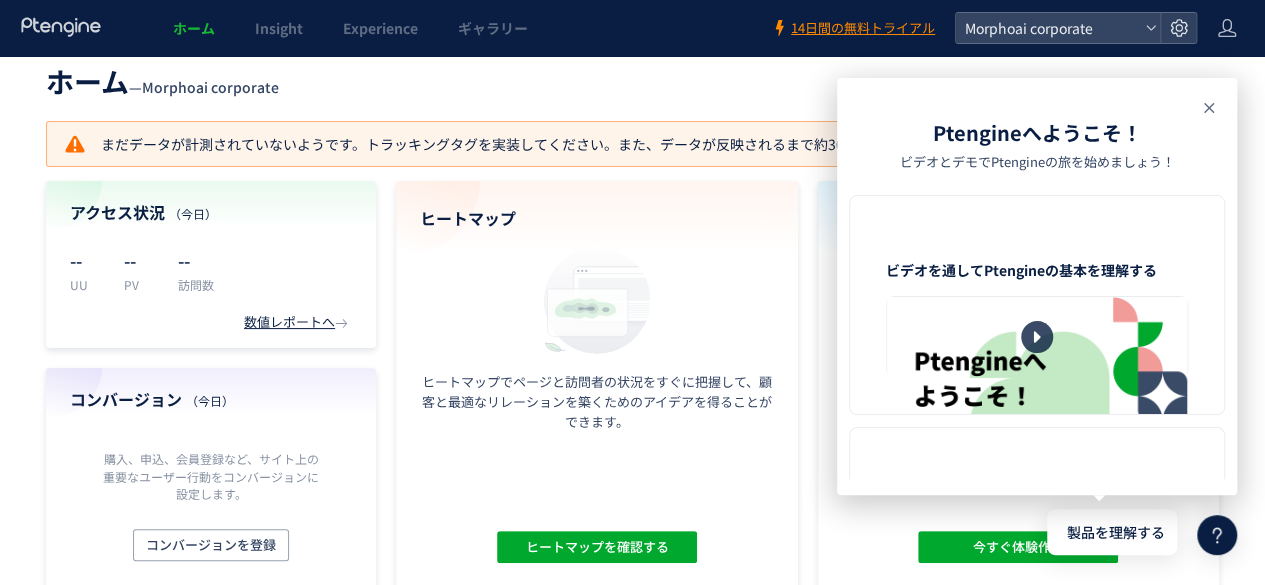 click 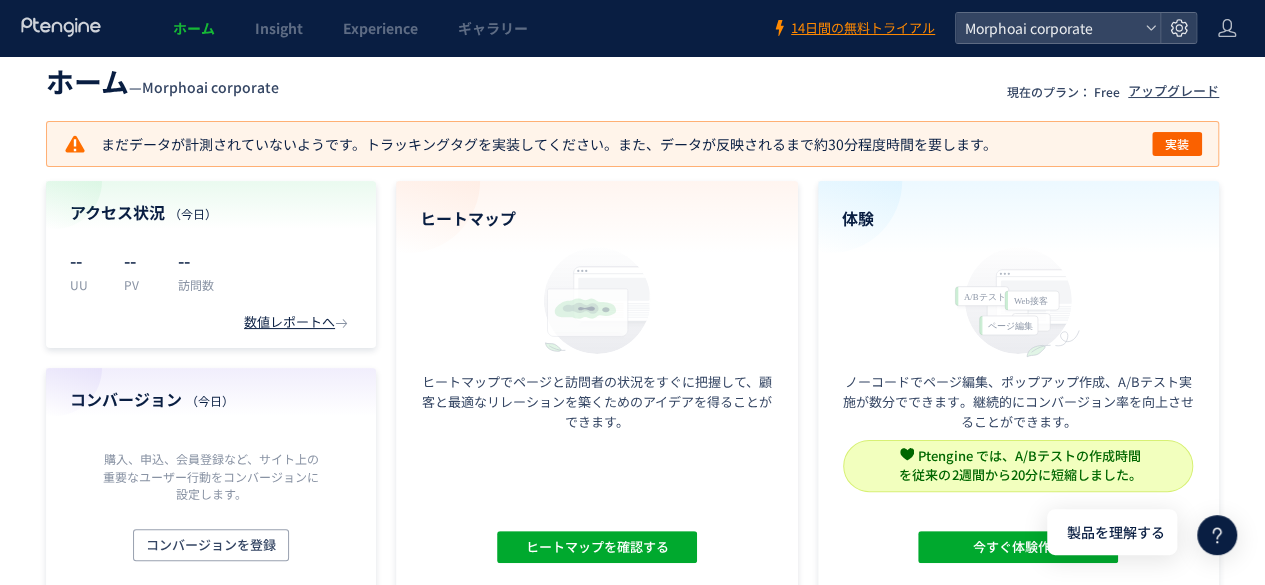 click 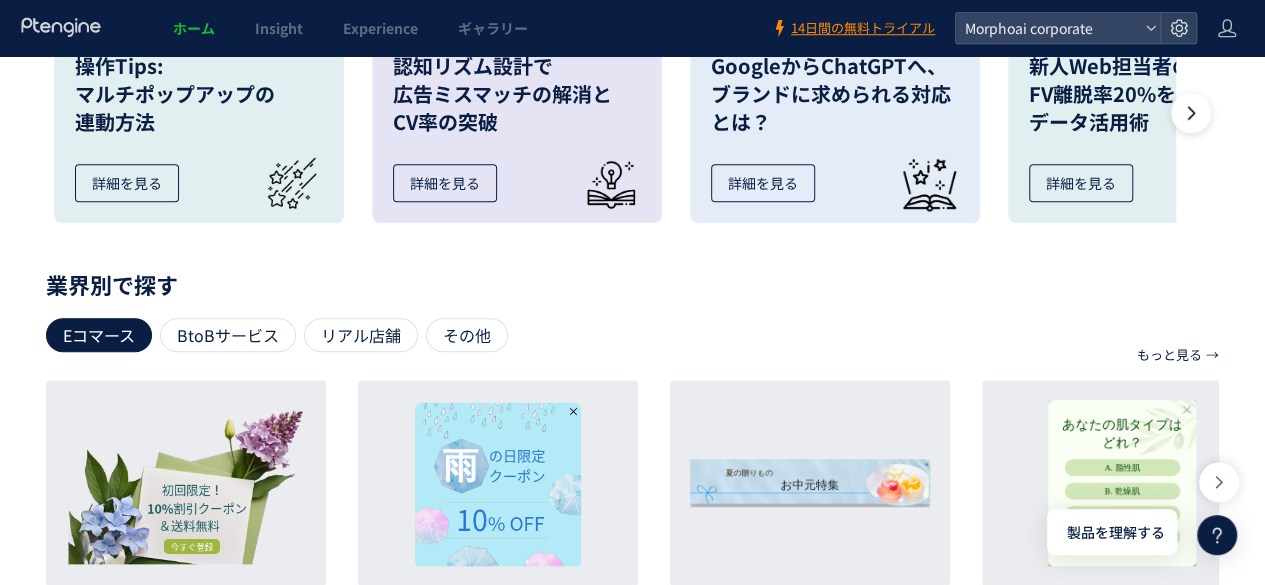 scroll, scrollTop: 786, scrollLeft: 0, axis: vertical 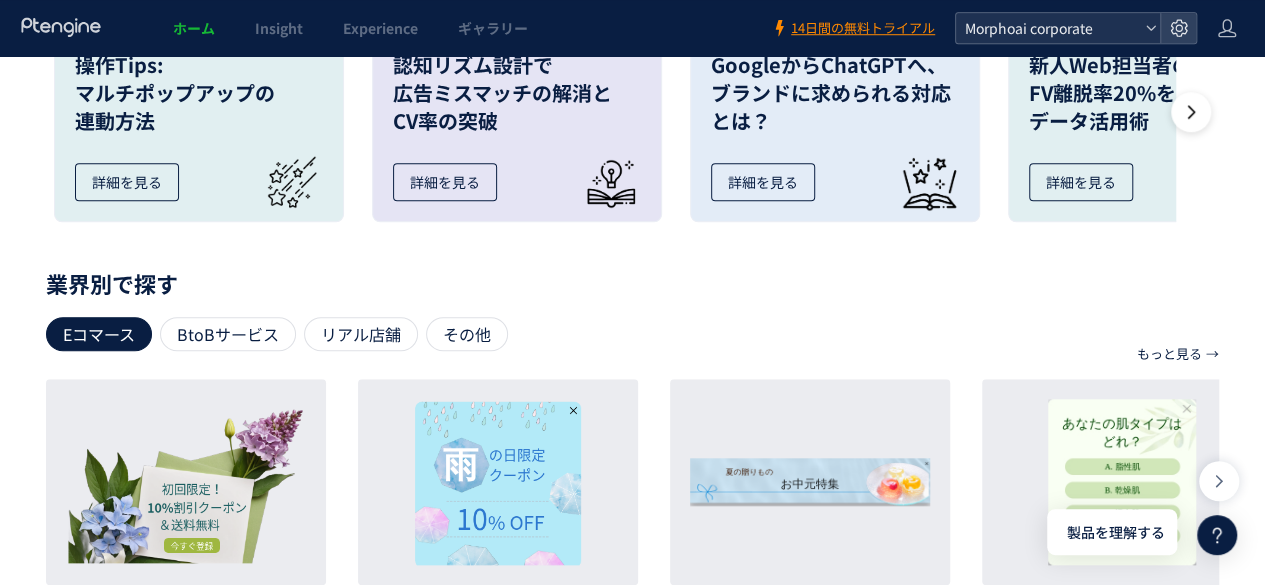 click on "Morphoai corporate" at bounding box center (1048, 28) 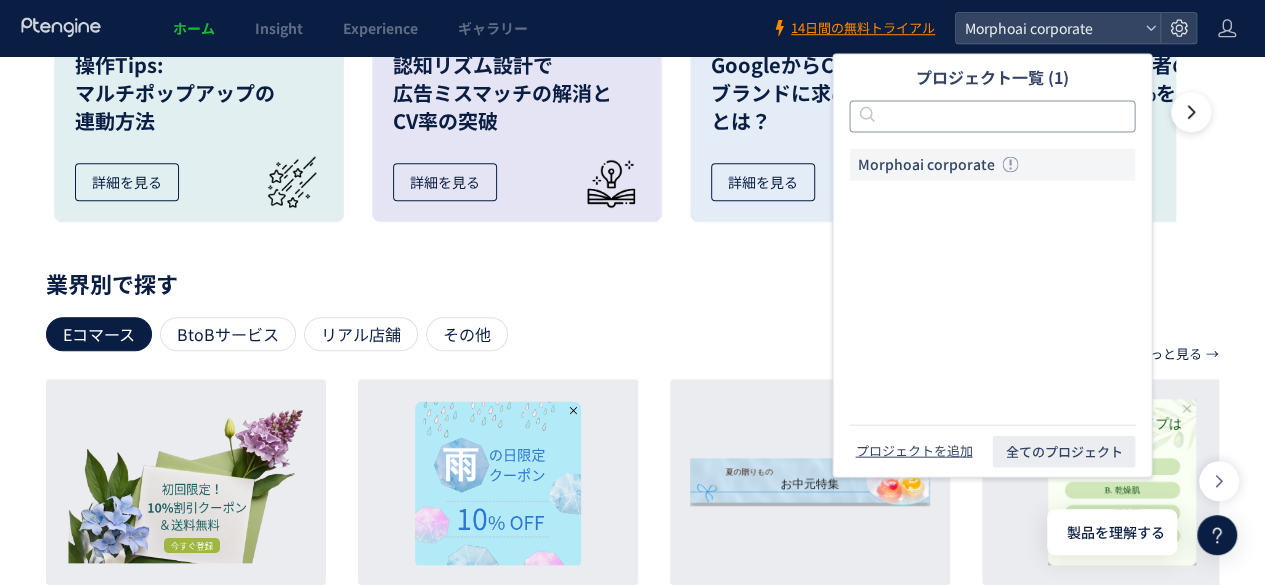 click 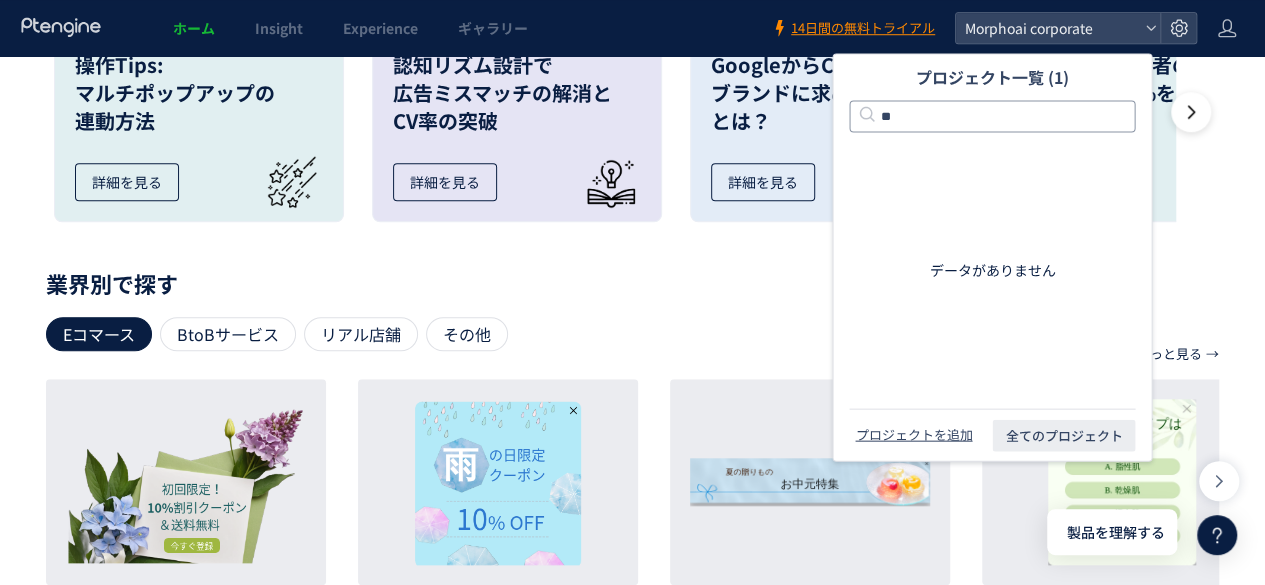 type on "*" 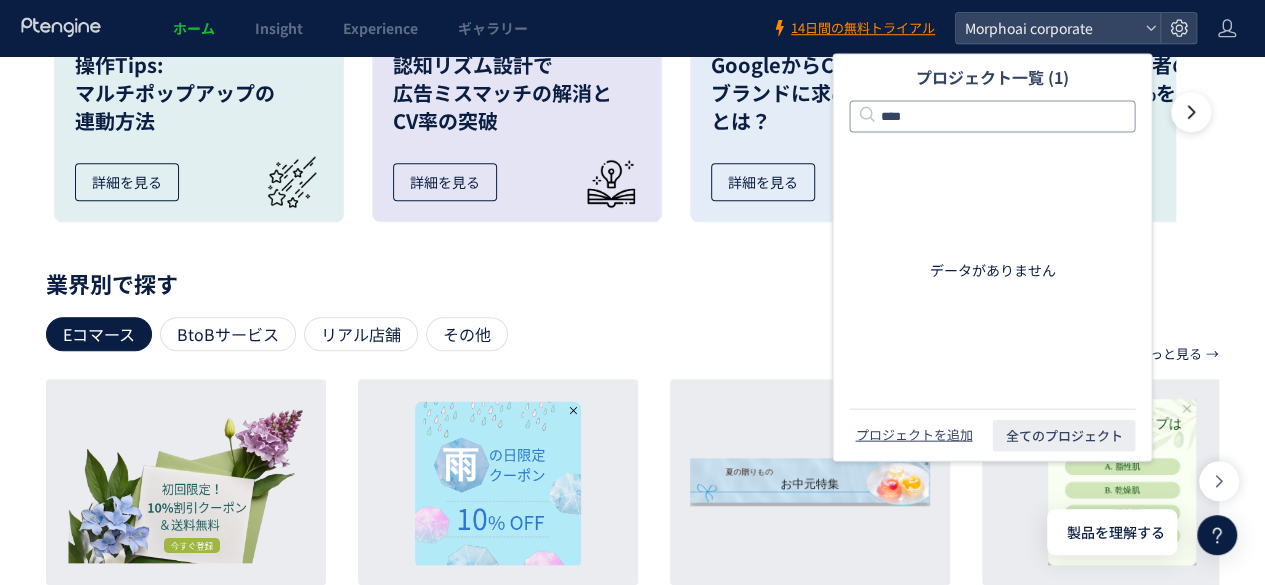 type on "****" 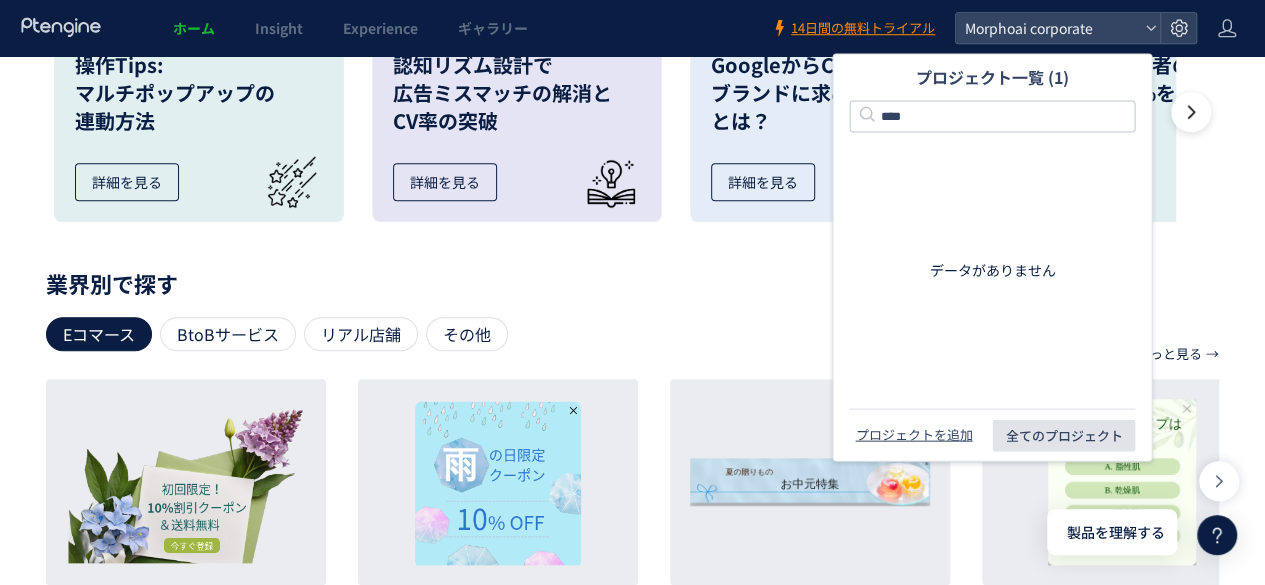 click on "全てのプロジェクト" at bounding box center [1063, 435] 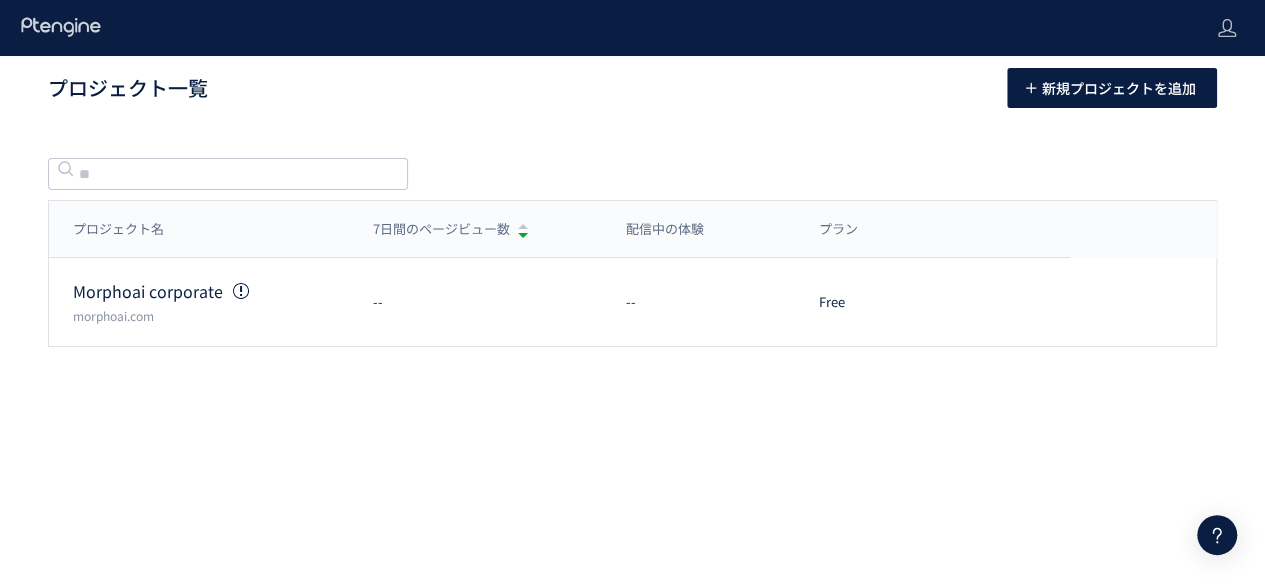 scroll, scrollTop: 0, scrollLeft: 0, axis: both 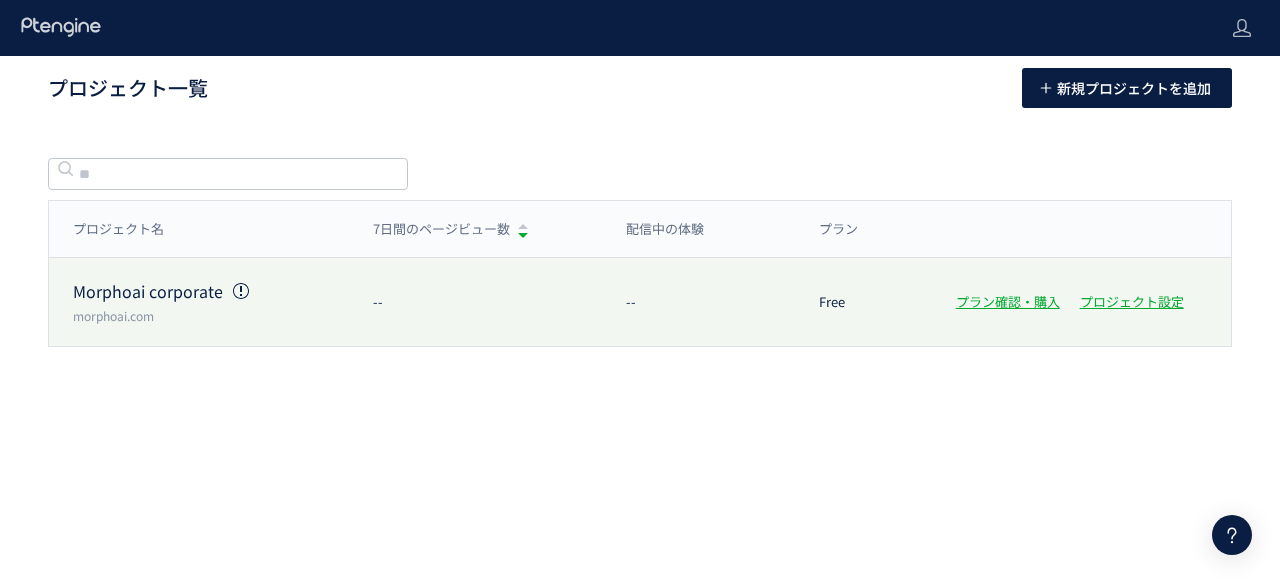 click on "Morphoai corporate" 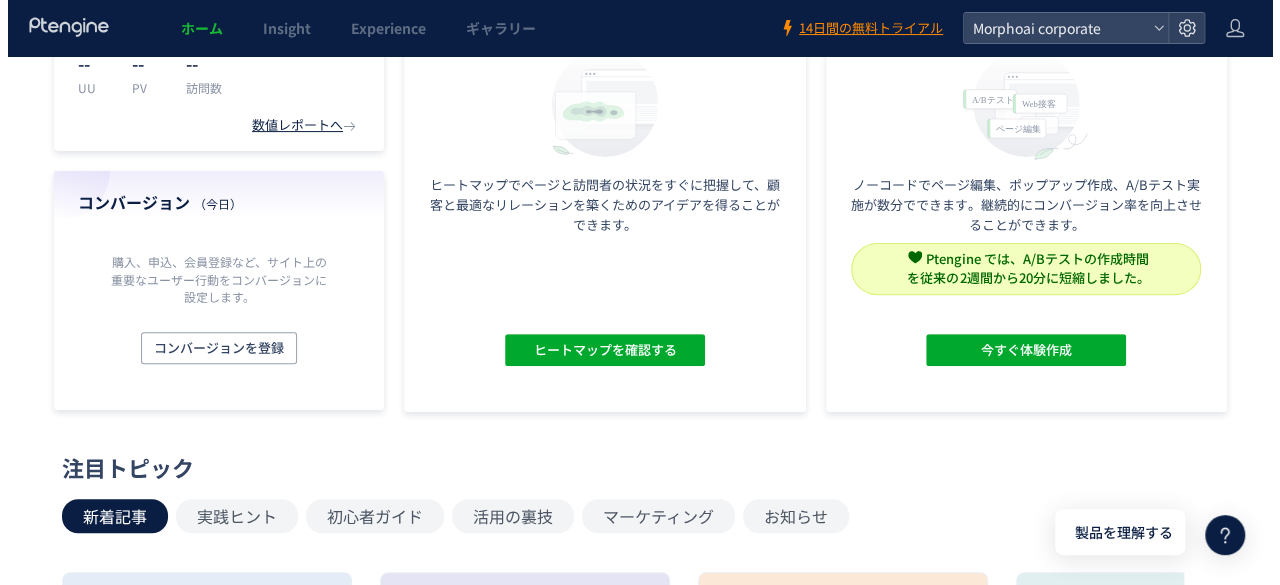 scroll, scrollTop: 221, scrollLeft: 0, axis: vertical 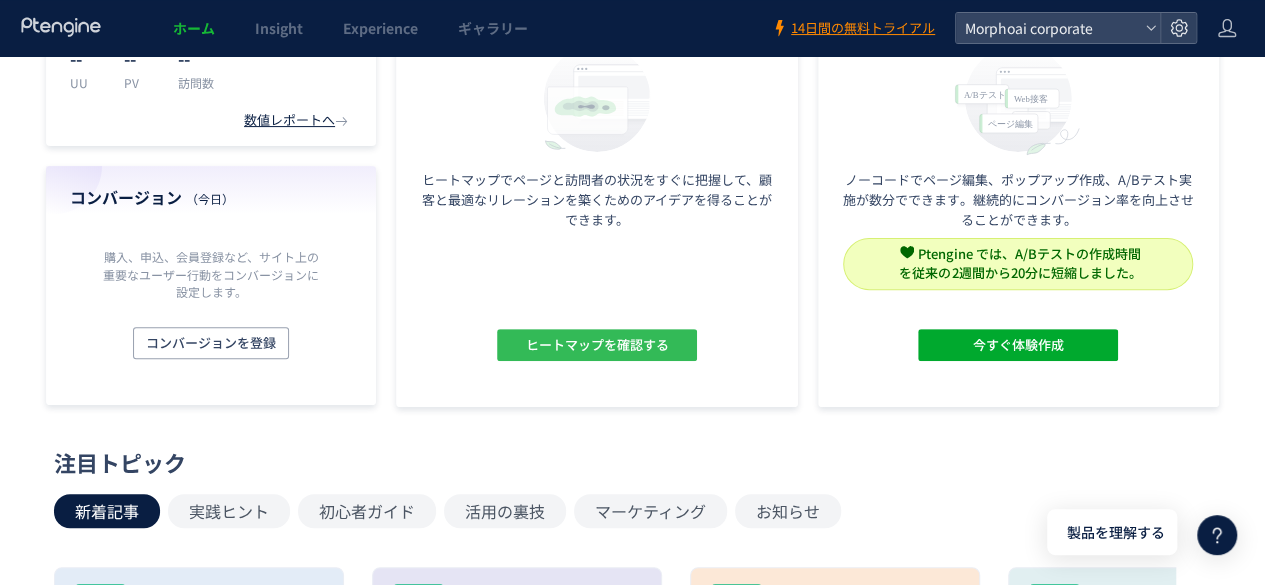 click on "ヒートマップを確認する" at bounding box center [596, 345] 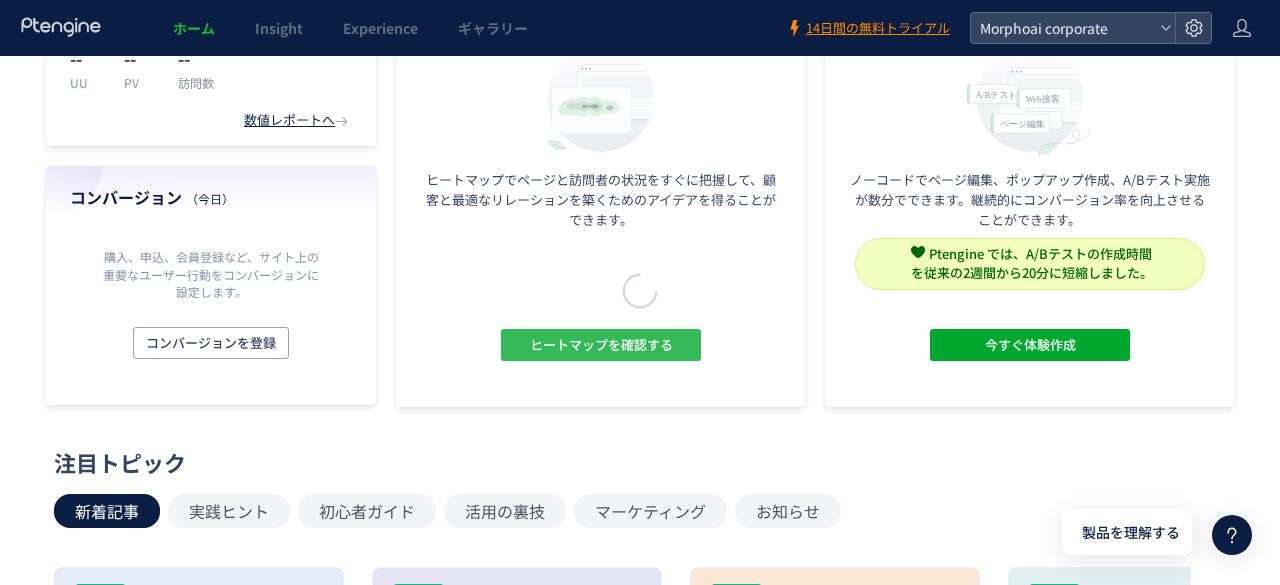 scroll, scrollTop: 0, scrollLeft: 0, axis: both 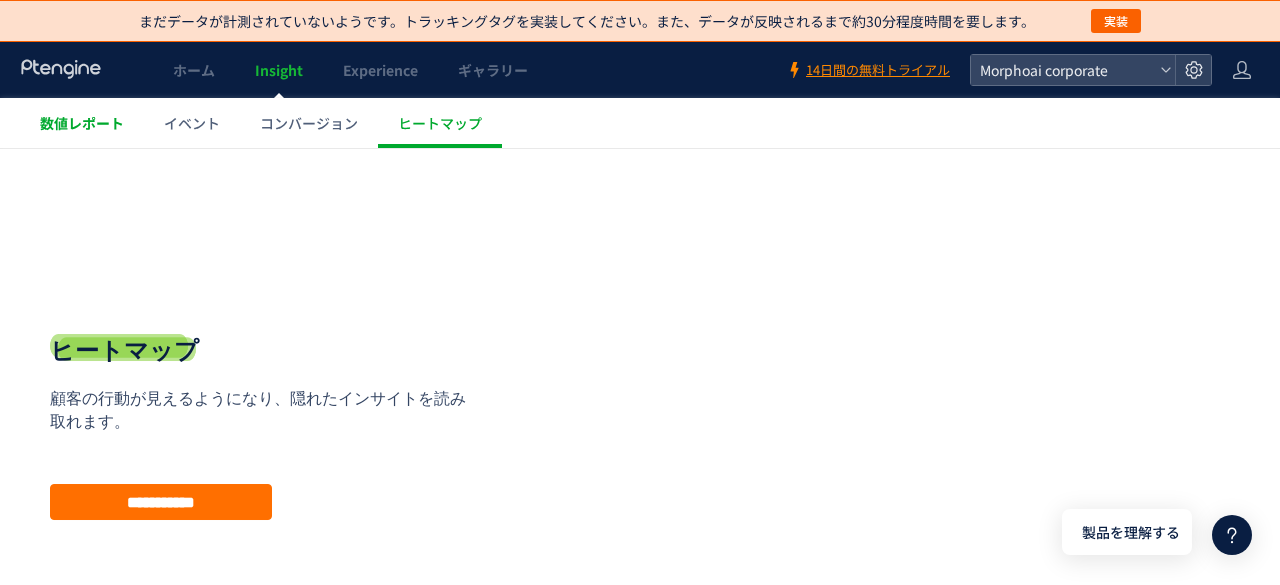 click on "数値レポート" at bounding box center [82, 123] 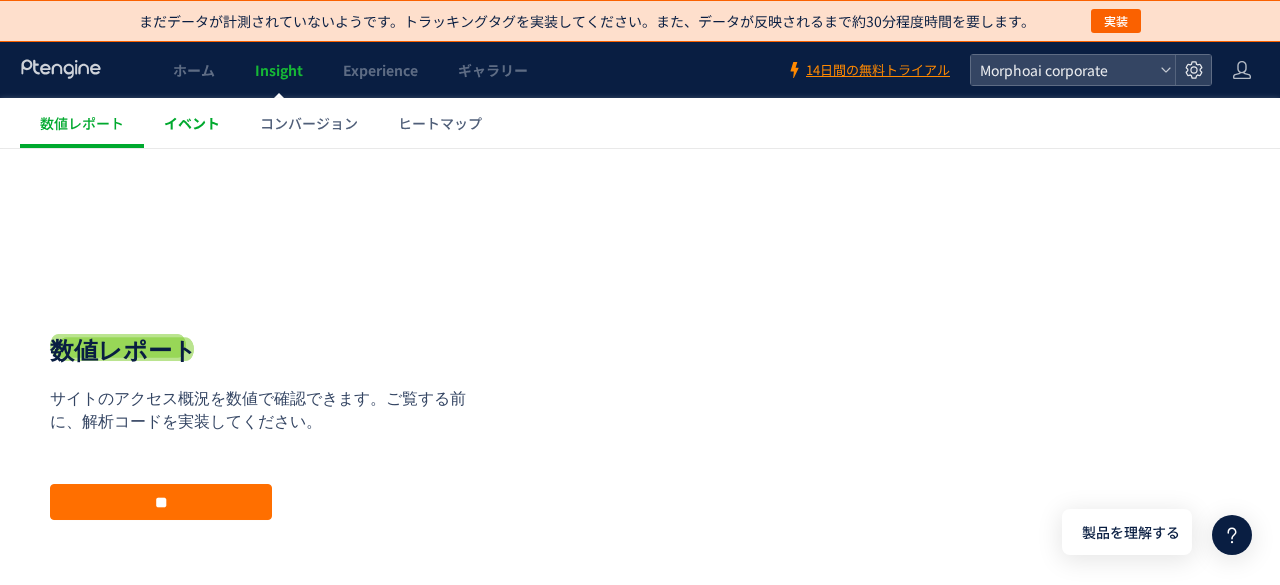 click on "イベント" at bounding box center (192, 123) 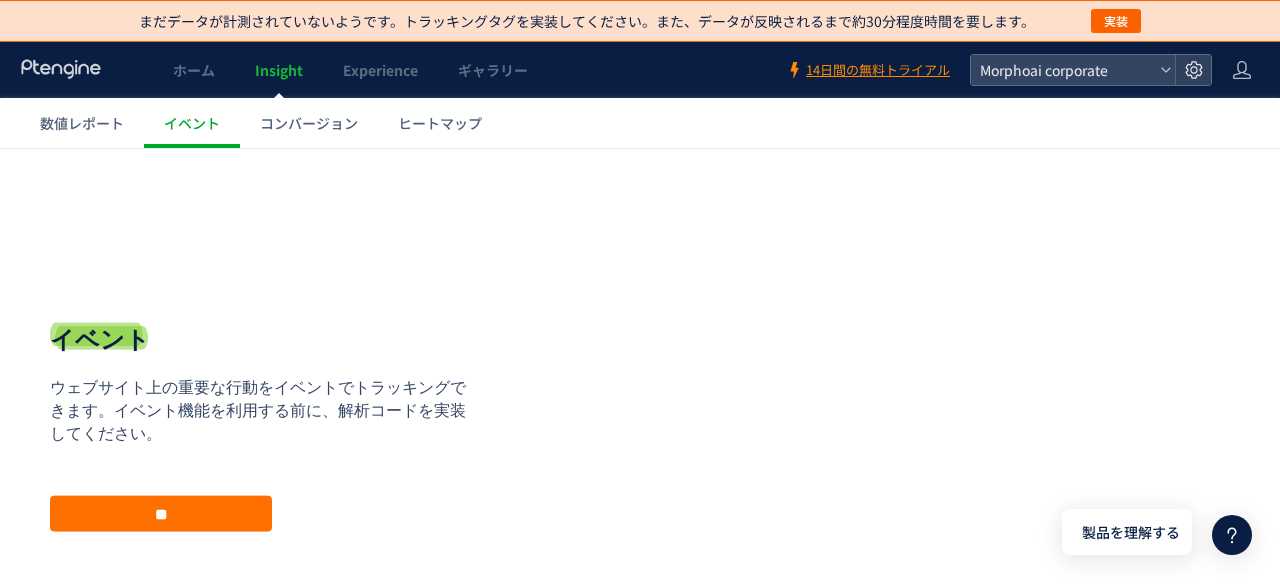 click on "コンバージョン" at bounding box center [309, 123] 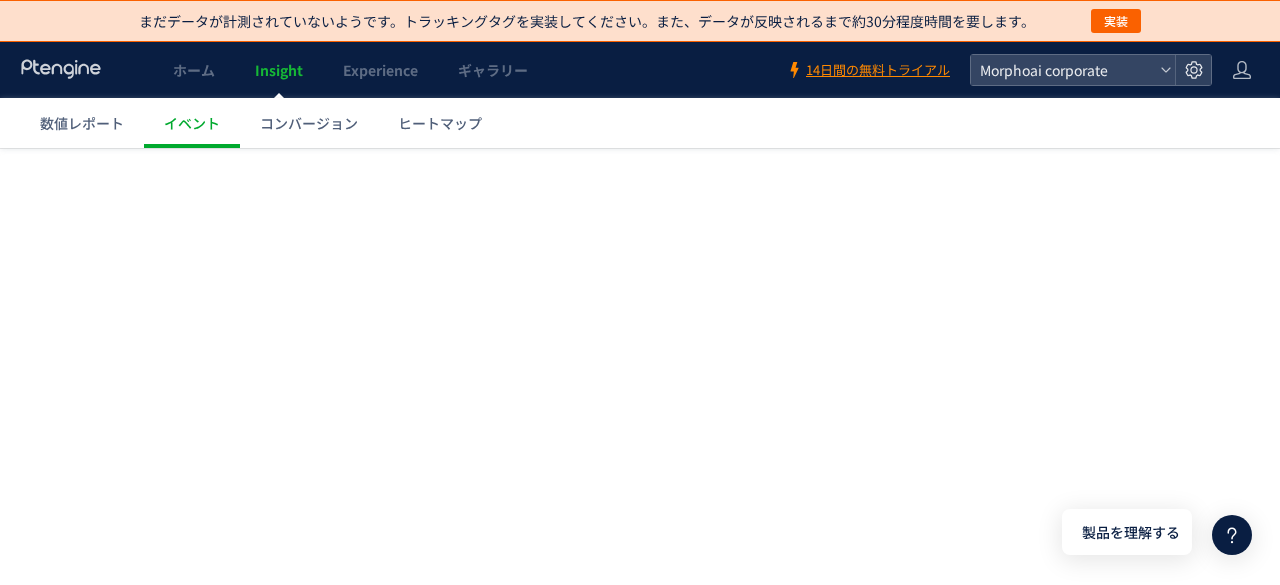 scroll, scrollTop: 0, scrollLeft: 0, axis: both 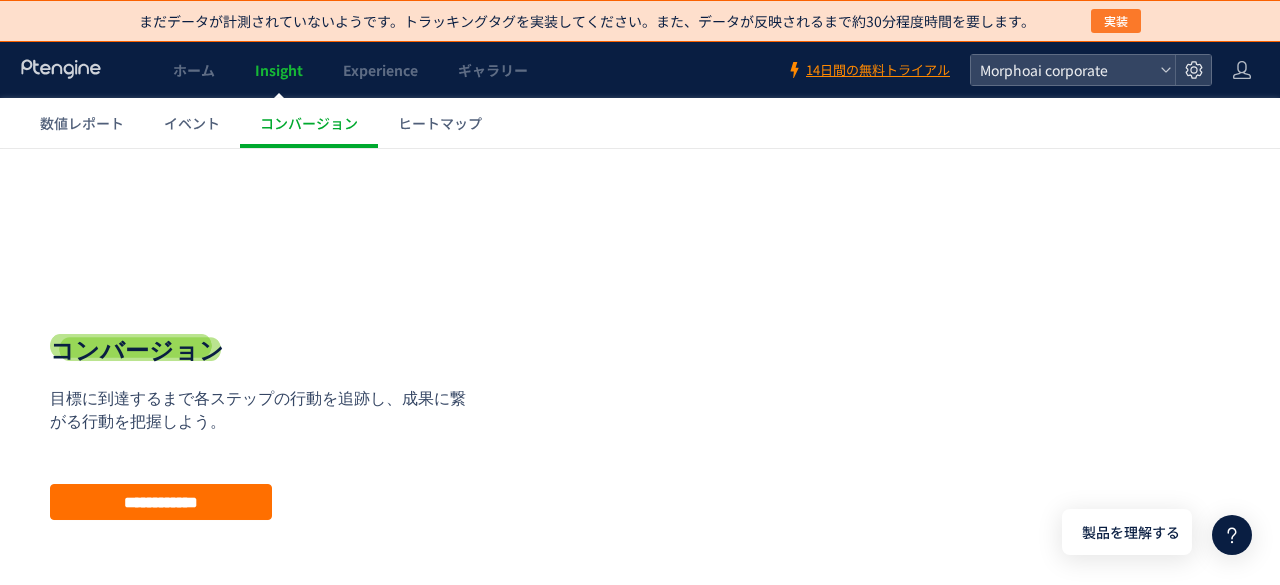 click on "実装" at bounding box center [1116, 21] 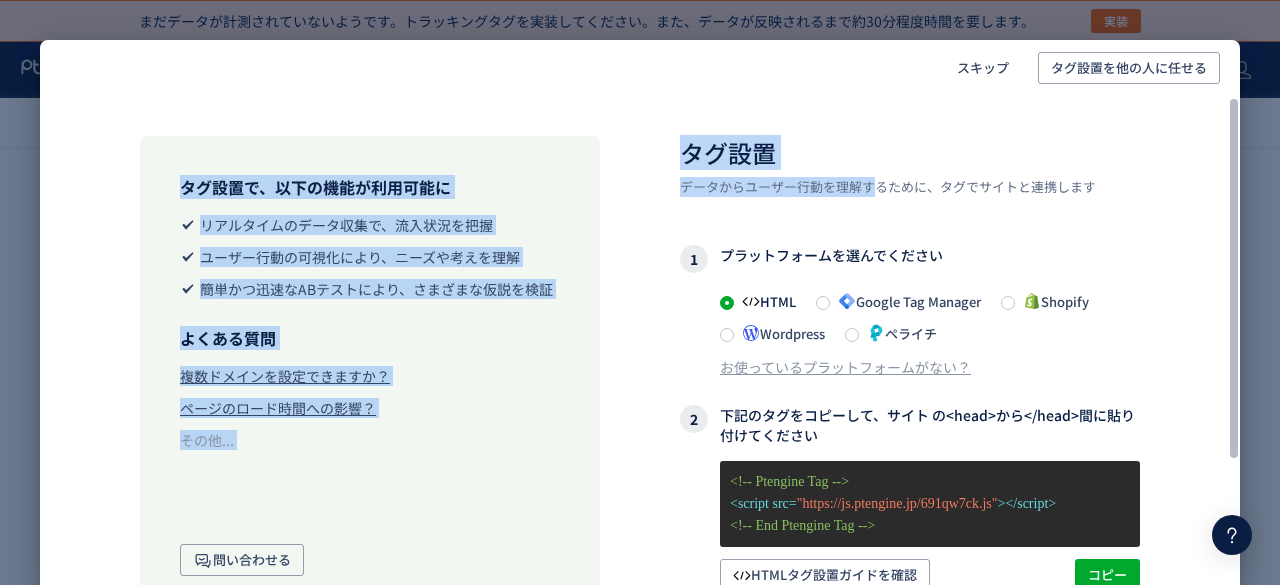 drag, startPoint x: 1107, startPoint y: 15, endPoint x: 879, endPoint y: 191, distance: 288.02777 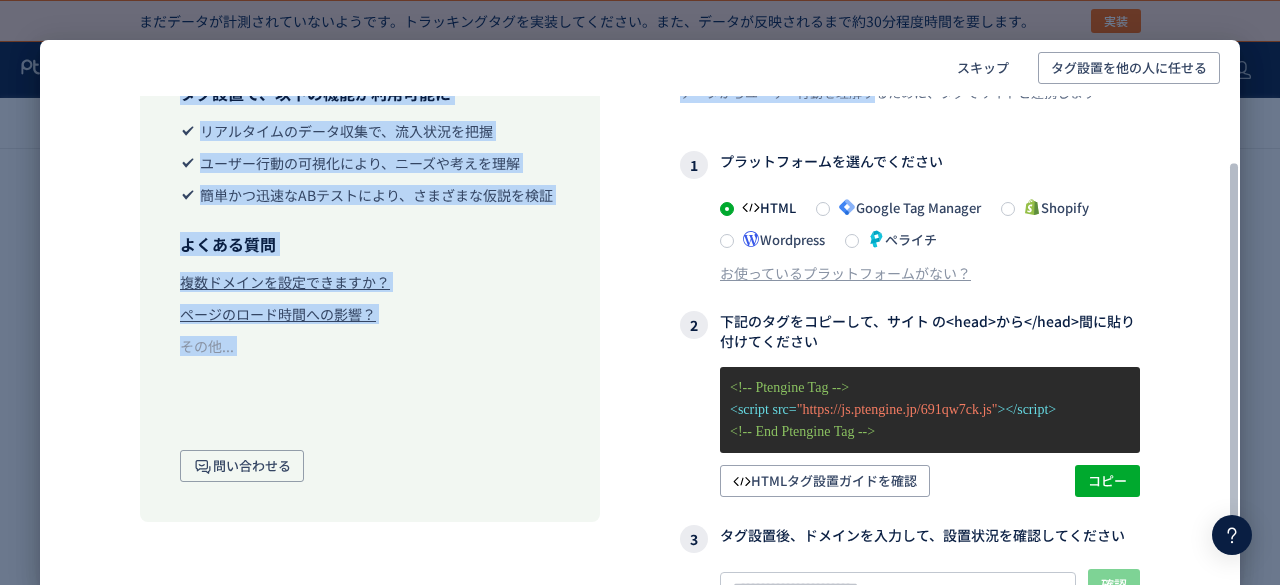 scroll, scrollTop: 98, scrollLeft: 0, axis: vertical 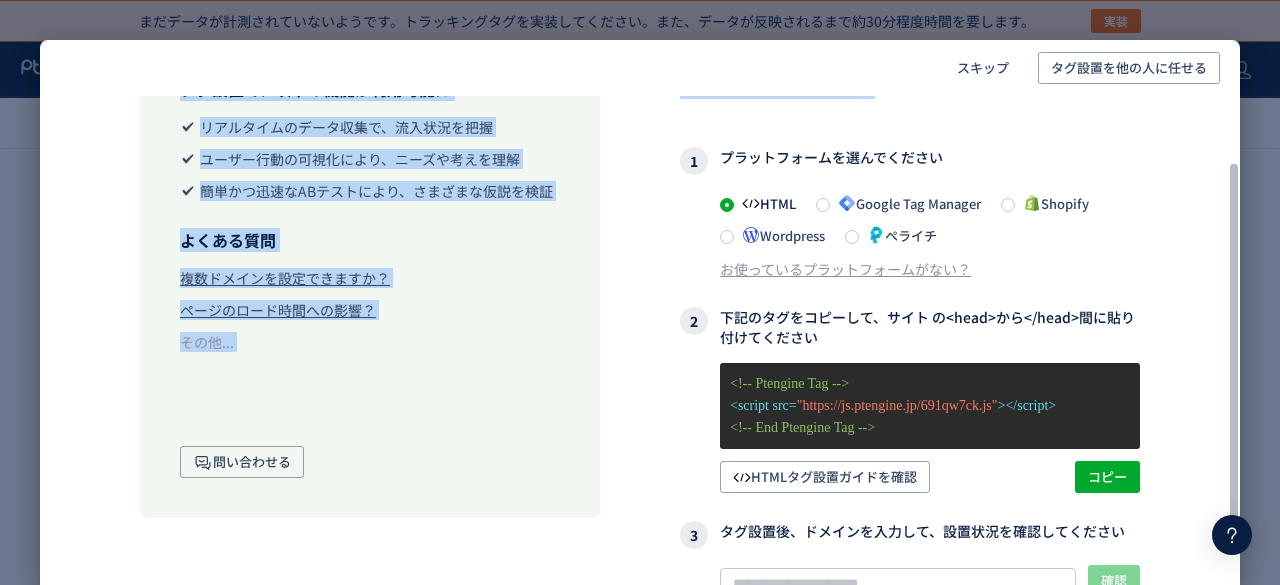 click on "タグ設置で、以下の機能が利用可能に  リアルタイムのデータ収集で、流入状況を把握  ユーザー行動の可視化により、ニーズや考えを理解  簡単かつ迅速なABテストにより、さまざまな仮説を検証 よくある質問 複数ドメインを設定できますか？ ページのロード時間への影響？ その他...  問い合わせる" at bounding box center (370, 278) 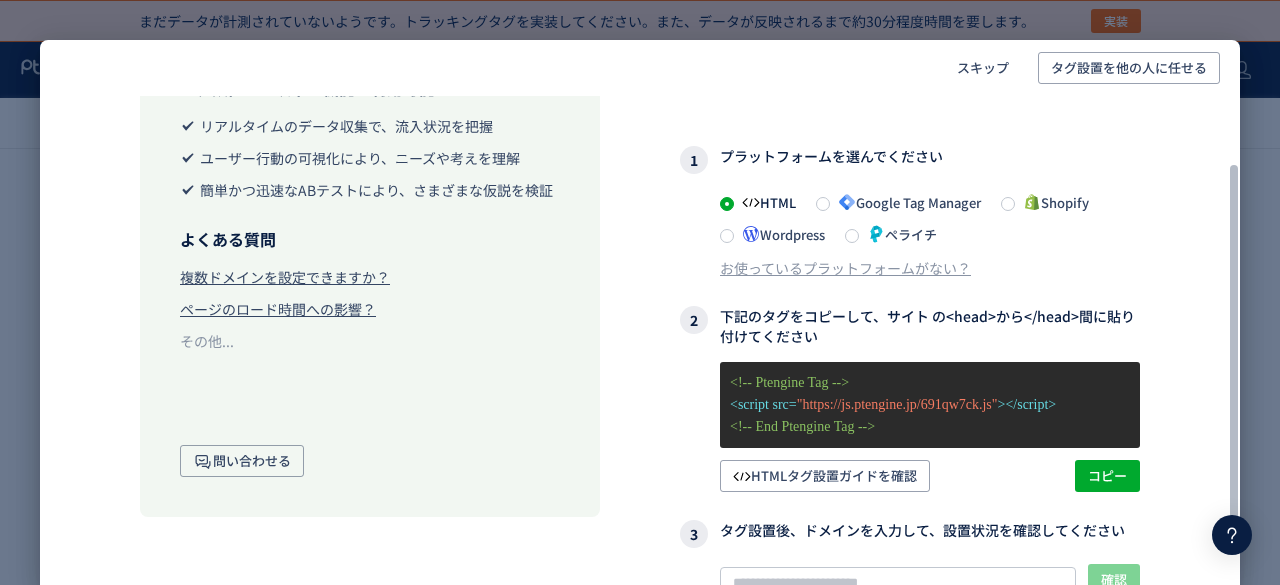 scroll, scrollTop: 100, scrollLeft: 0, axis: vertical 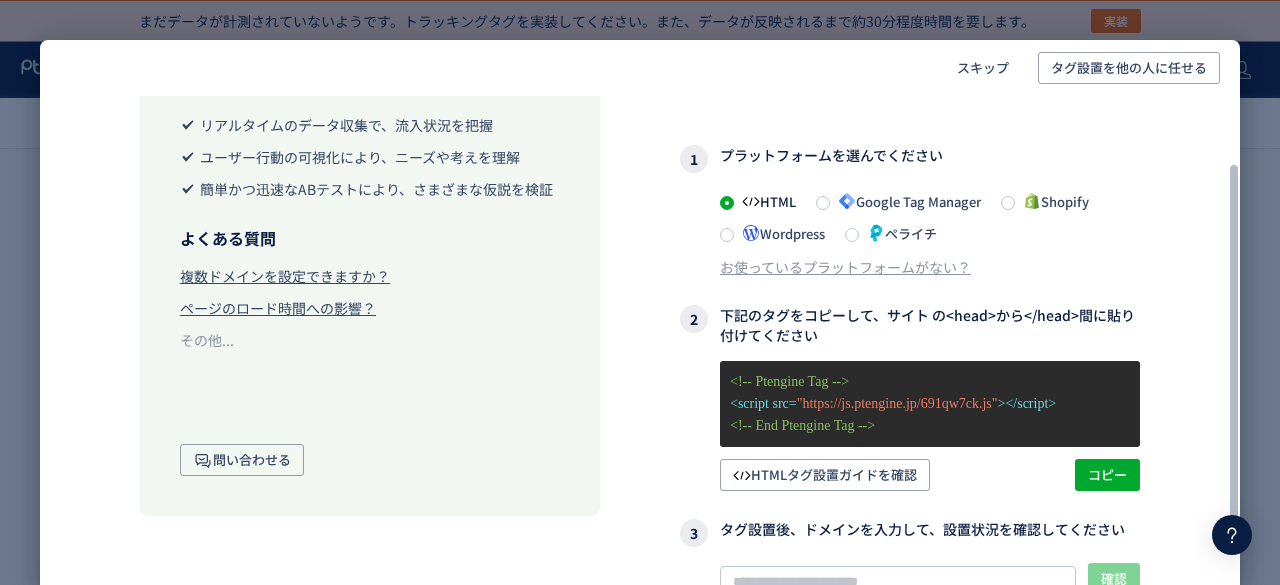 click on "Google Tag Manager" at bounding box center (905, 201) 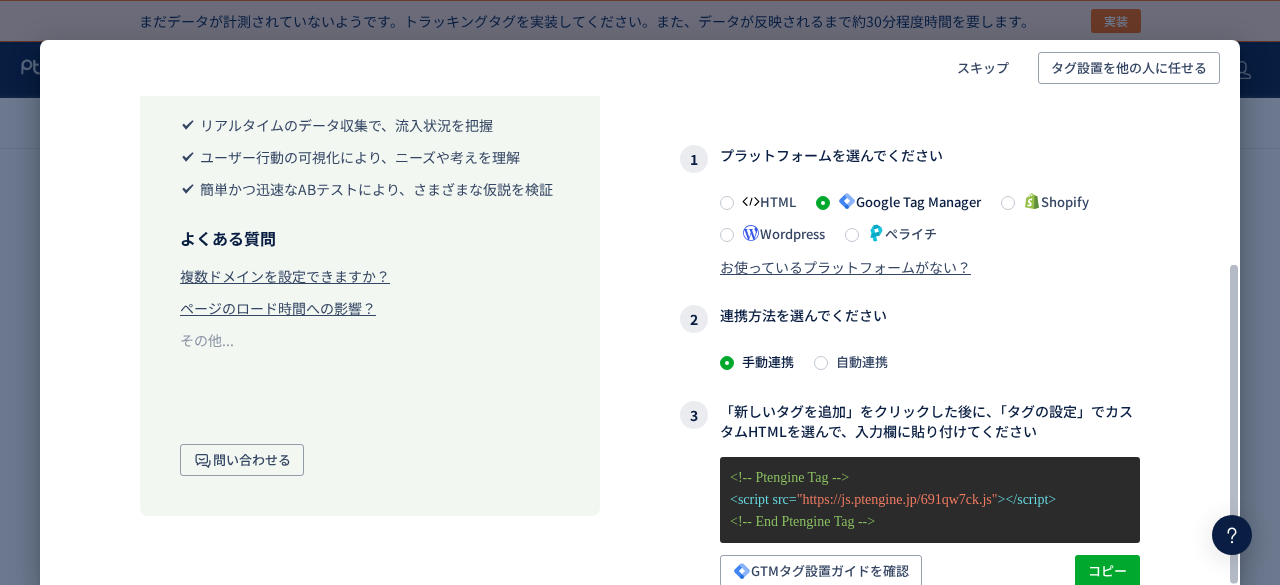 scroll, scrollTop: 287, scrollLeft: 0, axis: vertical 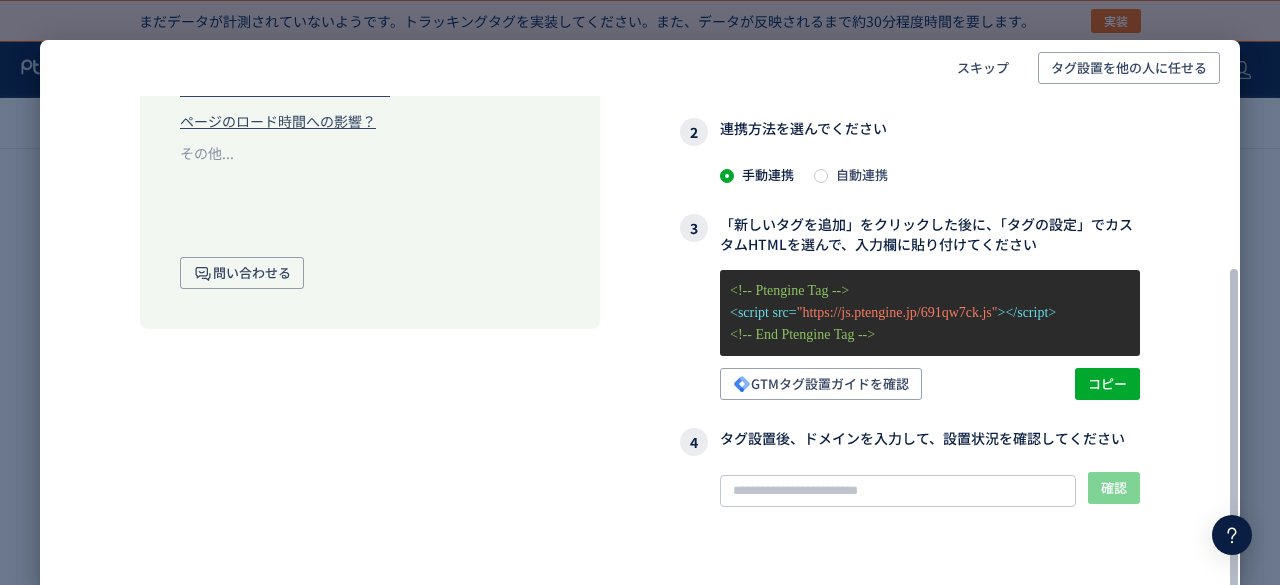 click on "自動連携" at bounding box center [858, 174] 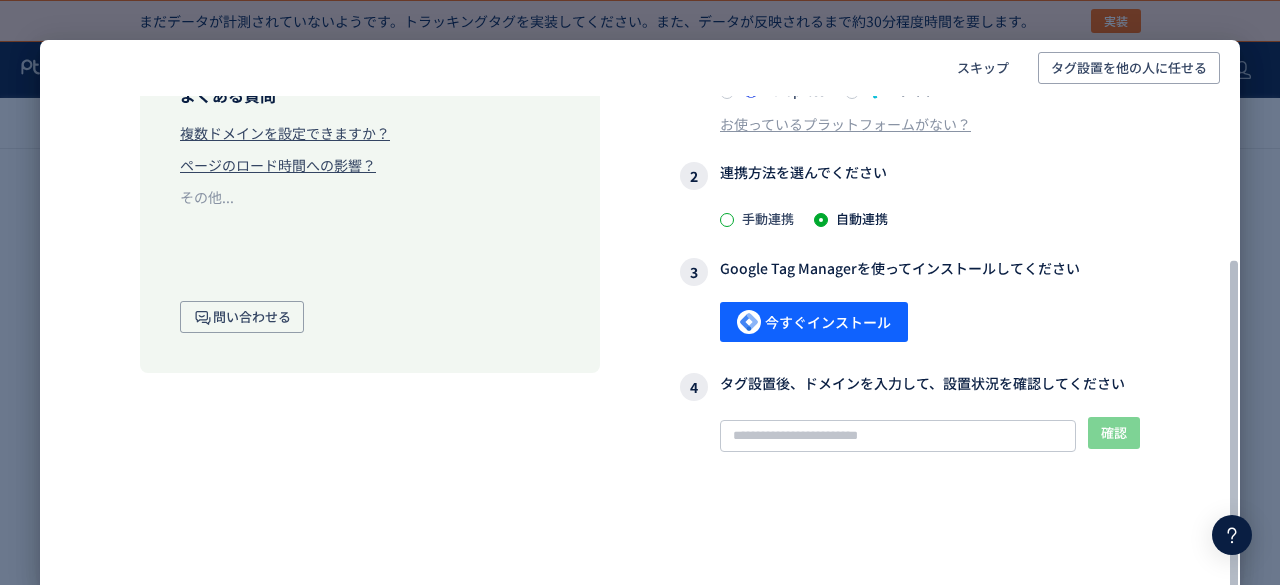 click at bounding box center [727, 220] 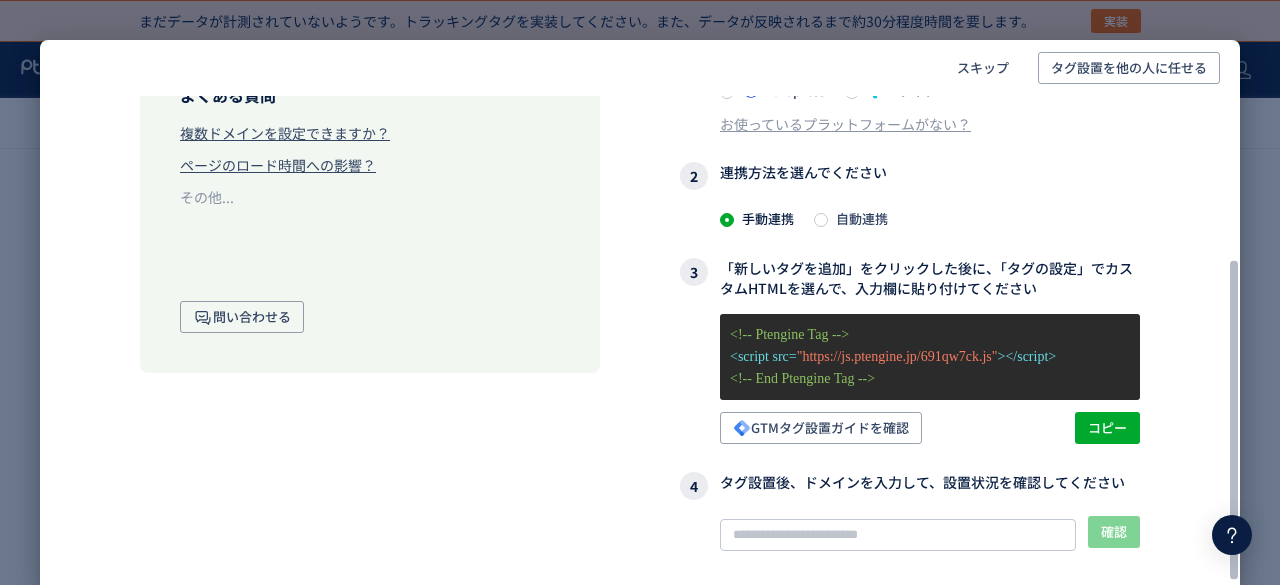 scroll, scrollTop: 255, scrollLeft: 0, axis: vertical 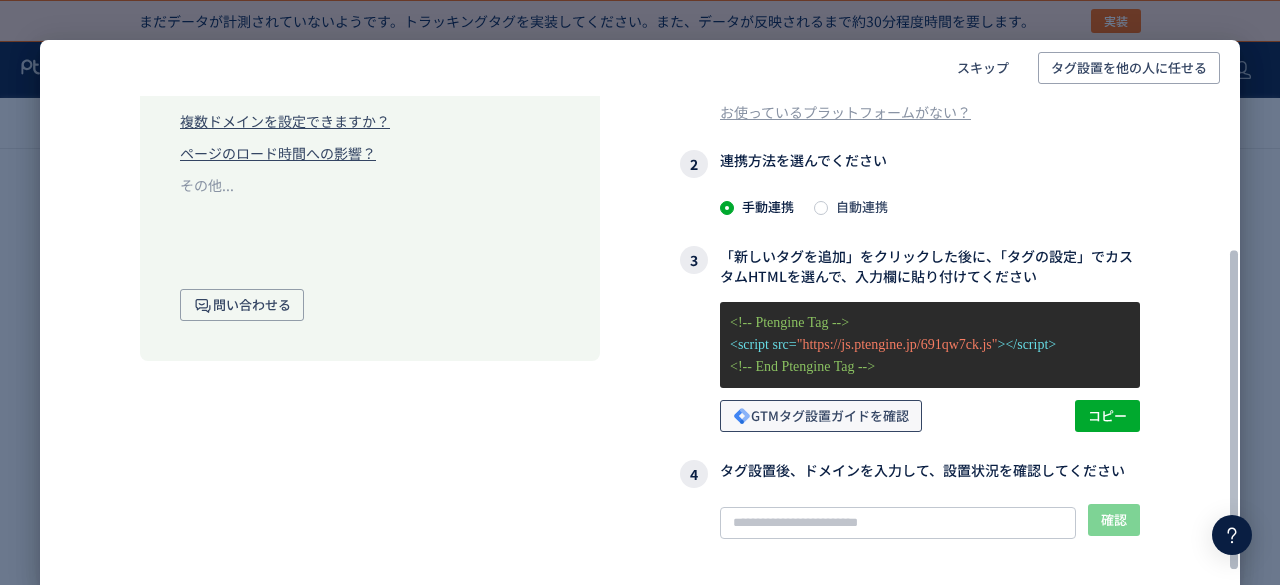 click on "GTMタグ設置ガイドを確認" at bounding box center (821, 416) 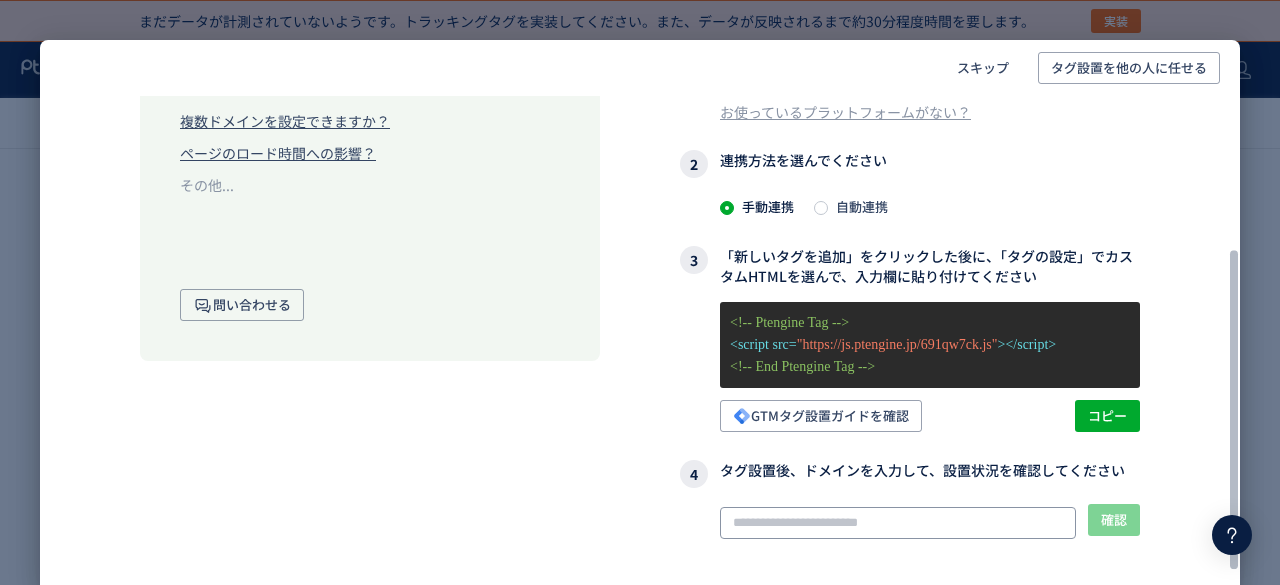 click 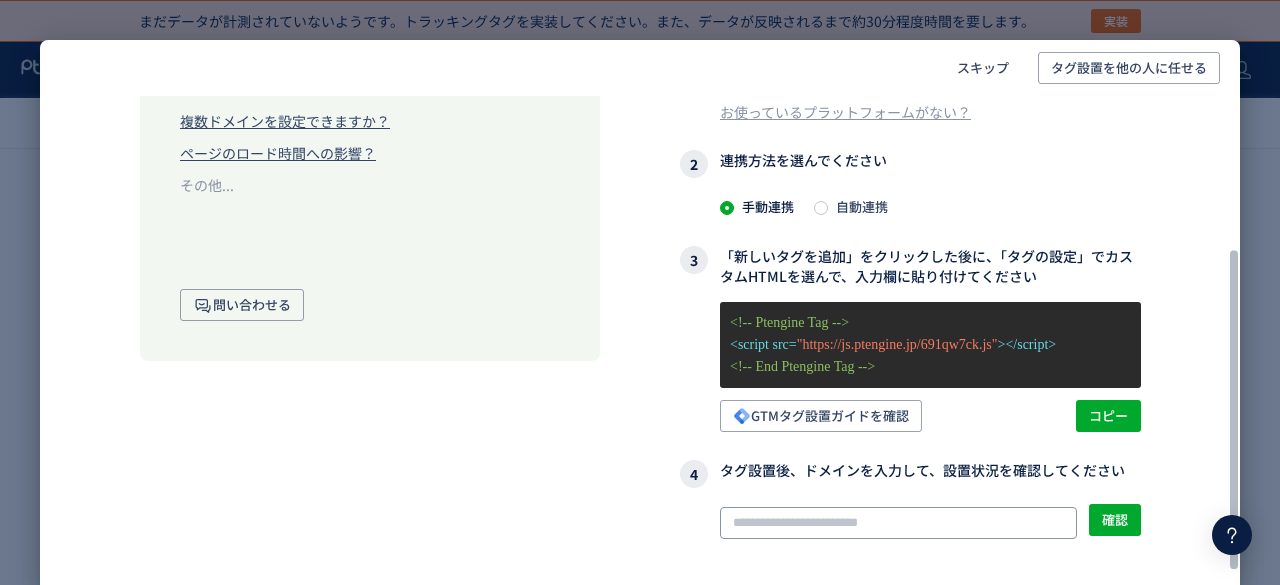 scroll, scrollTop: 0, scrollLeft: 0, axis: both 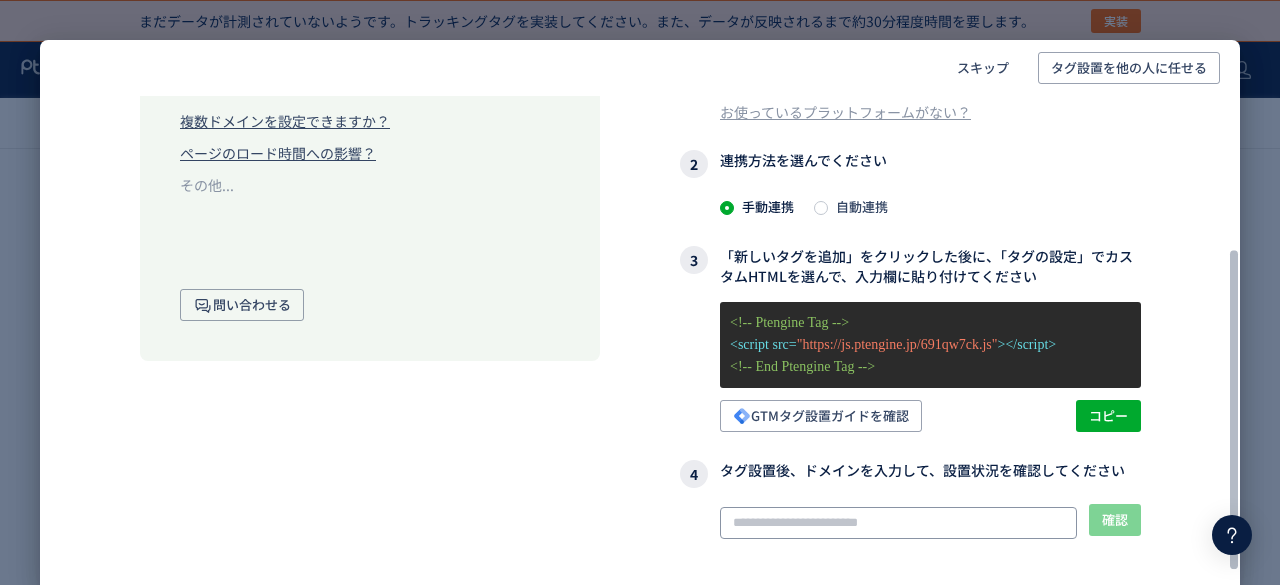 type on "*" 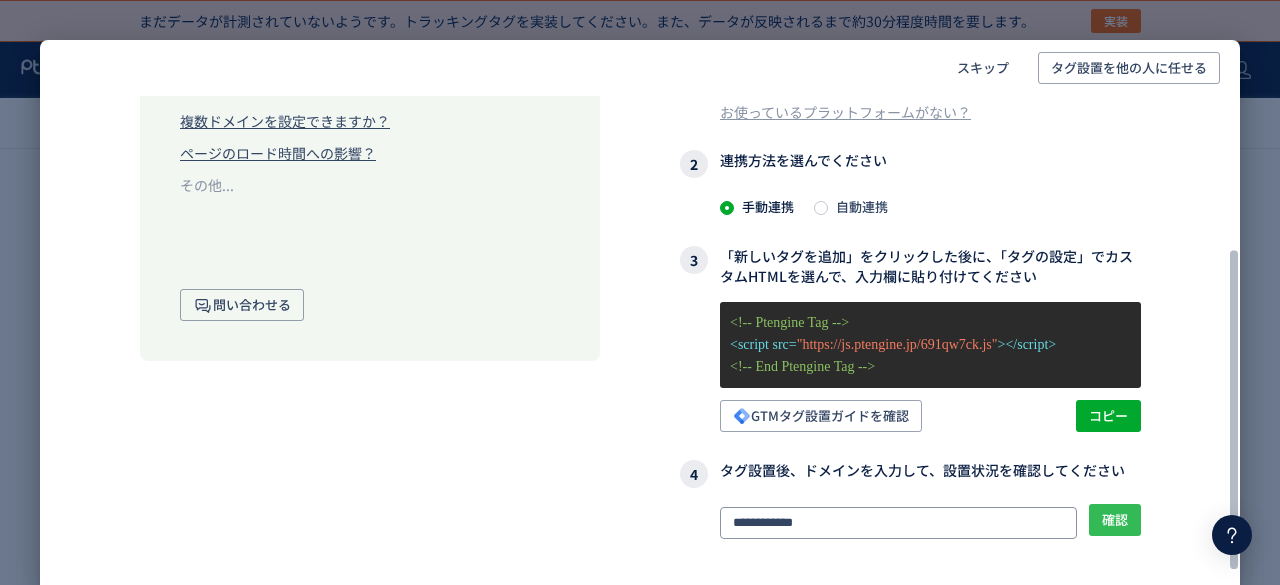 type on "**********" 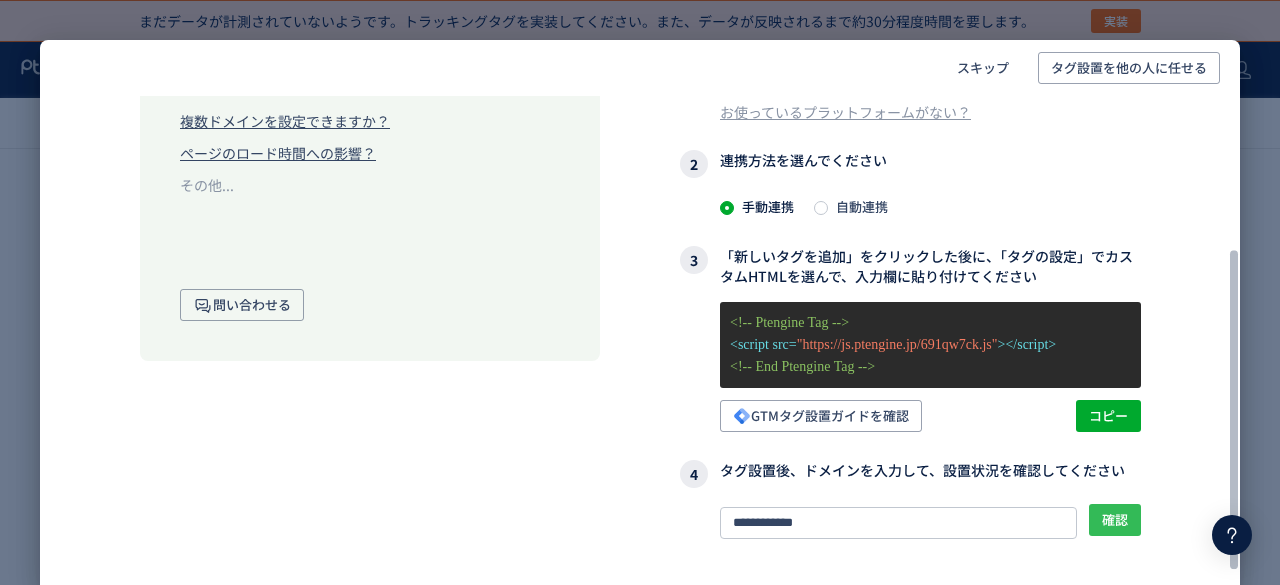 click on "確認" at bounding box center [1115, 520] 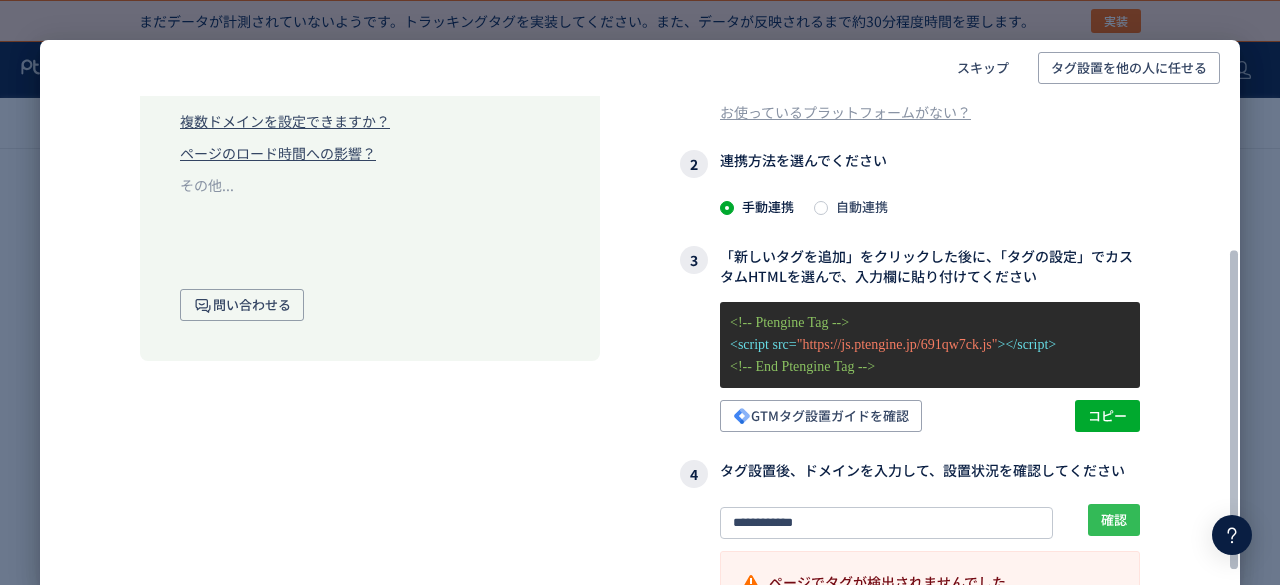 scroll, scrollTop: 342, scrollLeft: 0, axis: vertical 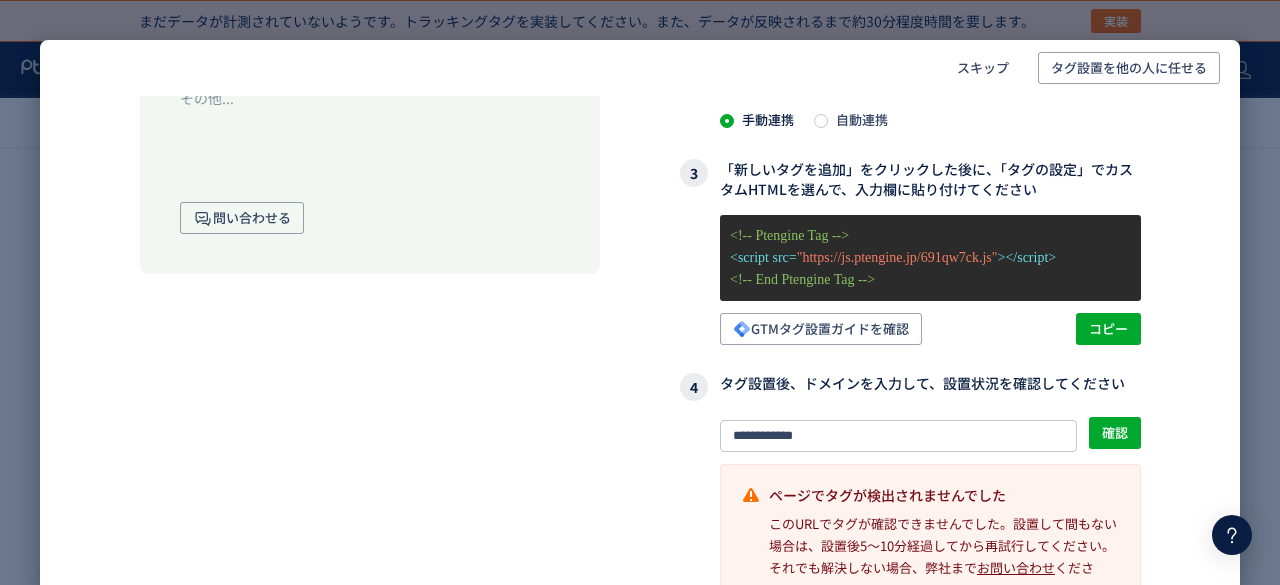 click on "スキップ タグ設置を他の人に任せる タグ設置で、以下の機能が利用可能に  リアルタイムのデータ収集で、流入状況を把握  ユーザー行動の可視化により、ニーズや考えを理解  簡単かつ迅速なABテストにより、さまざまな仮説を検証 よくある質問 複数ドメインを設定できますか？ ページのロード時間への影響？ その他...  問い合わせる タグ設置 データからユーザー行動を理解するために、タグでサイトと連携します 1  プラットフォームを選んでください  HTML  Google Tag Manager  Shopify  Wordpress  ペライチ お使っているプラットフォームがない？ 2  連携方法を選んでください 手動連携 自動連携 3  「新しいタグを追加」をクリックした後に、「タグの設定」でカスタムHTMLを選んで、入力欄に貼り付けてください <!-- Ptengine Tag -->  <script src= ></script>  コピー 4 確認" 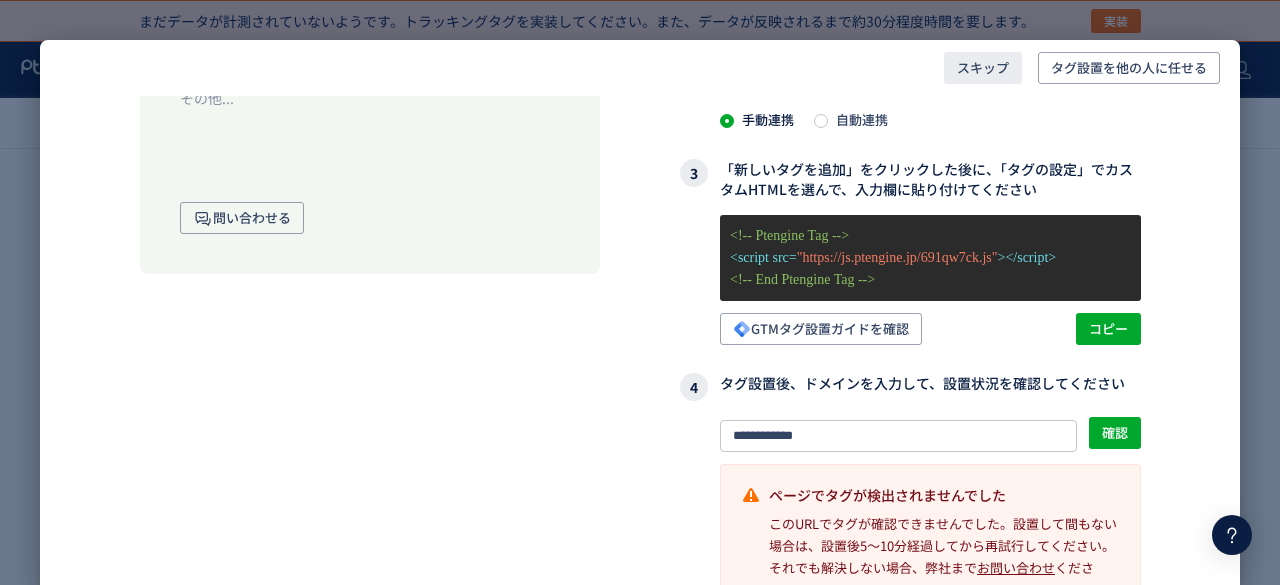 drag, startPoint x: 910, startPoint y: 64, endPoint x: 990, endPoint y: 68, distance: 80.09994 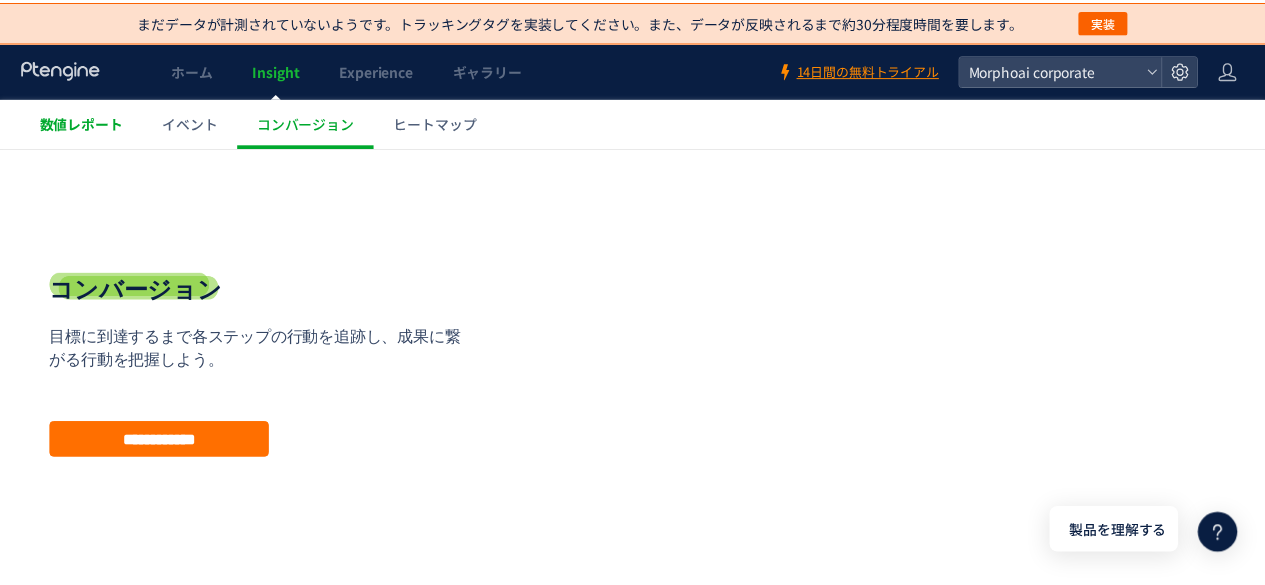 scroll, scrollTop: 62, scrollLeft: 0, axis: vertical 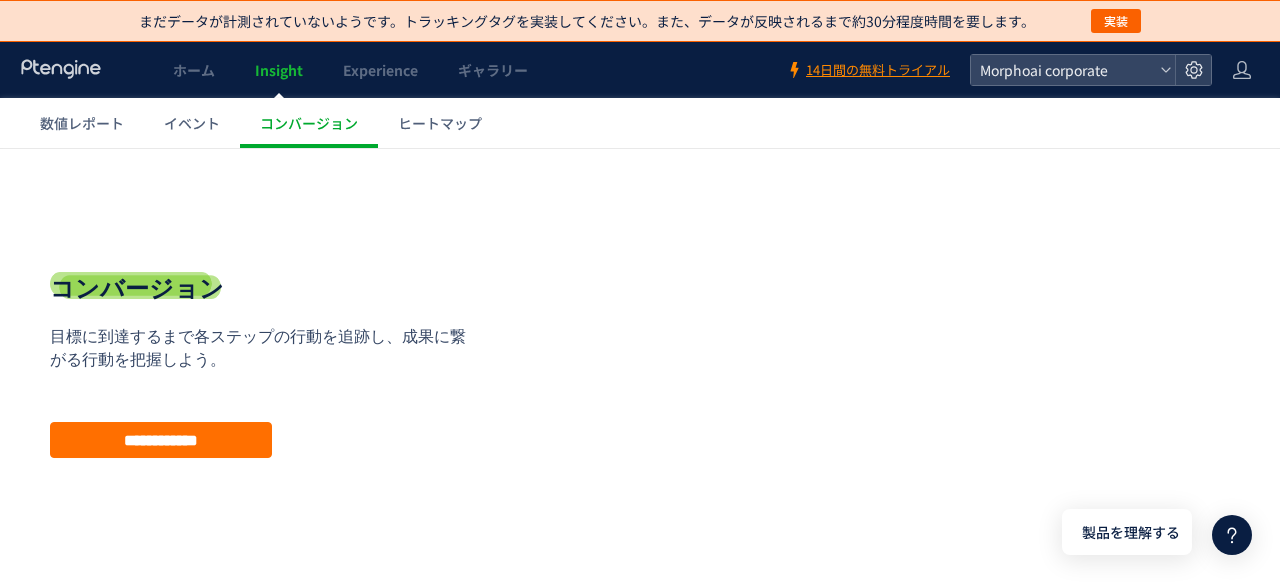 click 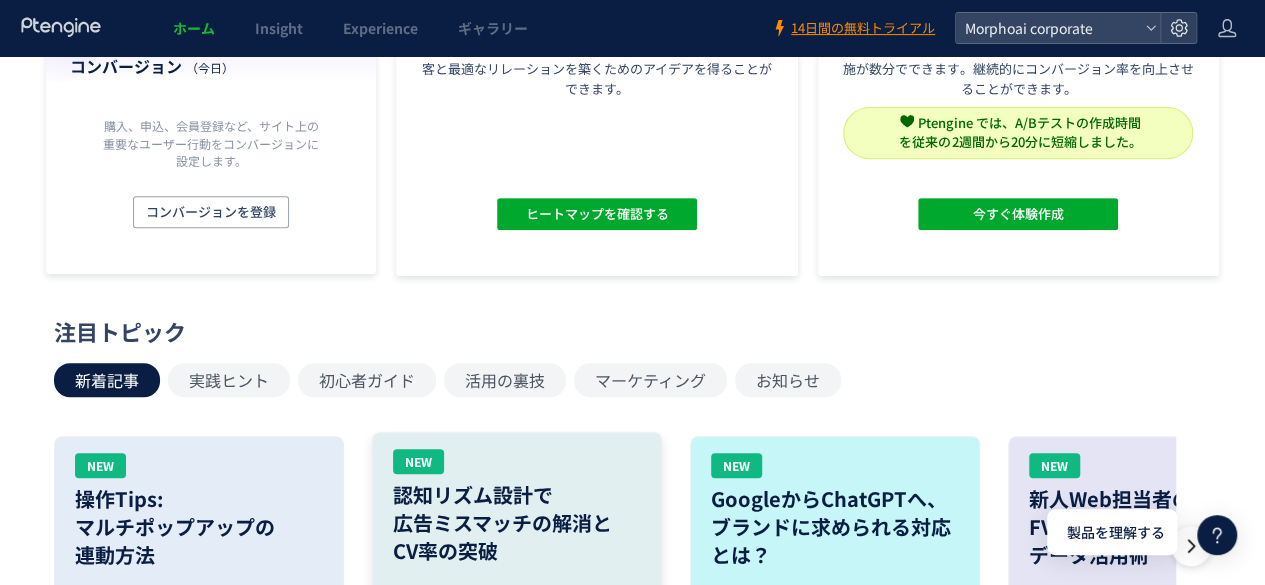 scroll, scrollTop: 0, scrollLeft: 0, axis: both 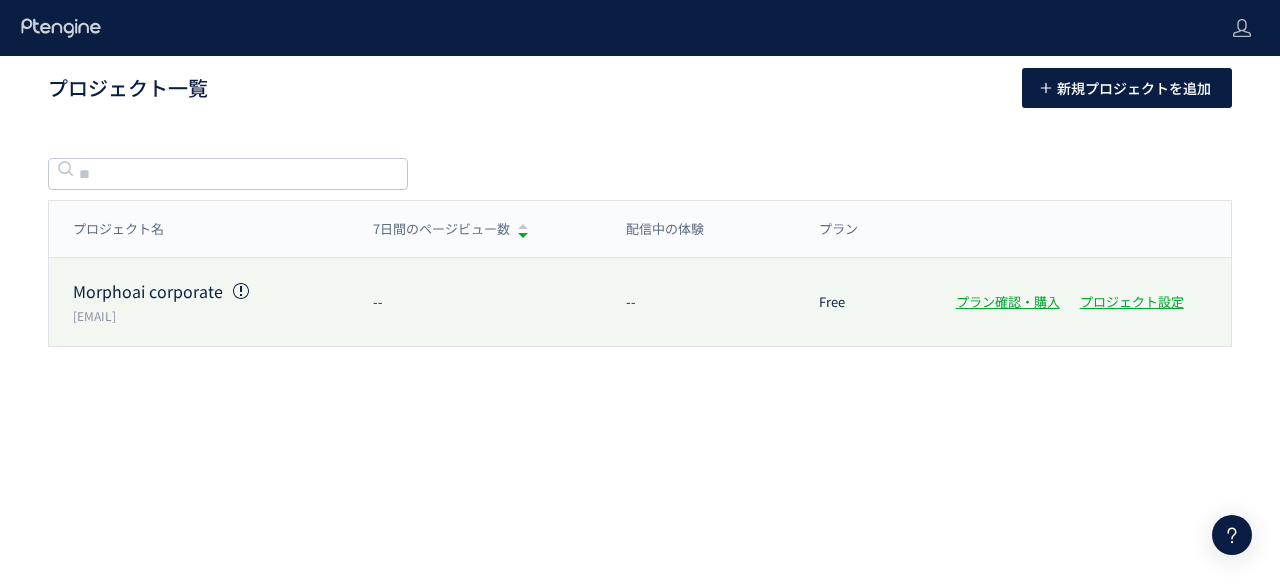click on "Morphoai corporate  morphoai.com" 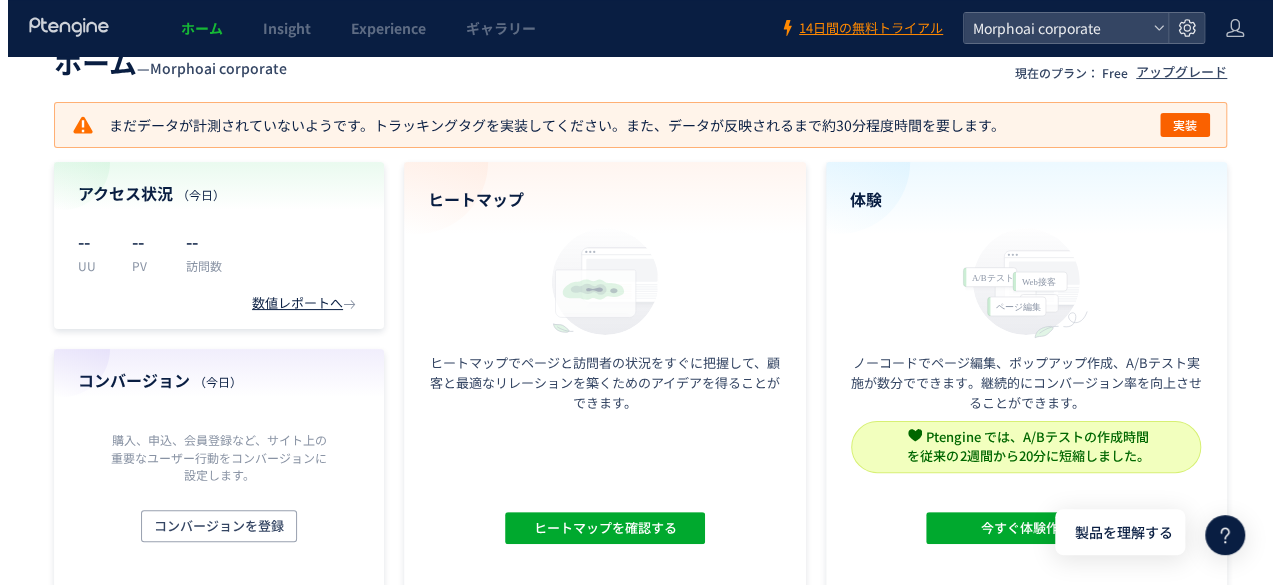 scroll, scrollTop: 40, scrollLeft: 0, axis: vertical 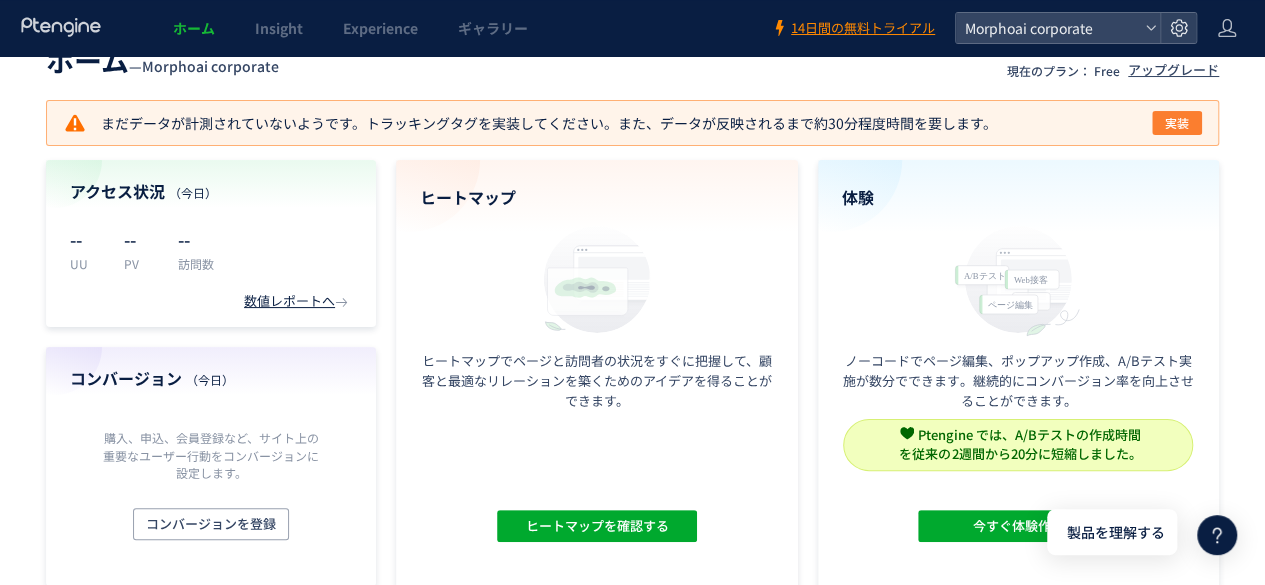 click on "実装" at bounding box center [1177, 123] 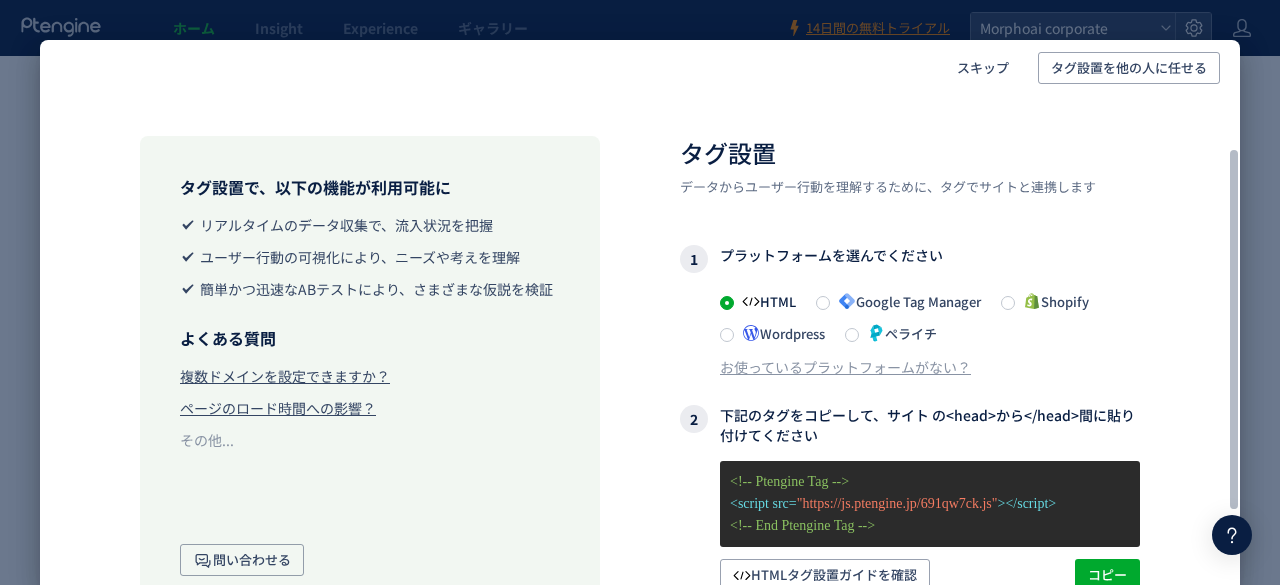 scroll, scrollTop: 92, scrollLeft: 0, axis: vertical 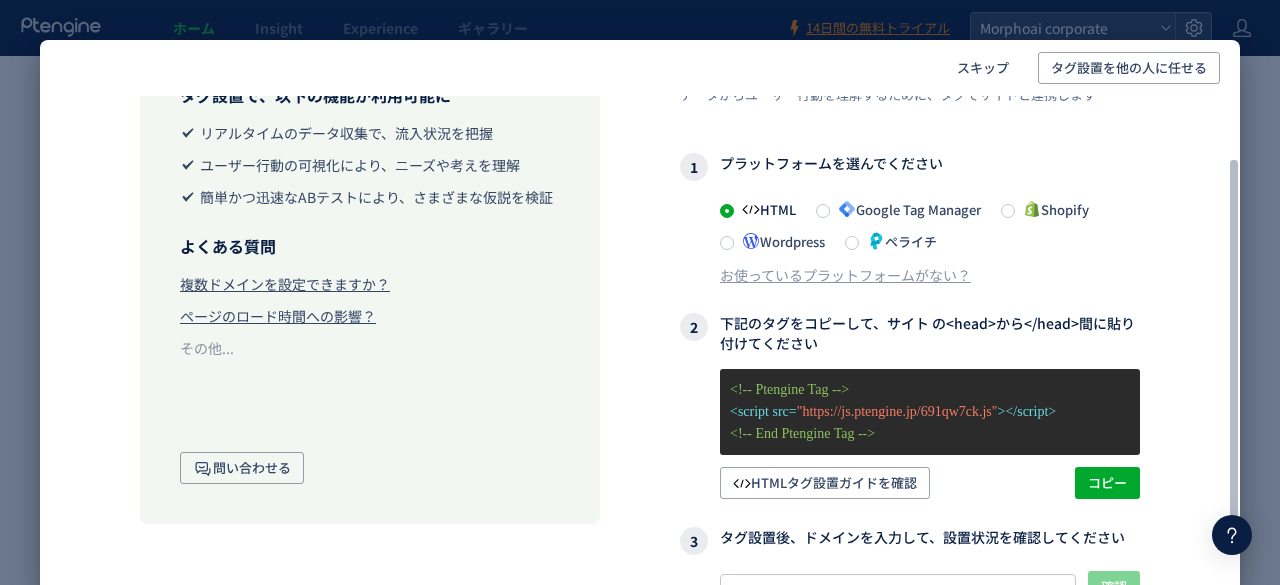 click on "HTML  Google Tag Manager  Shopify  Wordpress  ペライチ" at bounding box center (930, 225) 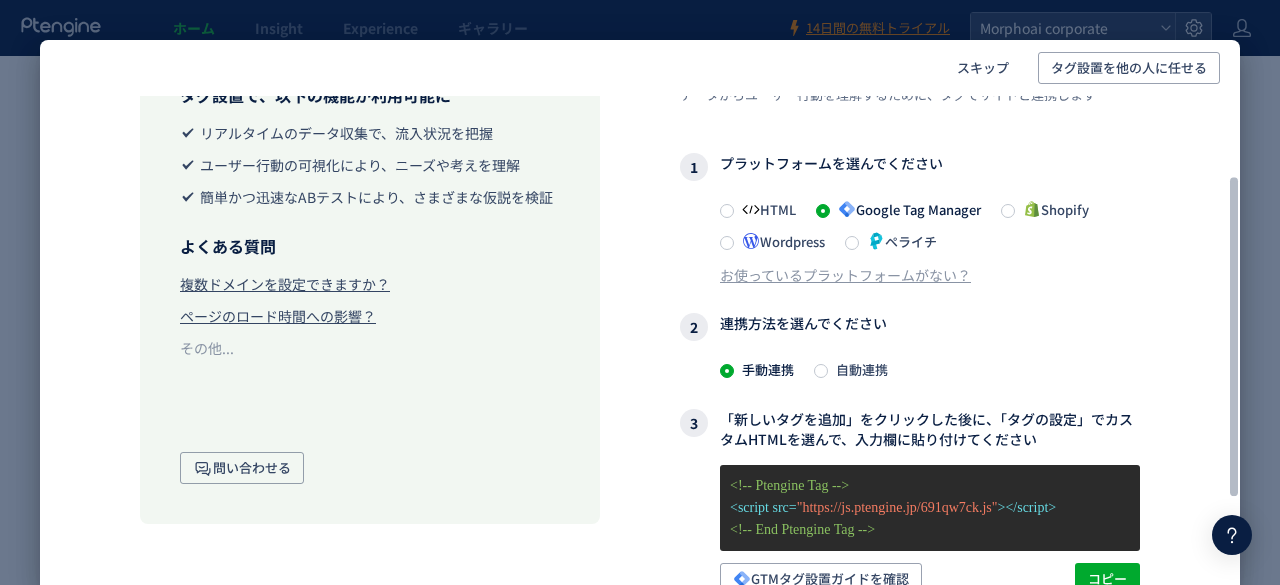 scroll, scrollTop: 174, scrollLeft: 0, axis: vertical 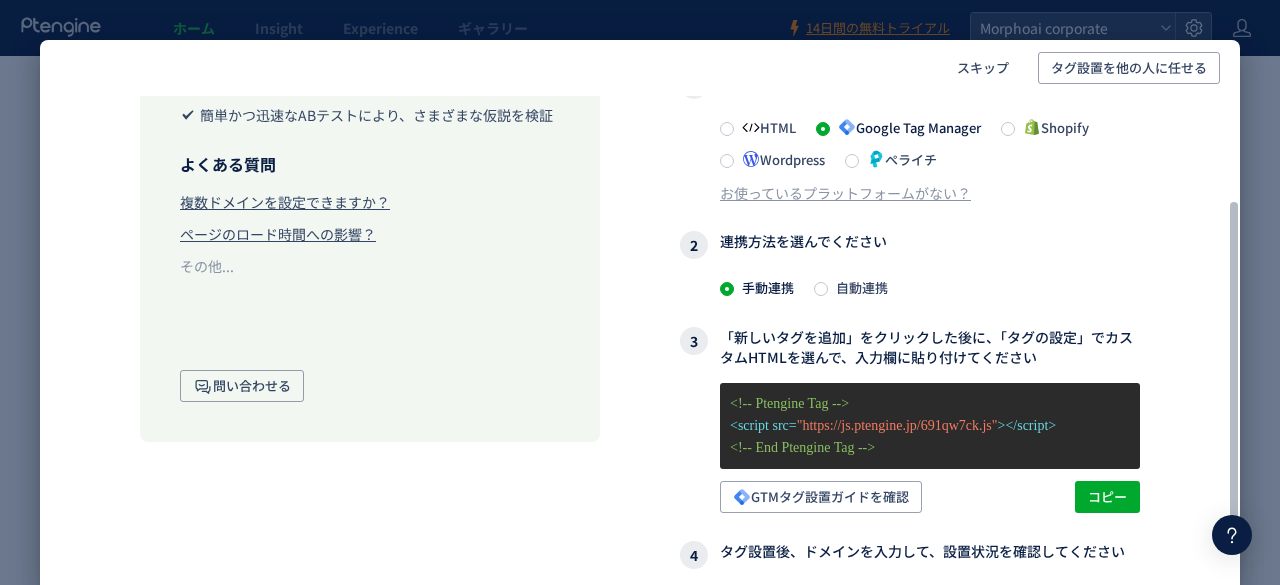 click on "手動連携 自動連携" at bounding box center (930, 287) 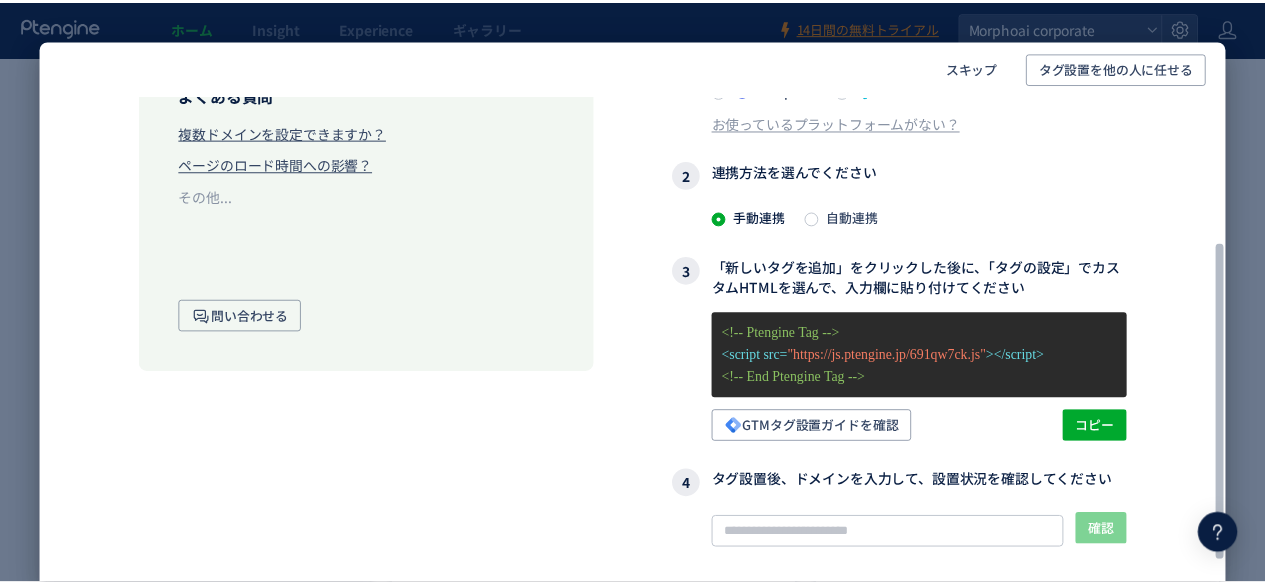 scroll, scrollTop: 243, scrollLeft: 0, axis: vertical 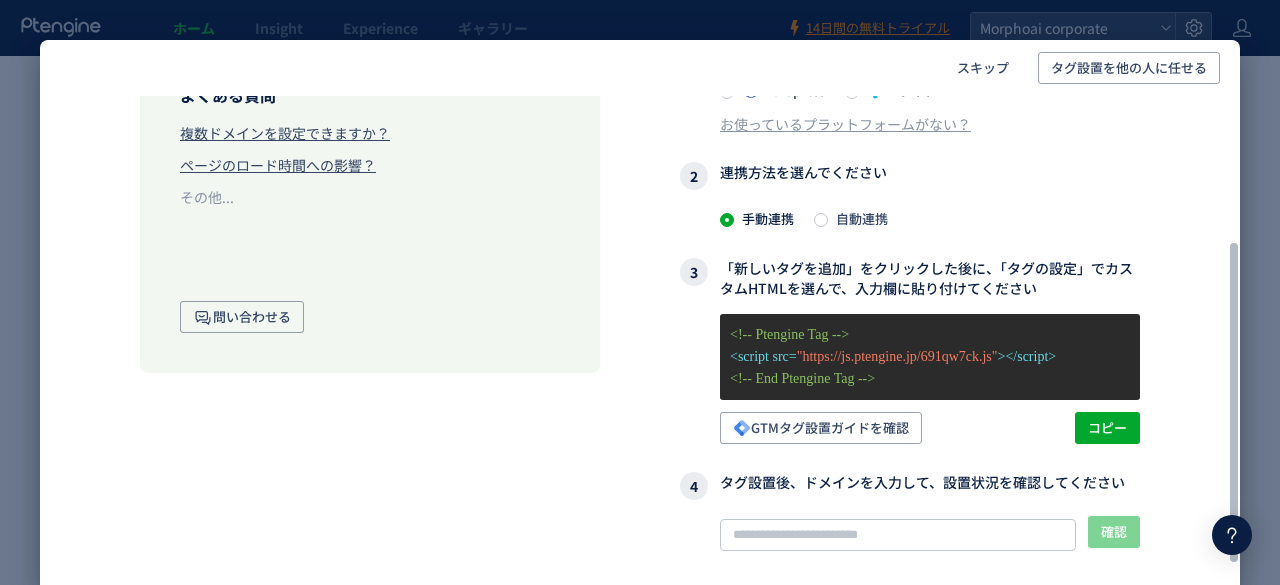 click on "自動連携" at bounding box center [858, 218] 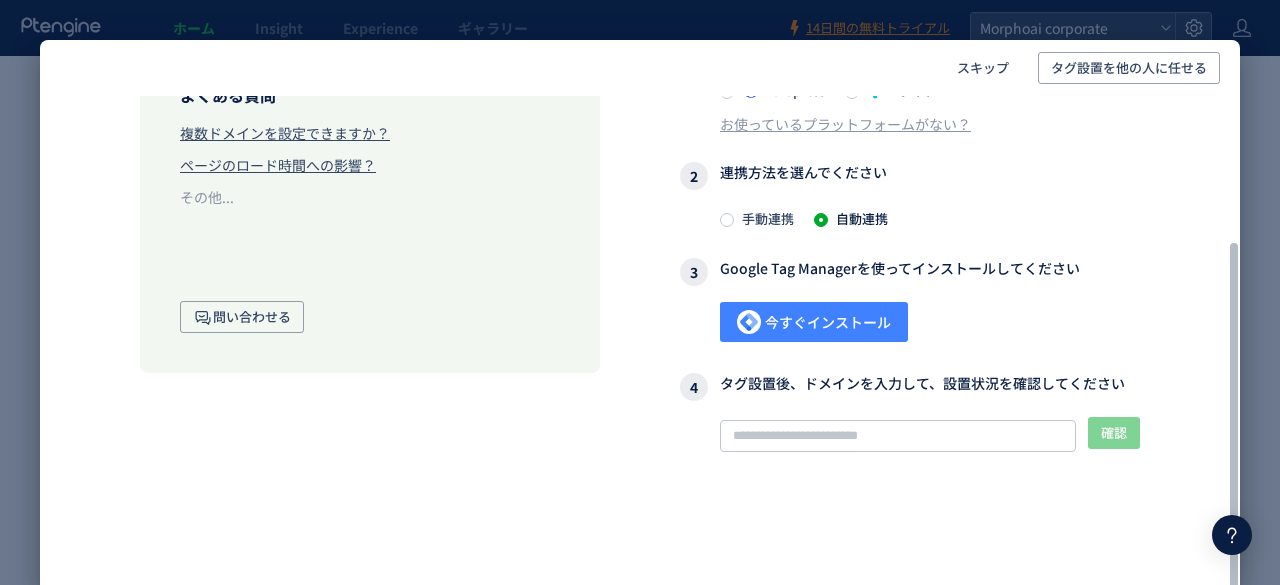 click on "今すぐインストール" at bounding box center [814, 322] 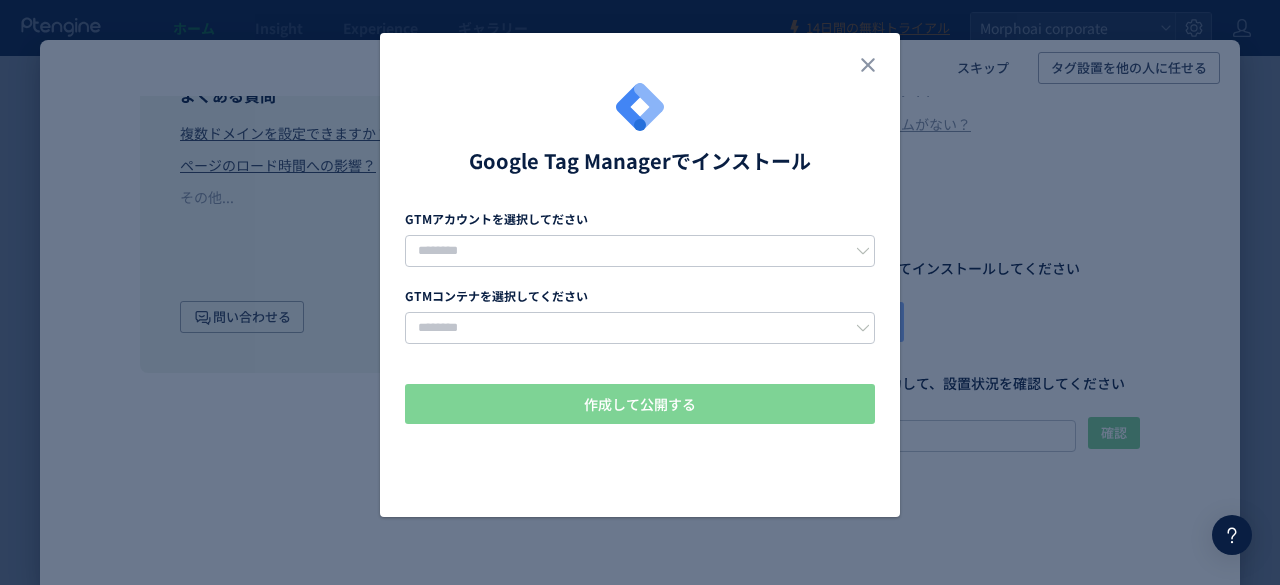 drag, startPoint x: 720, startPoint y: 197, endPoint x: 710, endPoint y: 231, distance: 35.44009 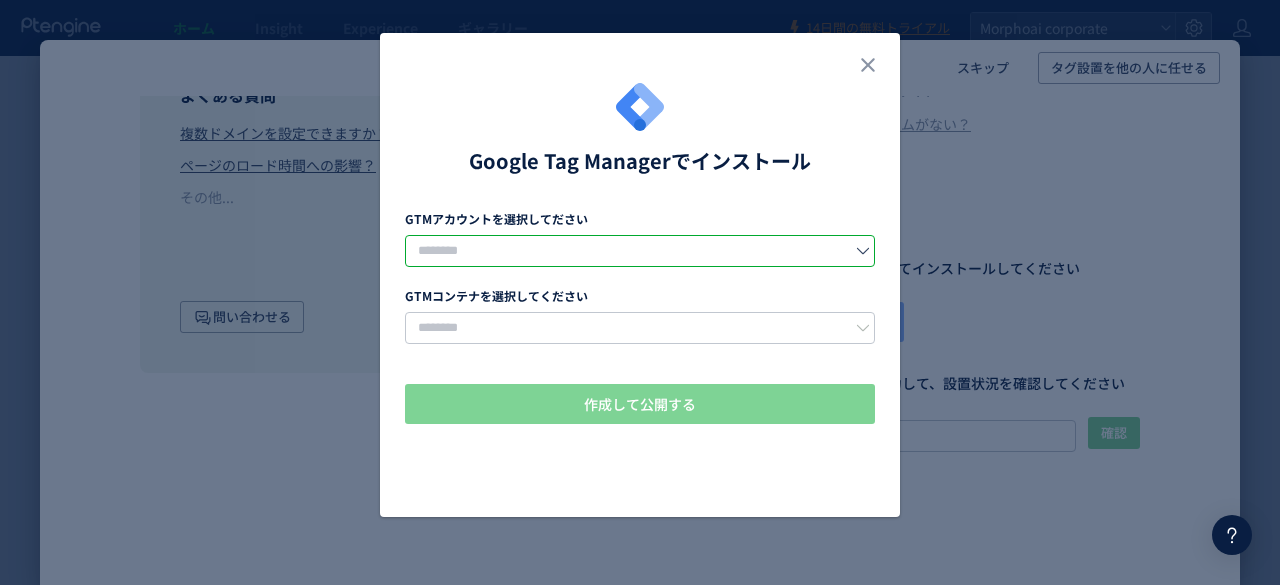 click 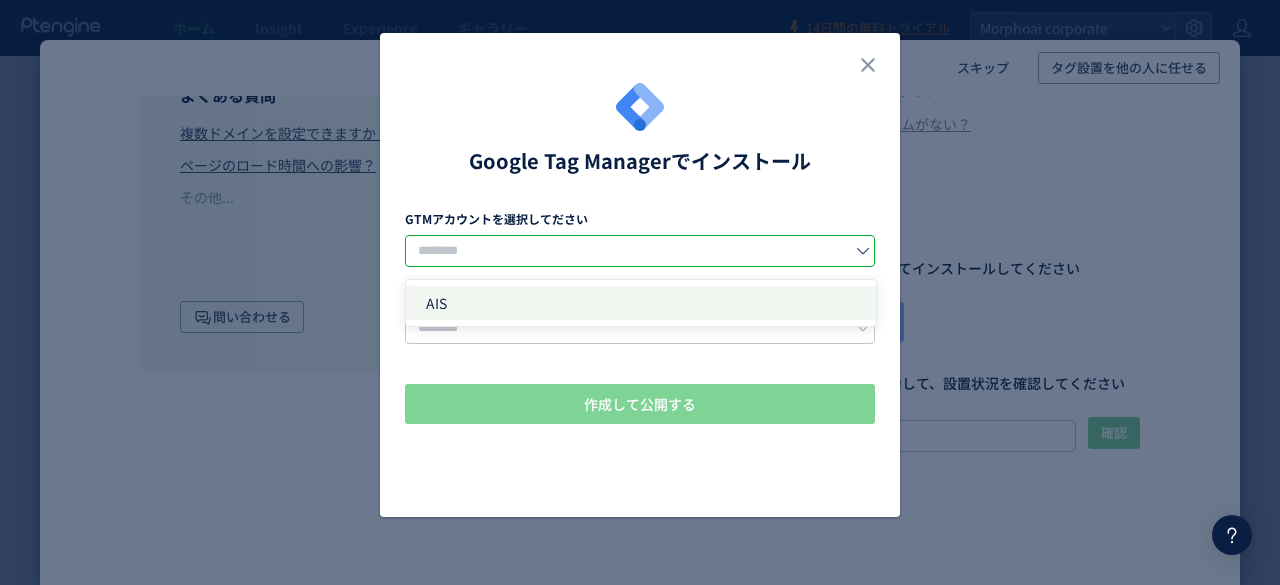 click on "AIS" 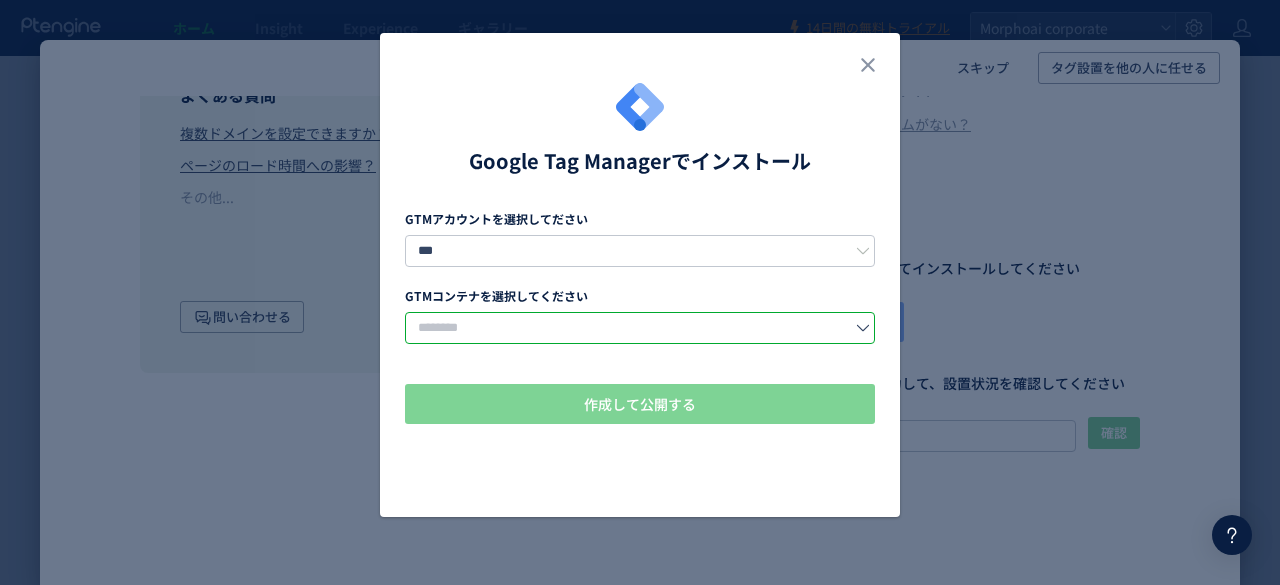 click 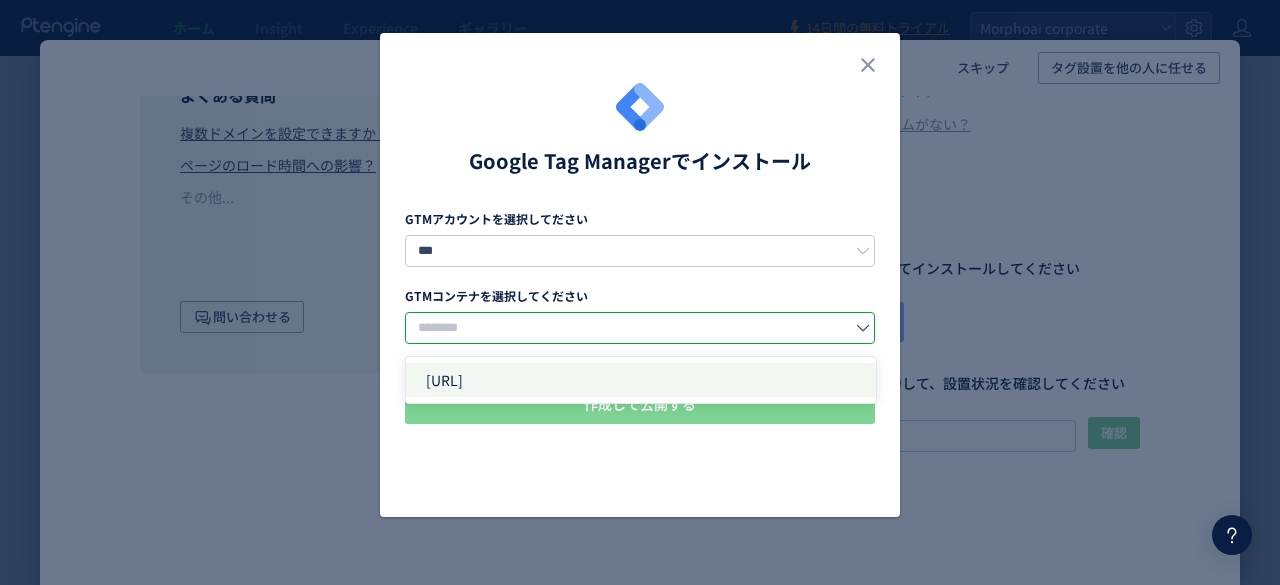 click on "www.morphoai.com" 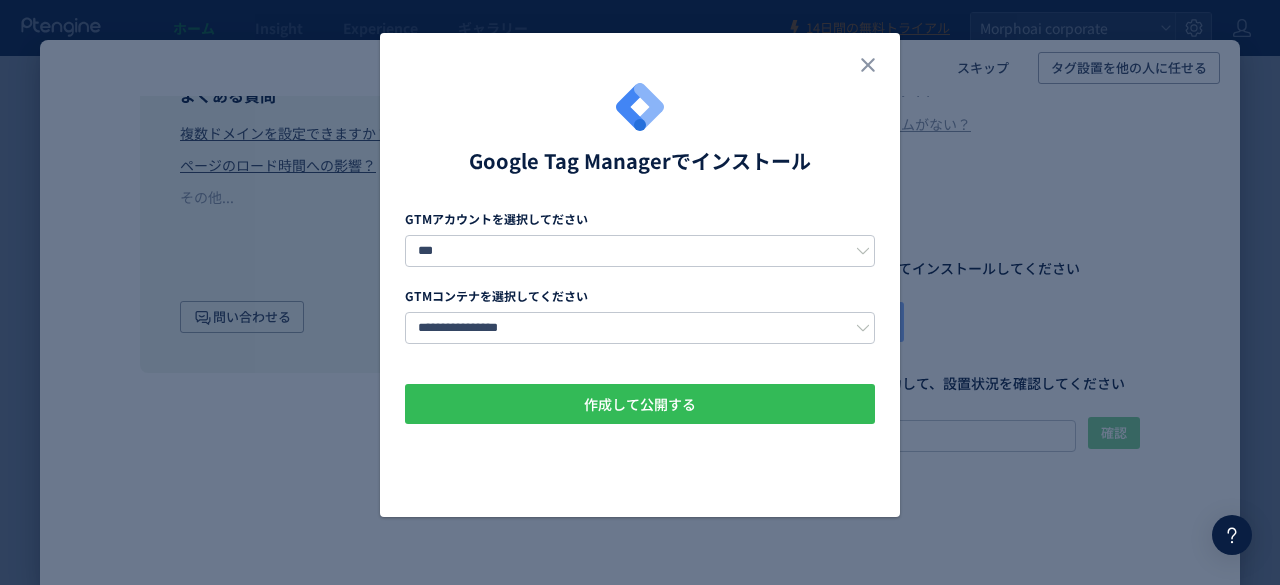 click on "作成して公開する" at bounding box center (640, 404) 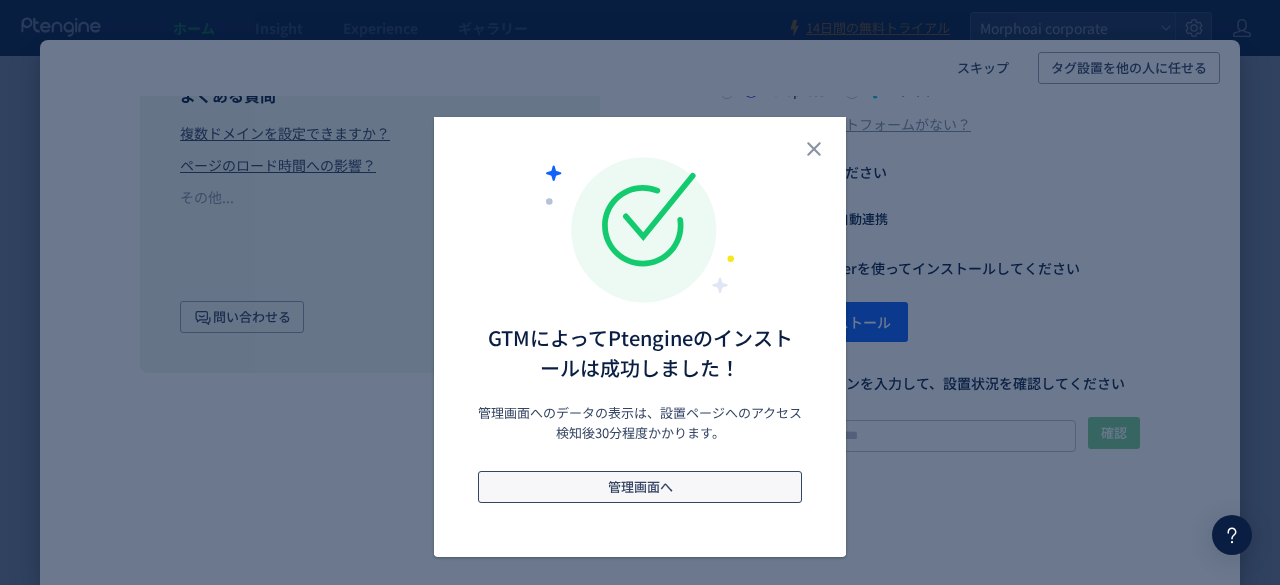 click on "管理画面へ" at bounding box center (640, 487) 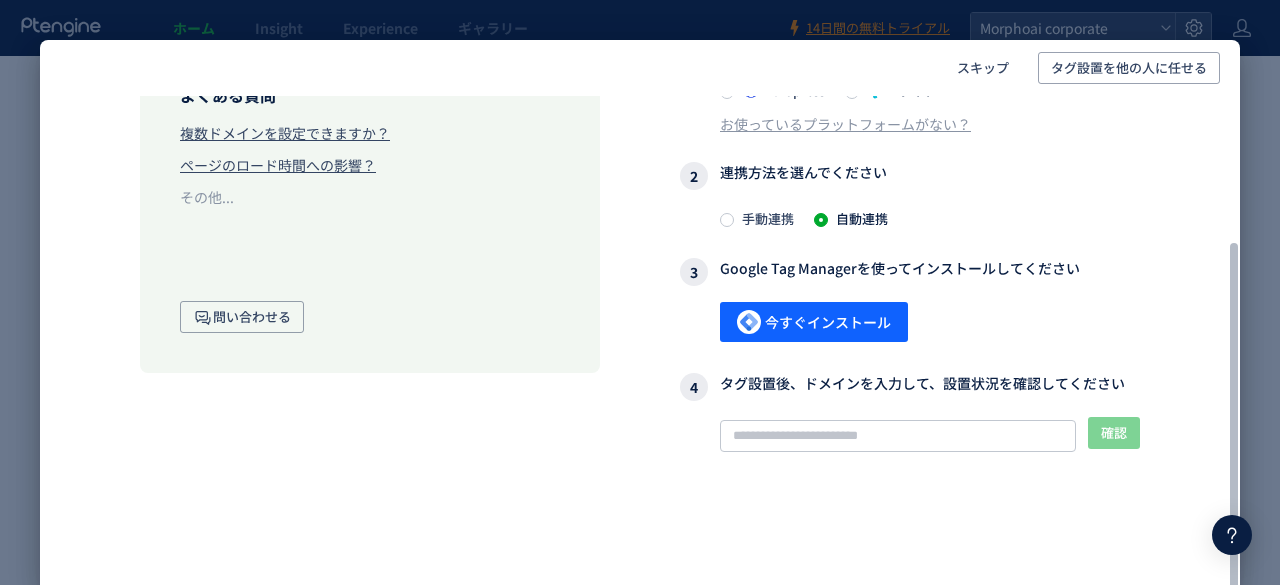 click on "4  タグ設置後、ドメインを入力して、設置状況を確認してください" at bounding box center [910, 387] 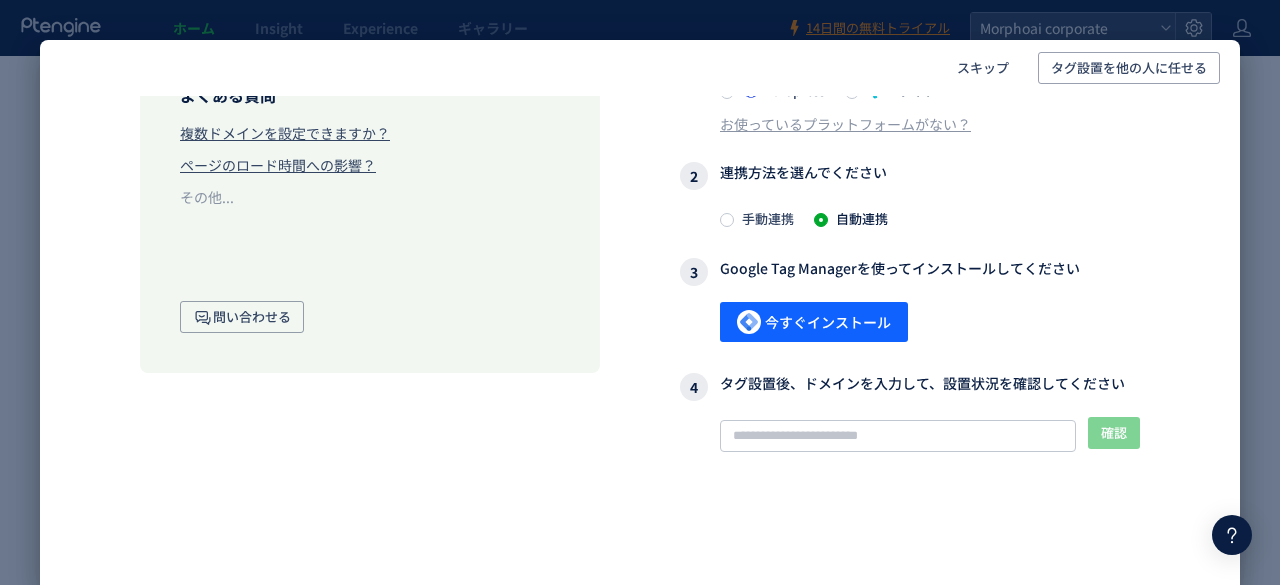 click on "スキップ タグ設置を他の人に任せる タグ設置で、以下の機能が利用可能に  リアルタイムのデータ収集で、流入状況を把握  ユーザー行動の可視化により、ニーズや考えを理解  簡単かつ迅速なABテストにより、さまざまな仮説を検証 よくある質問 複数ドメインを設定できますか？ ページのロード時間への影響？ その他...  問い合わせる タグ設置 データからユーザー行動を理解するために、タグでサイトと連携します 1  プラットフォームを選んでください  HTML  Google Tag Manager  Shopify  Wordpress  ペライチ お使っているプラットフォームがない？ 2  連携方法を選んでください 手動連携 自動連携 3  Google Tag Managerを使ってインストールしてください  今すぐインストール   4  タグ設置後、ドメインを入力して、設置状況を確認してください 確認 記事 お問い合わせ" 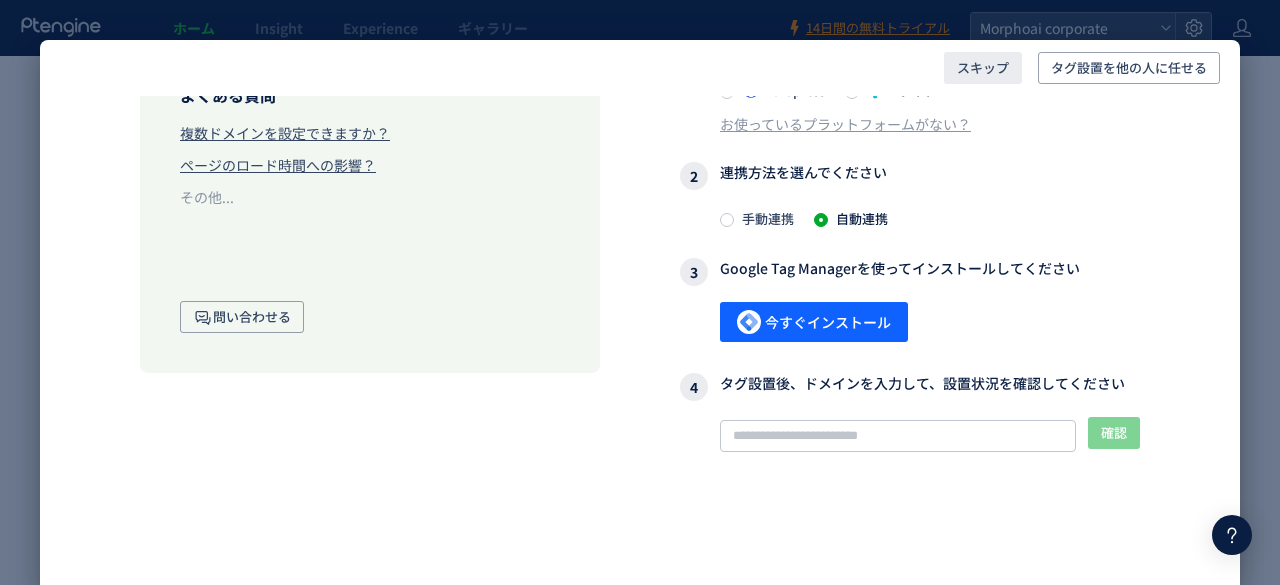 click on "スキップ" at bounding box center [983, 68] 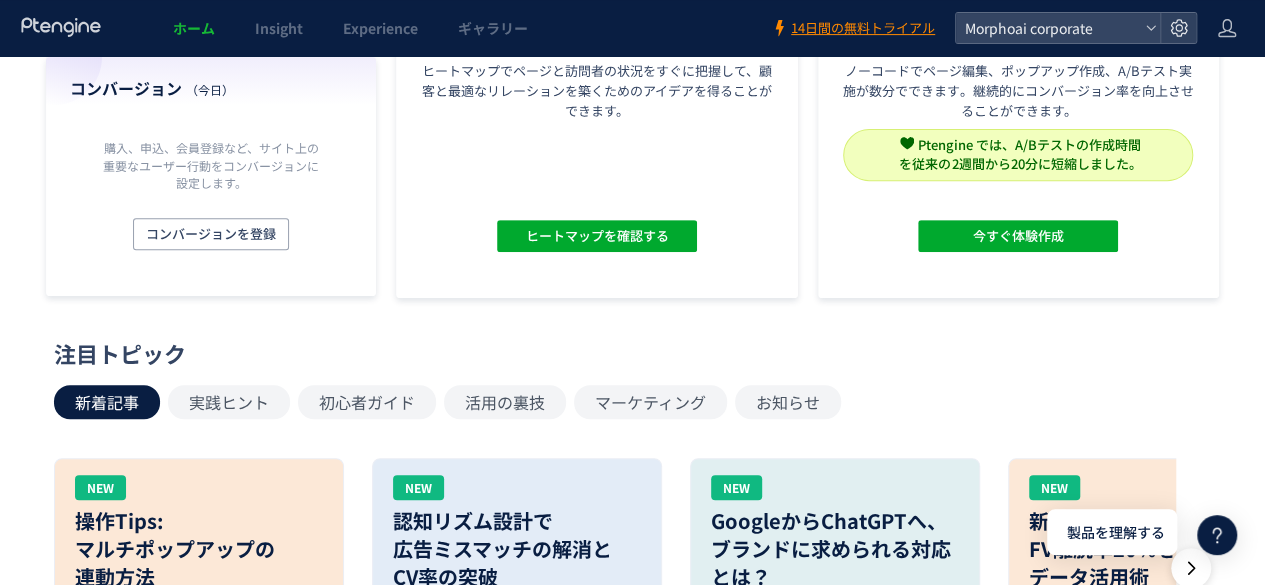 scroll, scrollTop: 0, scrollLeft: 0, axis: both 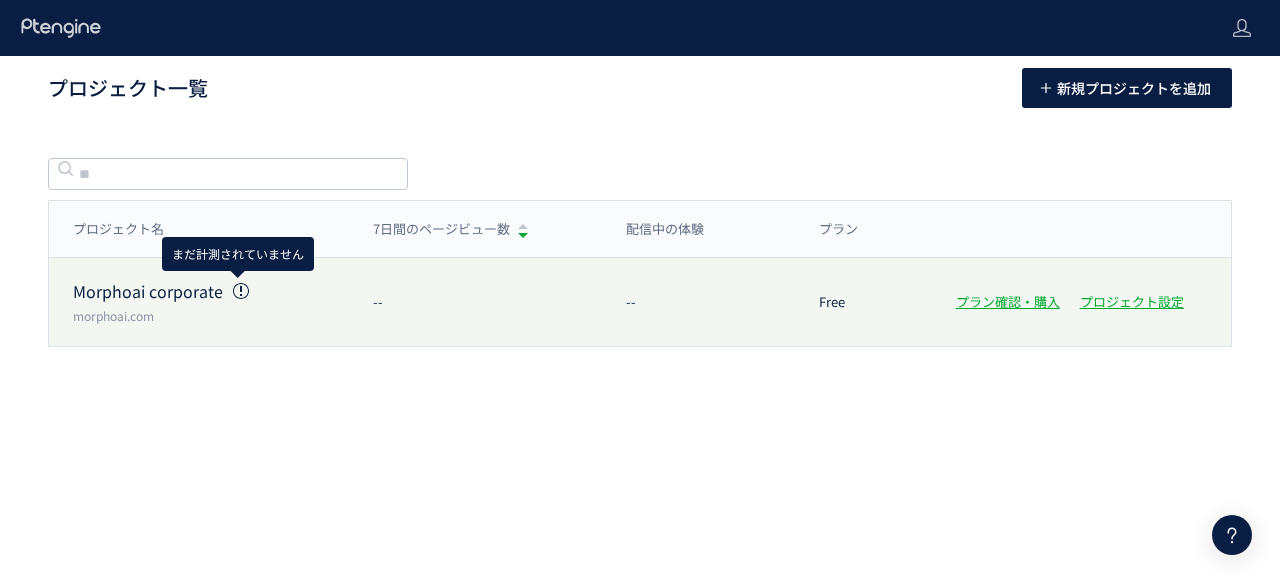 drag, startPoint x: 0, startPoint y: 0, endPoint x: 239, endPoint y: 289, distance: 375.02267 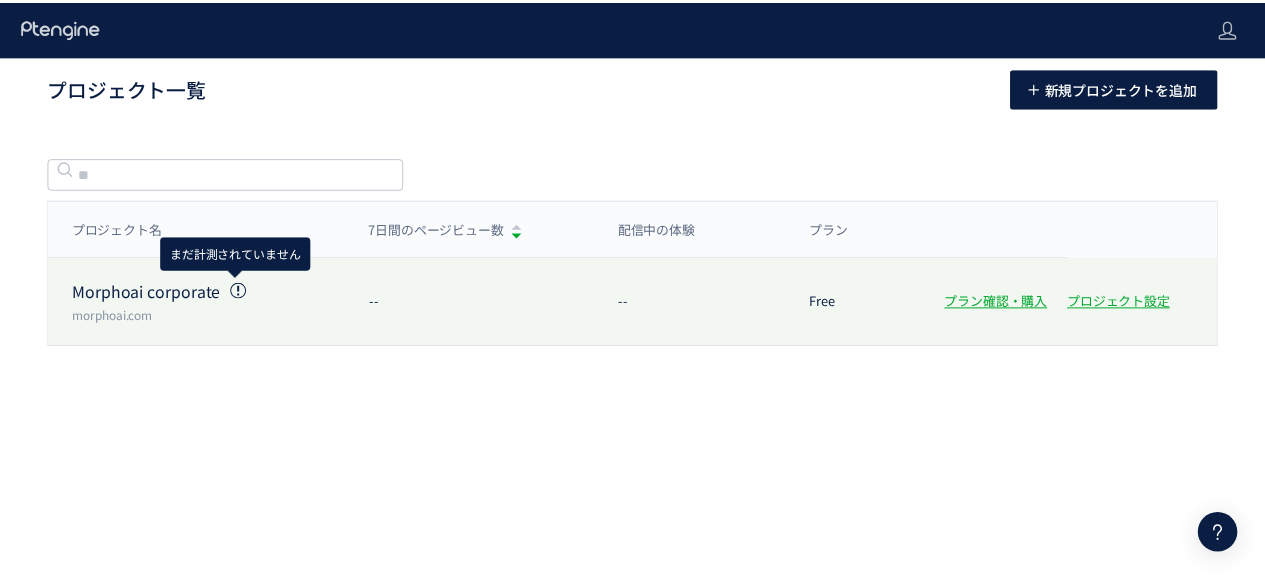 scroll, scrollTop: 0, scrollLeft: 0, axis: both 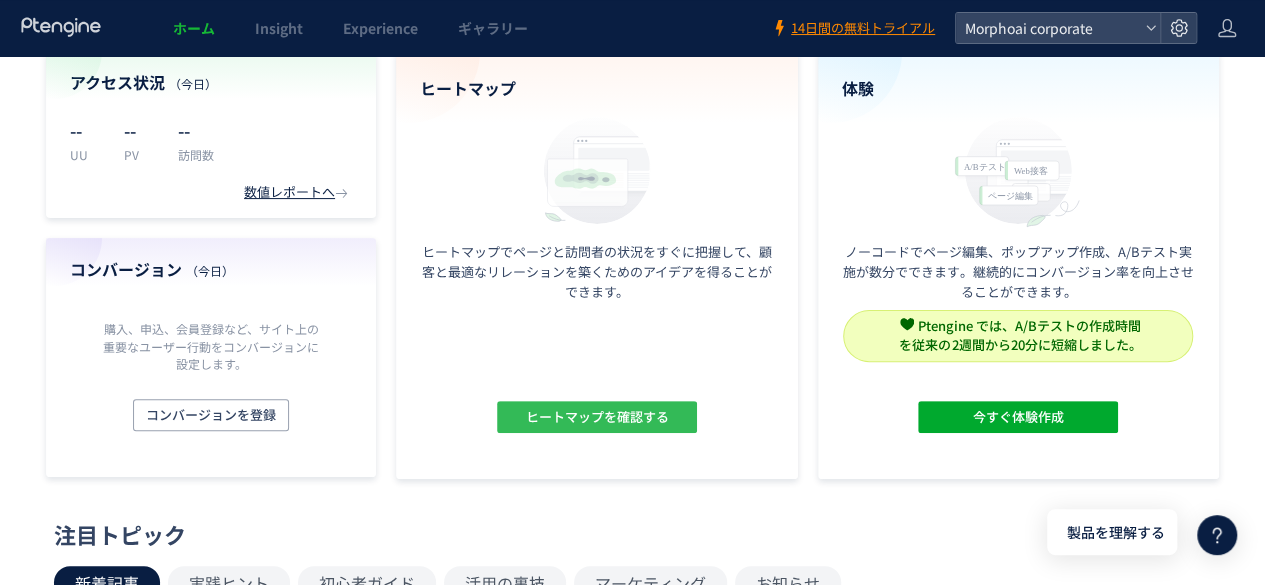 click on "ヒートマップを確認する" at bounding box center [596, 417] 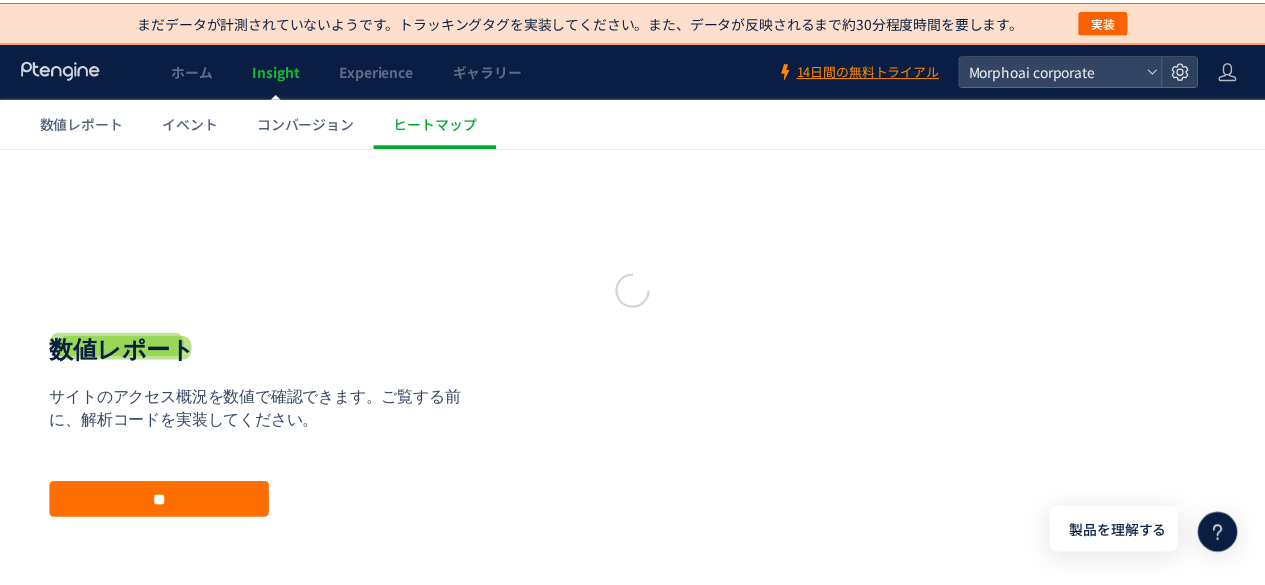 scroll, scrollTop: 0, scrollLeft: 0, axis: both 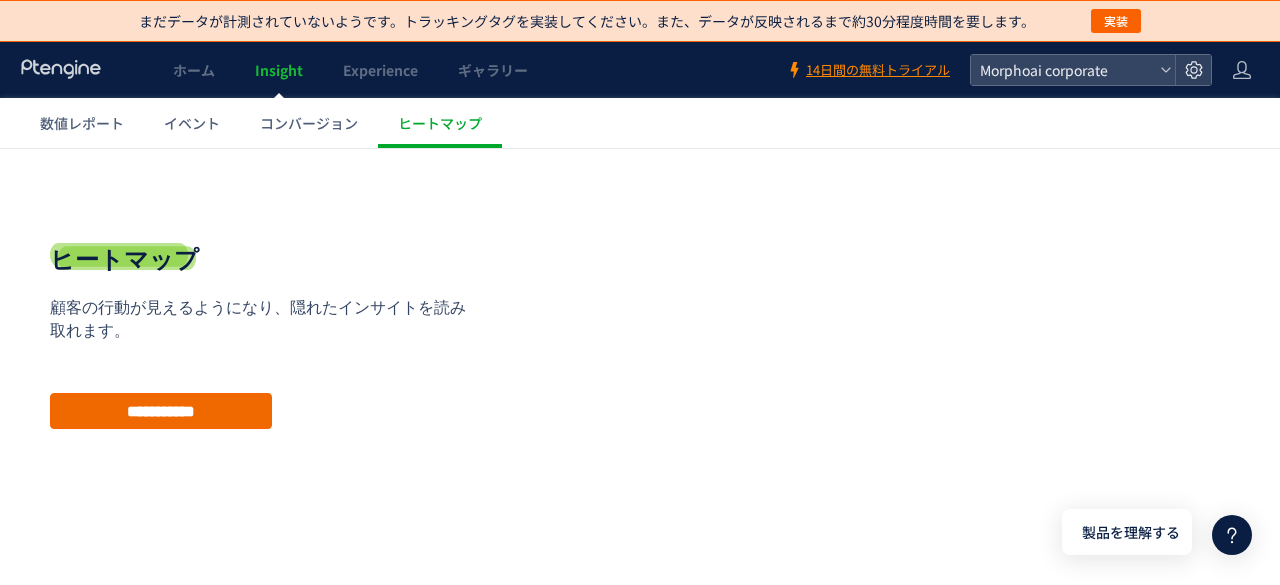 click on "**********" at bounding box center (161, 411) 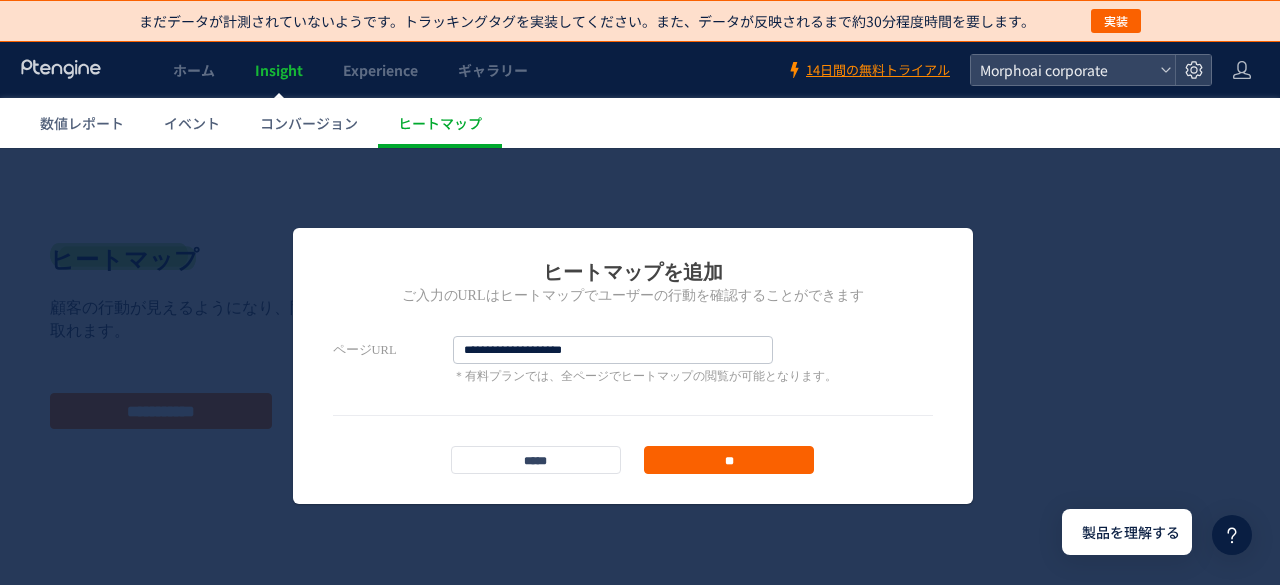 click on "**" at bounding box center (729, 460) 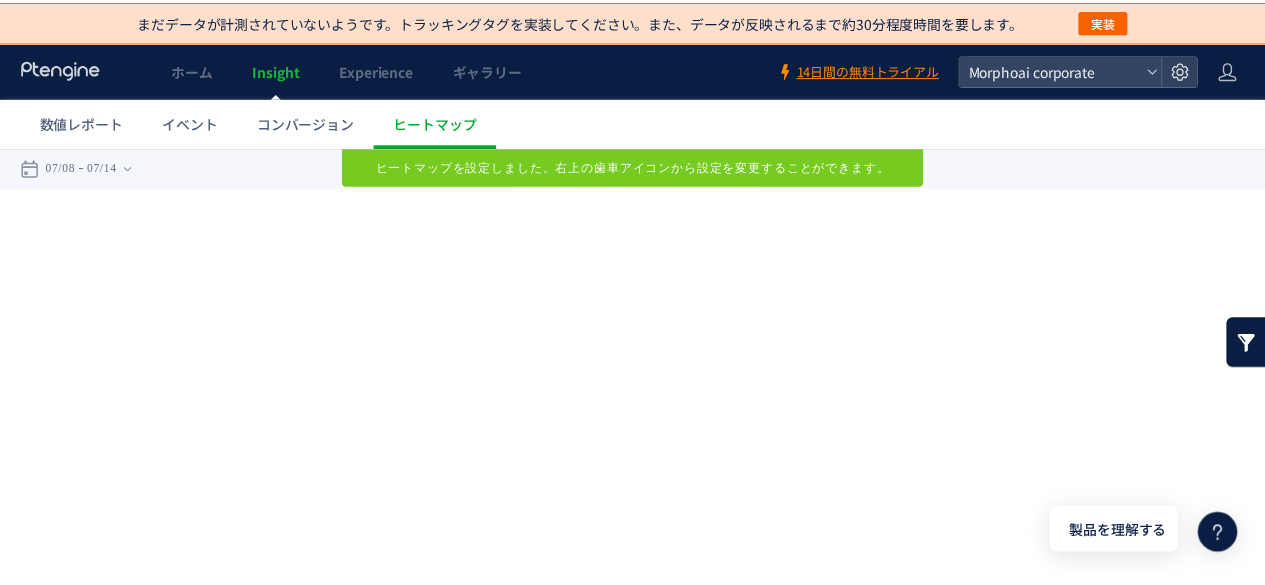 scroll, scrollTop: 0, scrollLeft: 0, axis: both 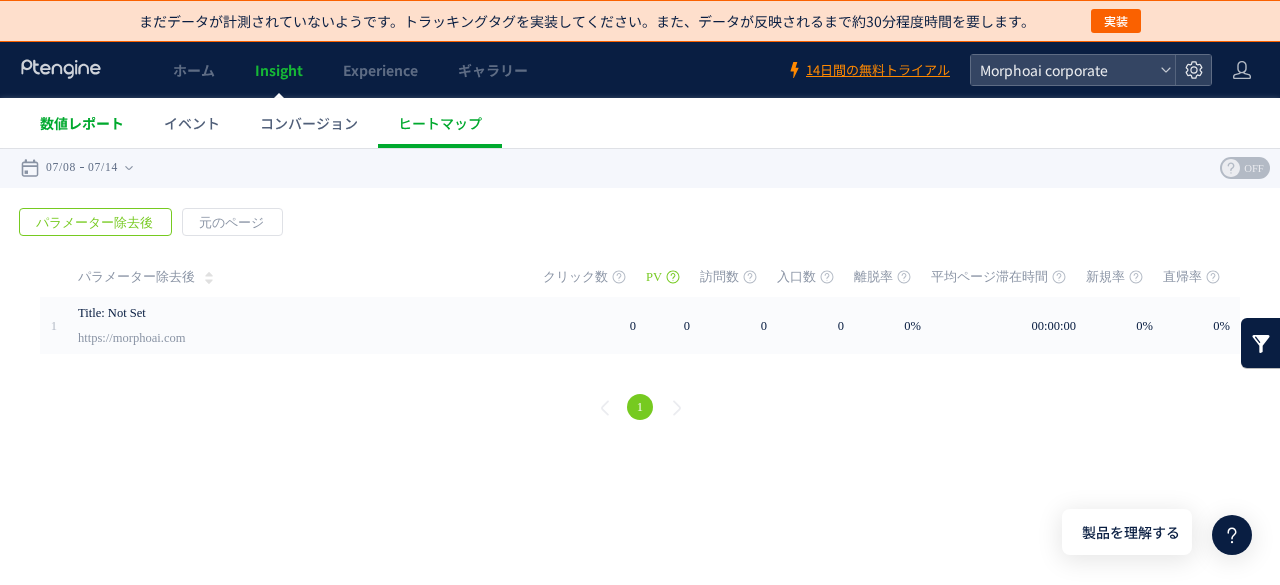 click on "数値レポート" at bounding box center [82, 123] 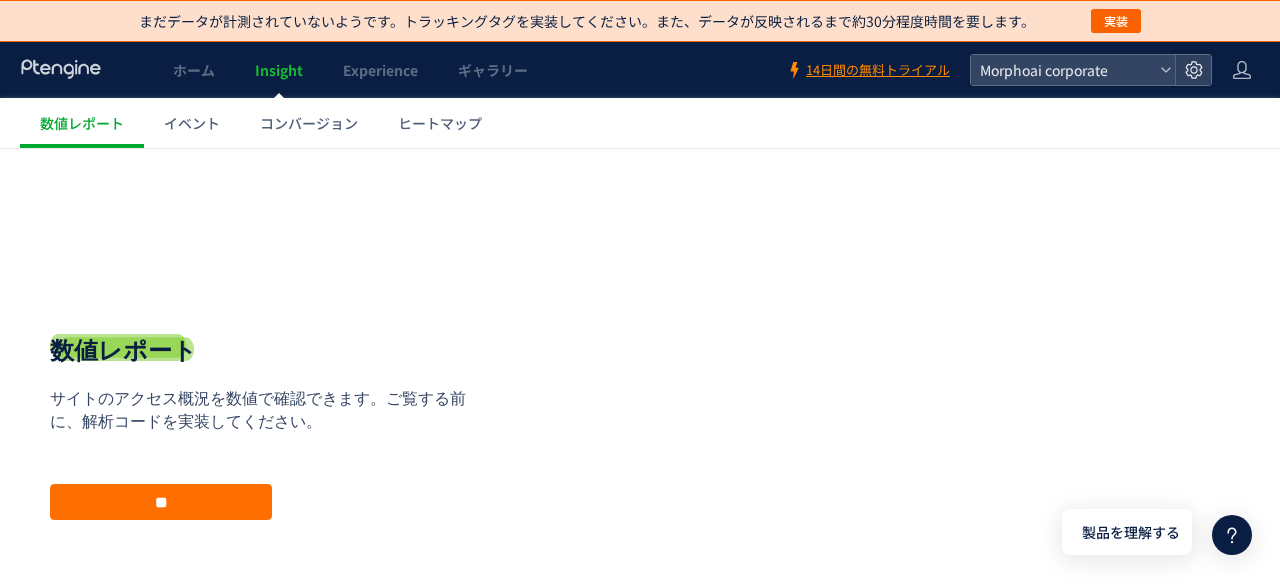 click 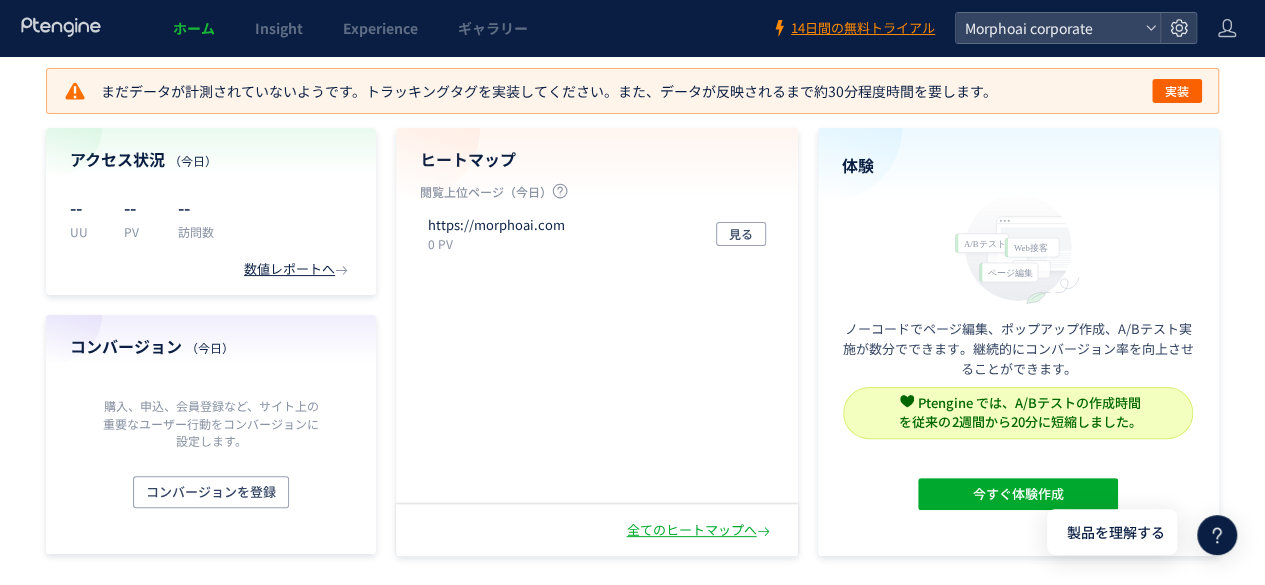 scroll, scrollTop: 72, scrollLeft: 0, axis: vertical 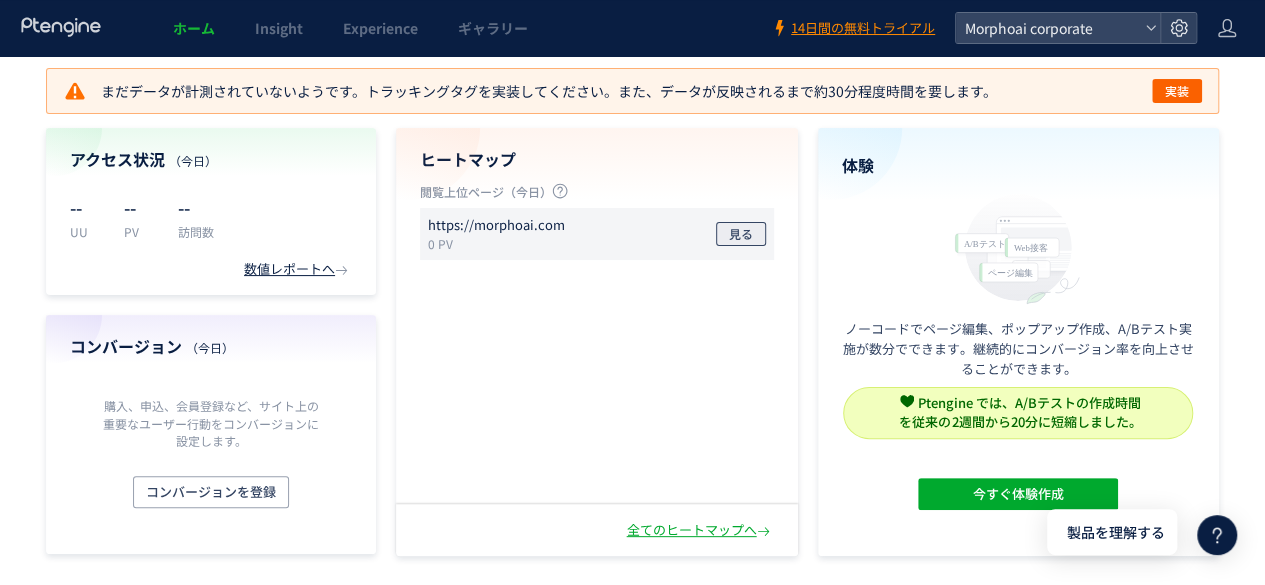 click on "見る" at bounding box center [741, 234] 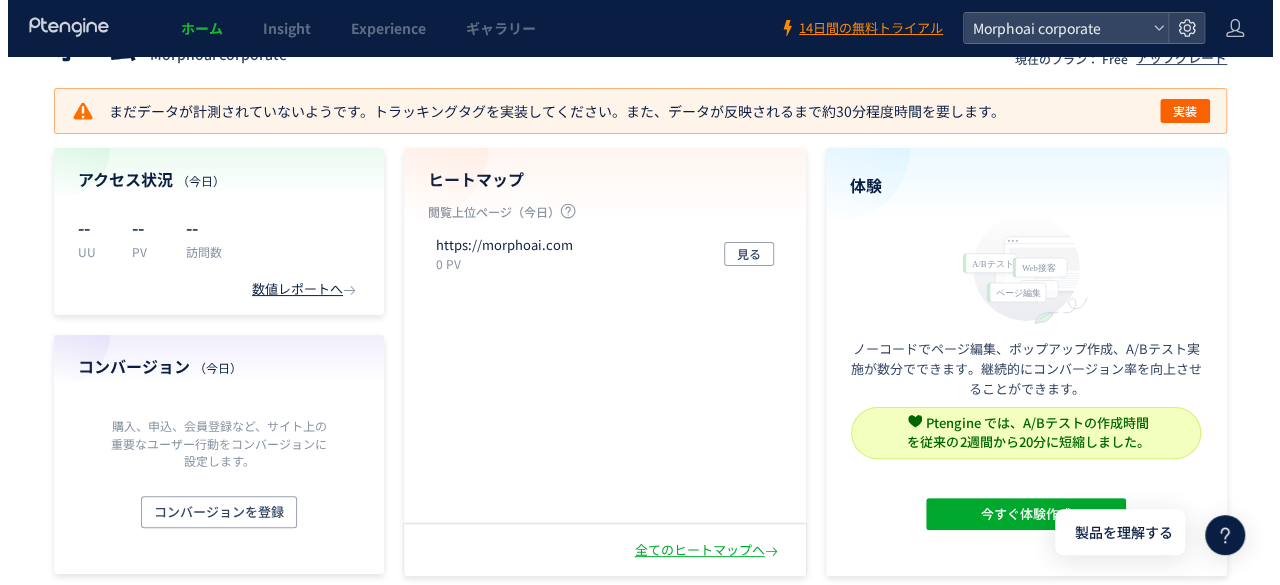 scroll, scrollTop: 0, scrollLeft: 0, axis: both 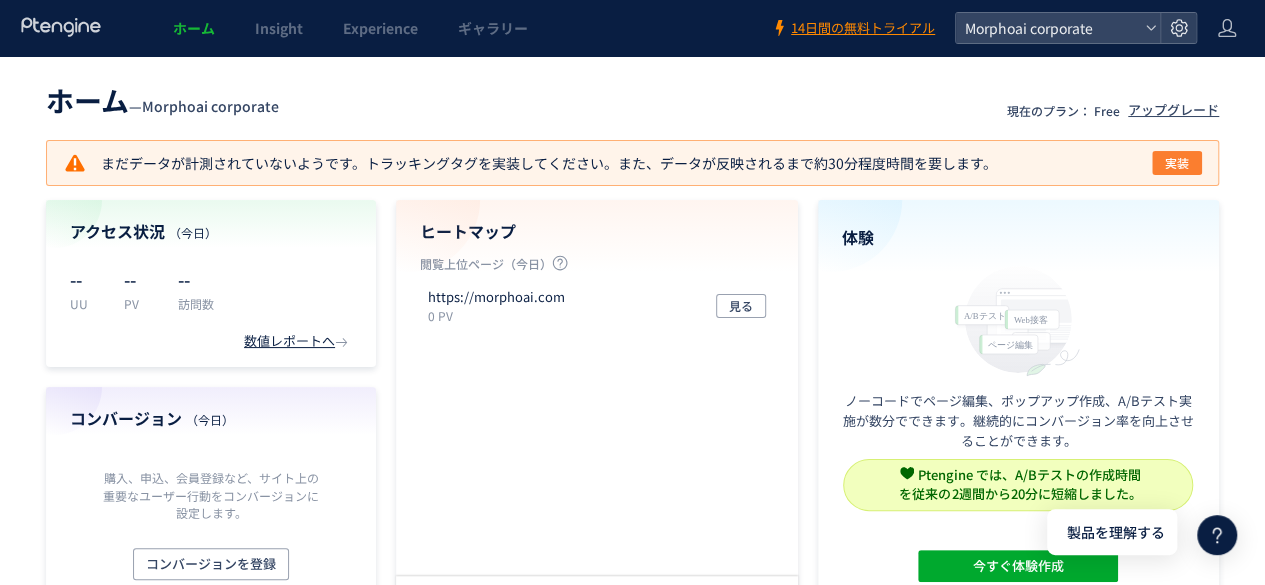 click on "実装" at bounding box center [1177, 163] 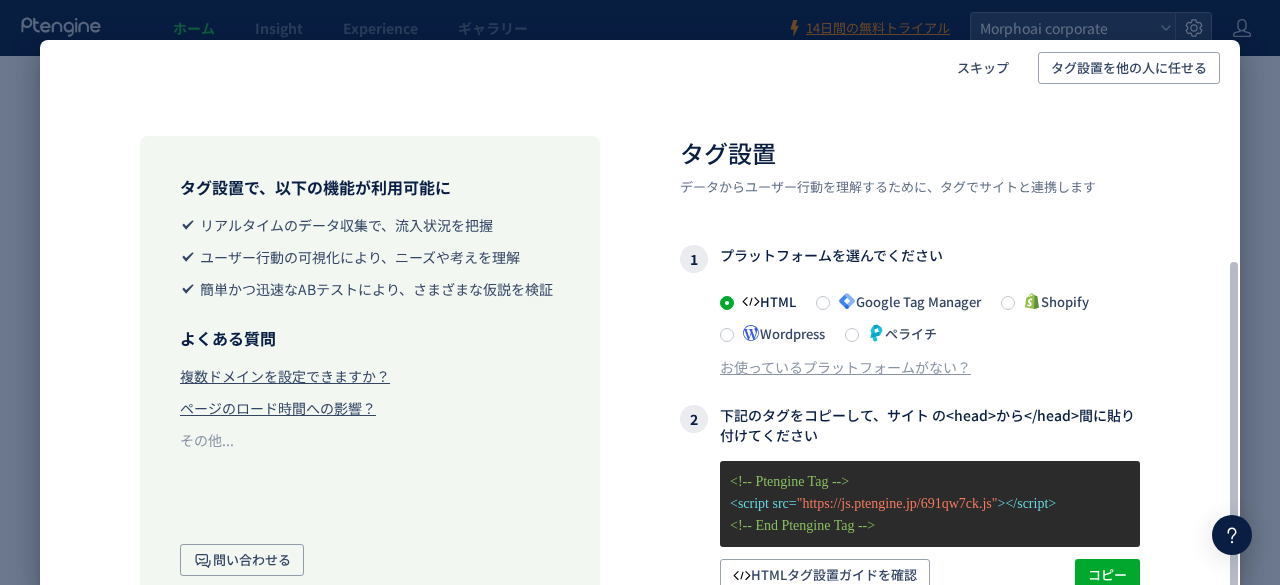 scroll, scrollTop: 246, scrollLeft: 0, axis: vertical 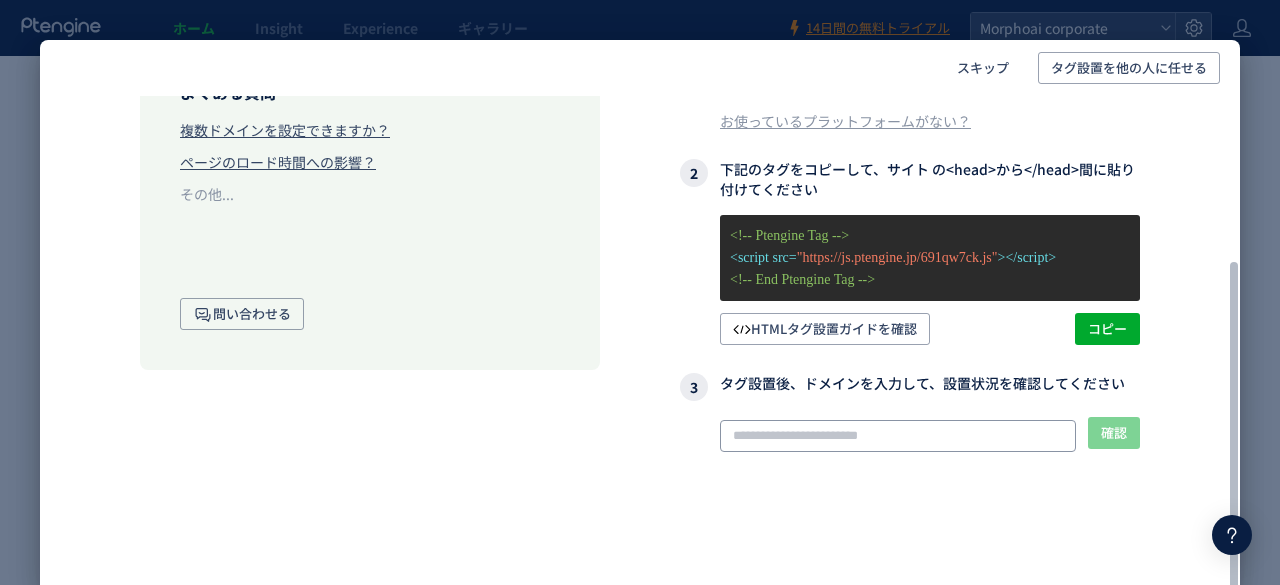 click 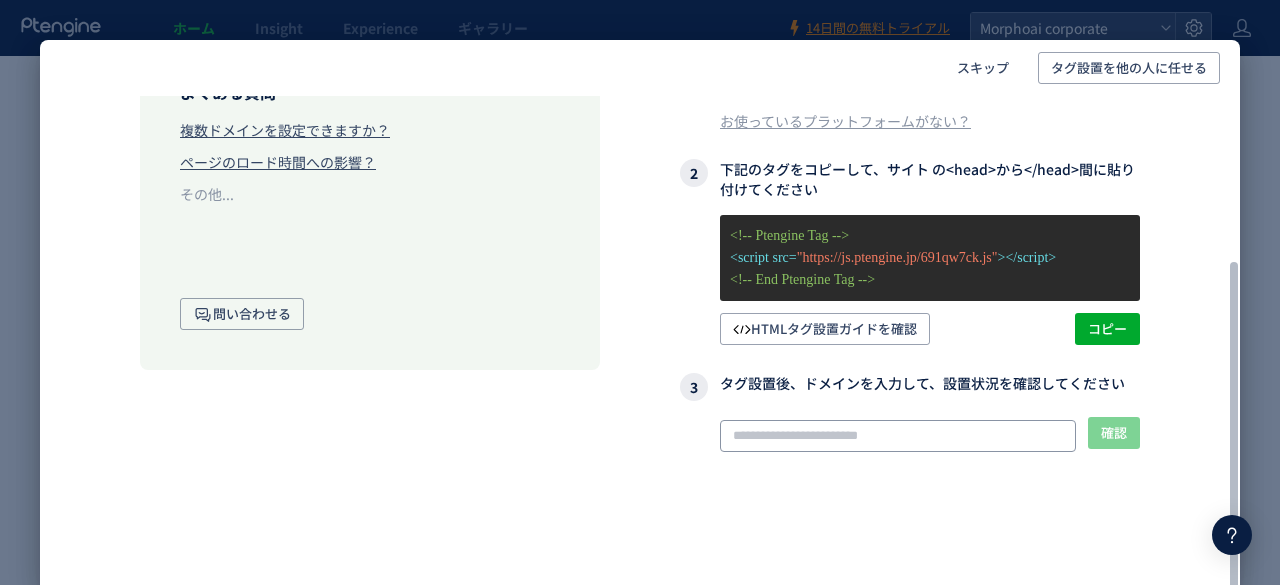 type on "*" 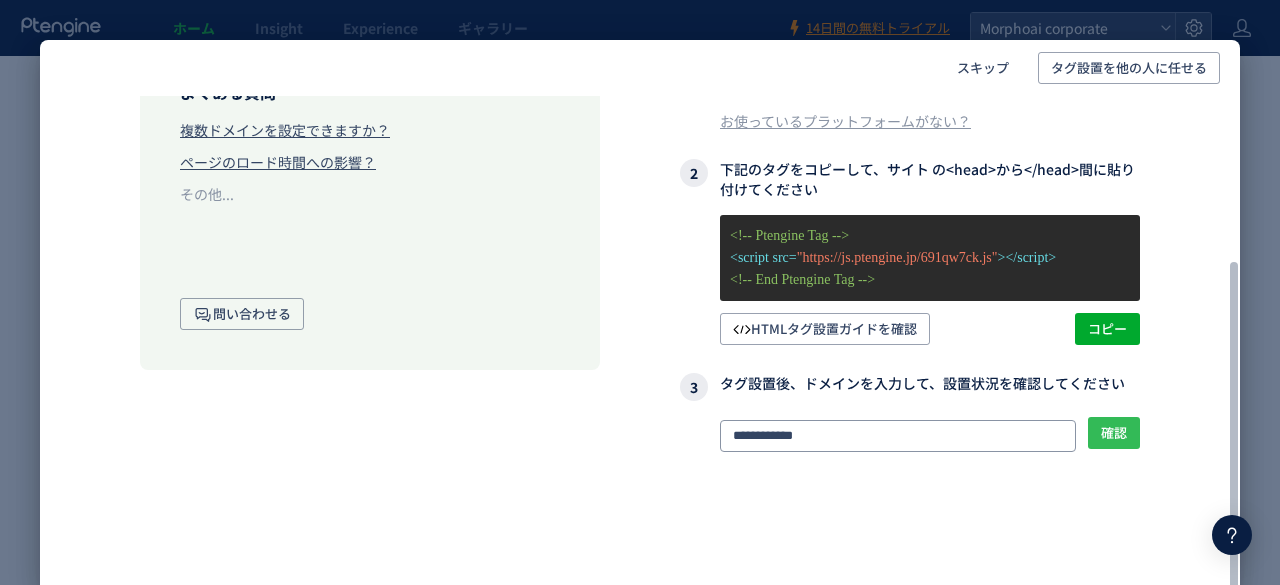 type on "**********" 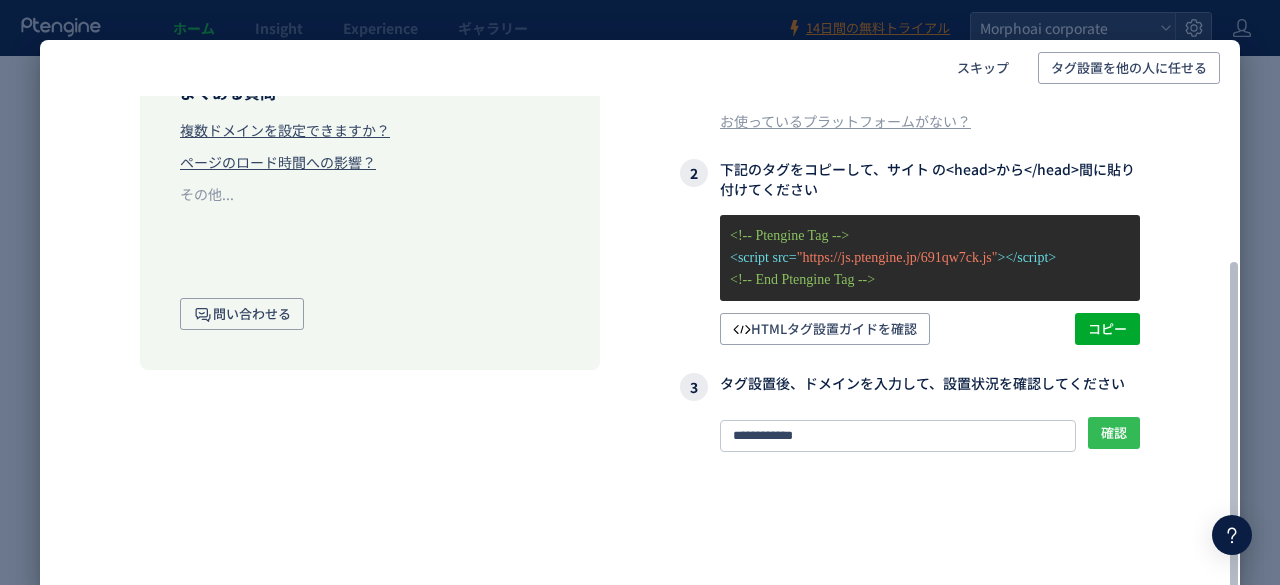 click on "確認" at bounding box center [1114, 433] 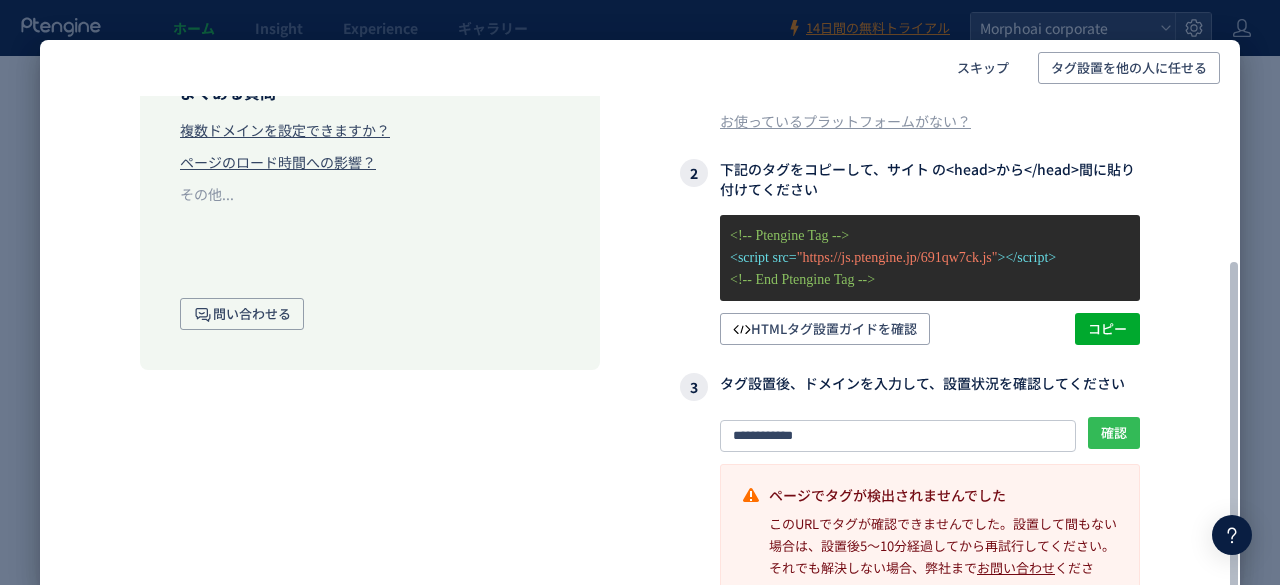 click on "確認" at bounding box center (1114, 433) 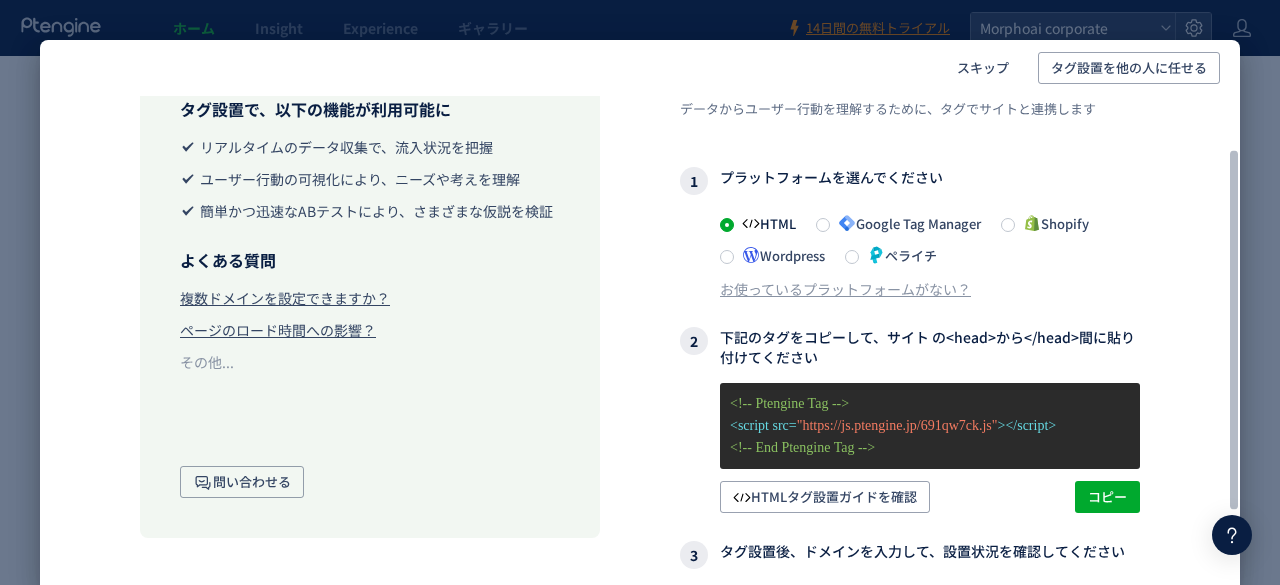 scroll, scrollTop: 76, scrollLeft: 0, axis: vertical 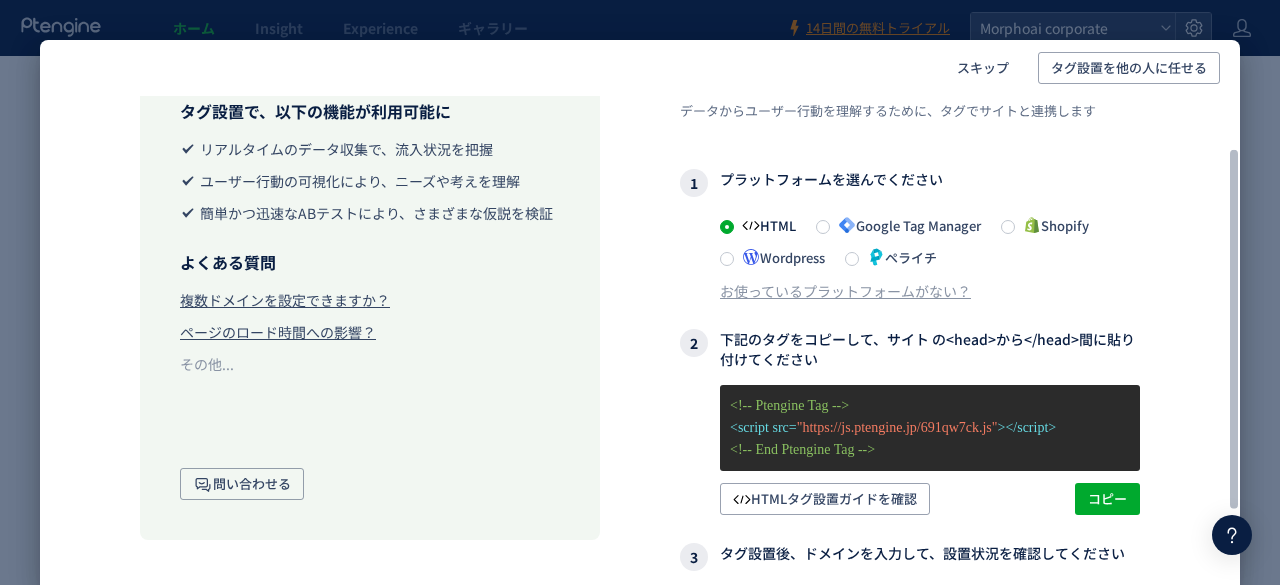 click on "Google Tag Manager" 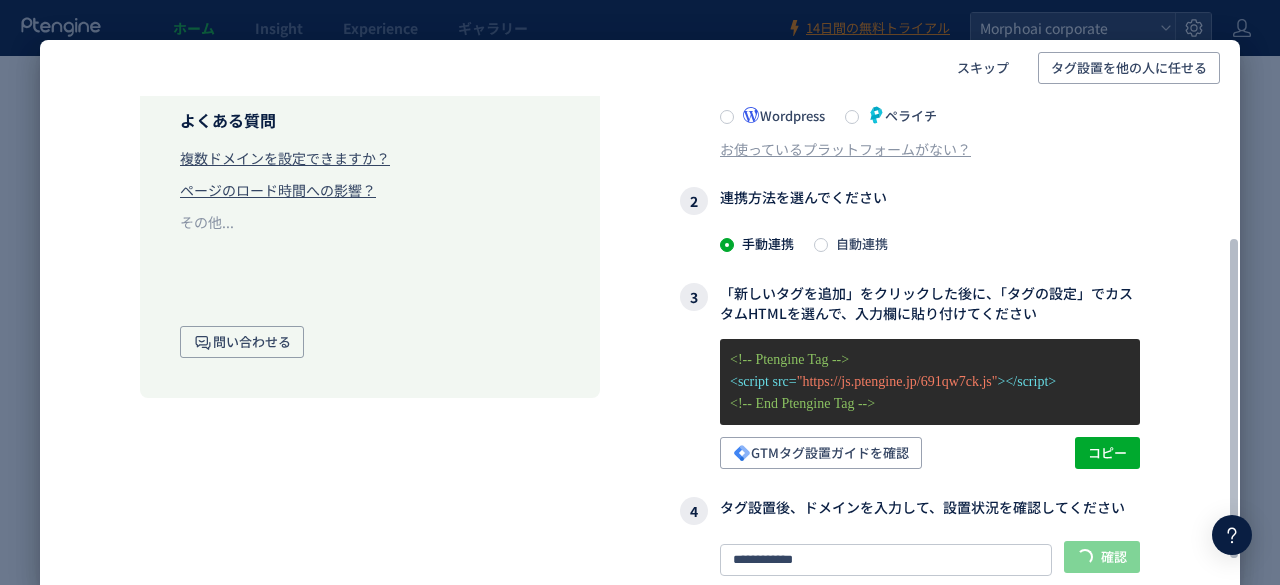scroll, scrollTop: 238, scrollLeft: 0, axis: vertical 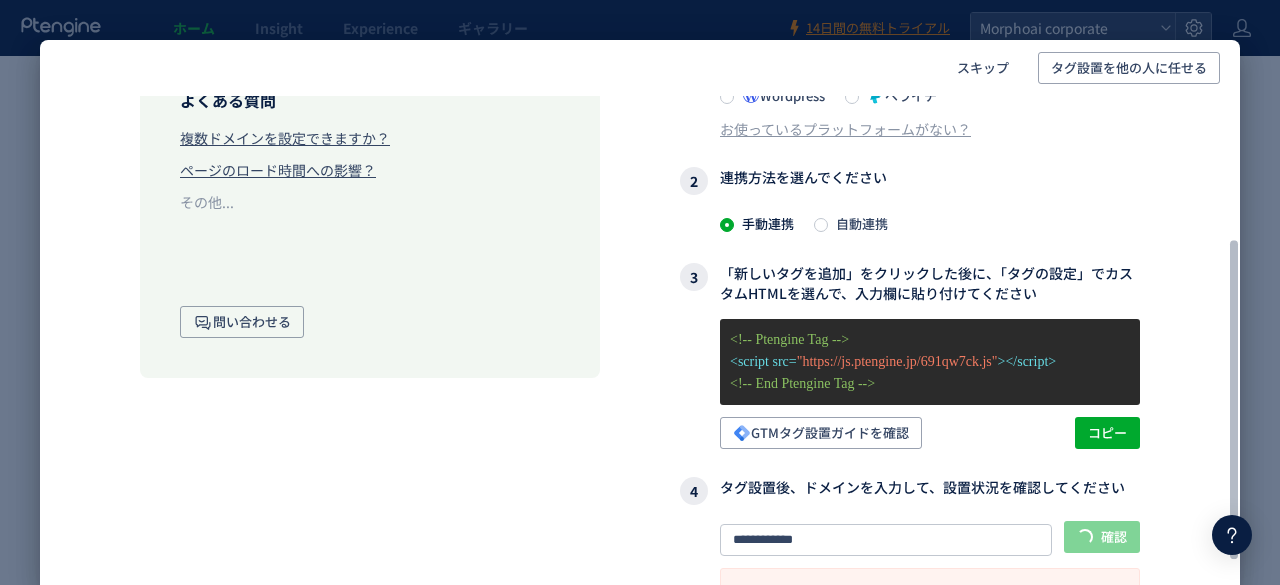 click on "自動連携" at bounding box center [858, 223] 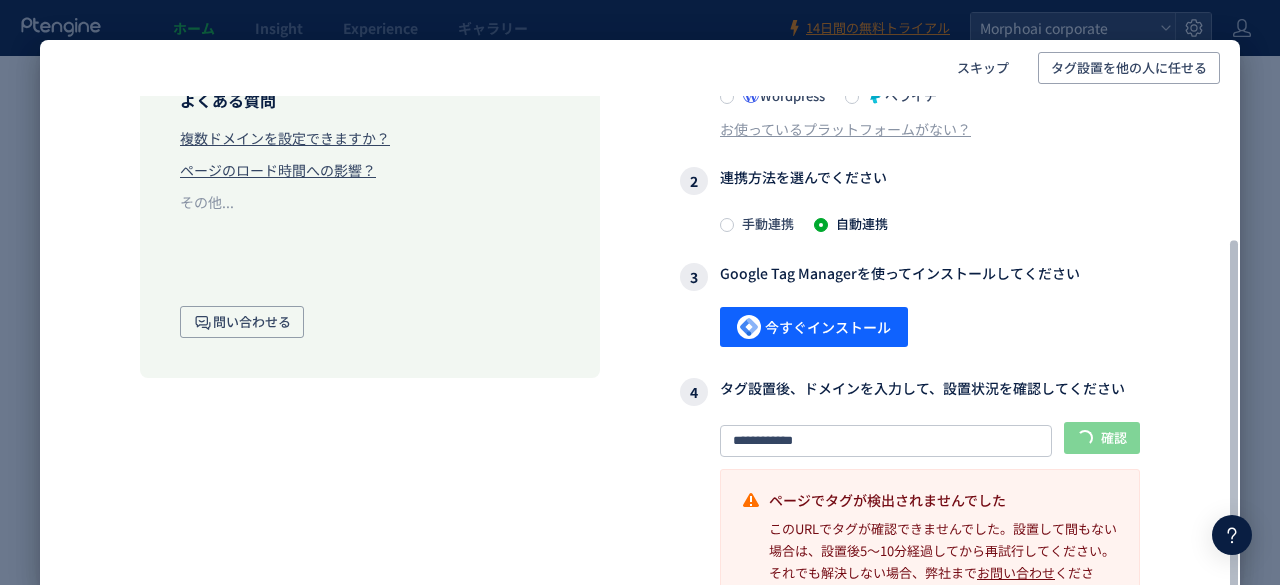 scroll, scrollTop: 243, scrollLeft: 0, axis: vertical 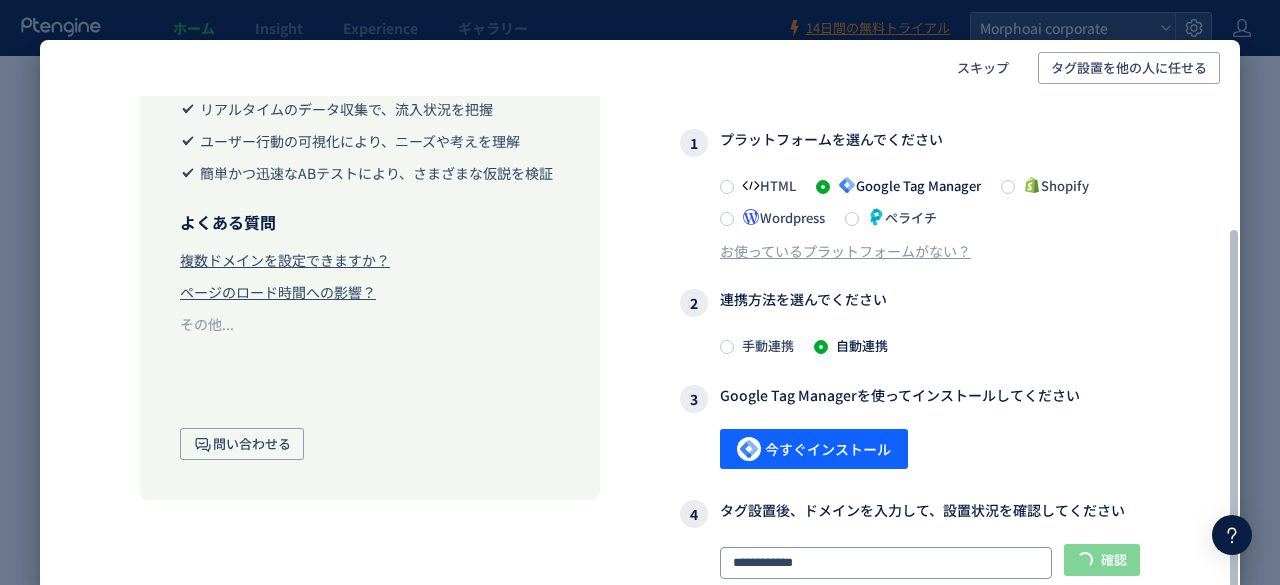 click on "**********" at bounding box center (910, 398) 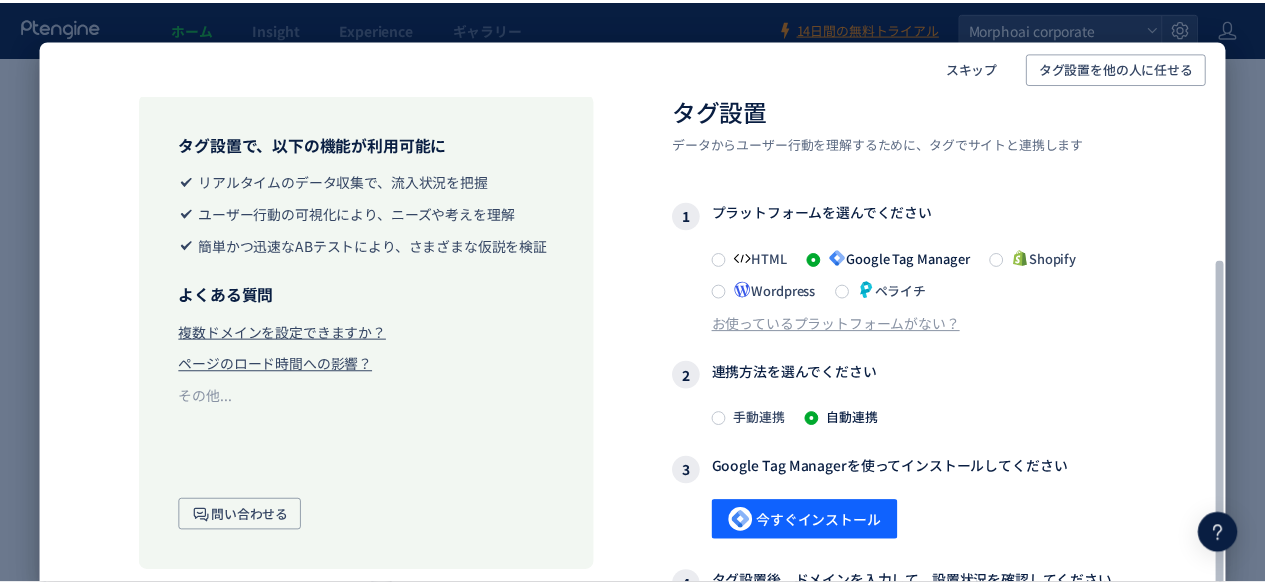 scroll, scrollTop: 243, scrollLeft: 0, axis: vertical 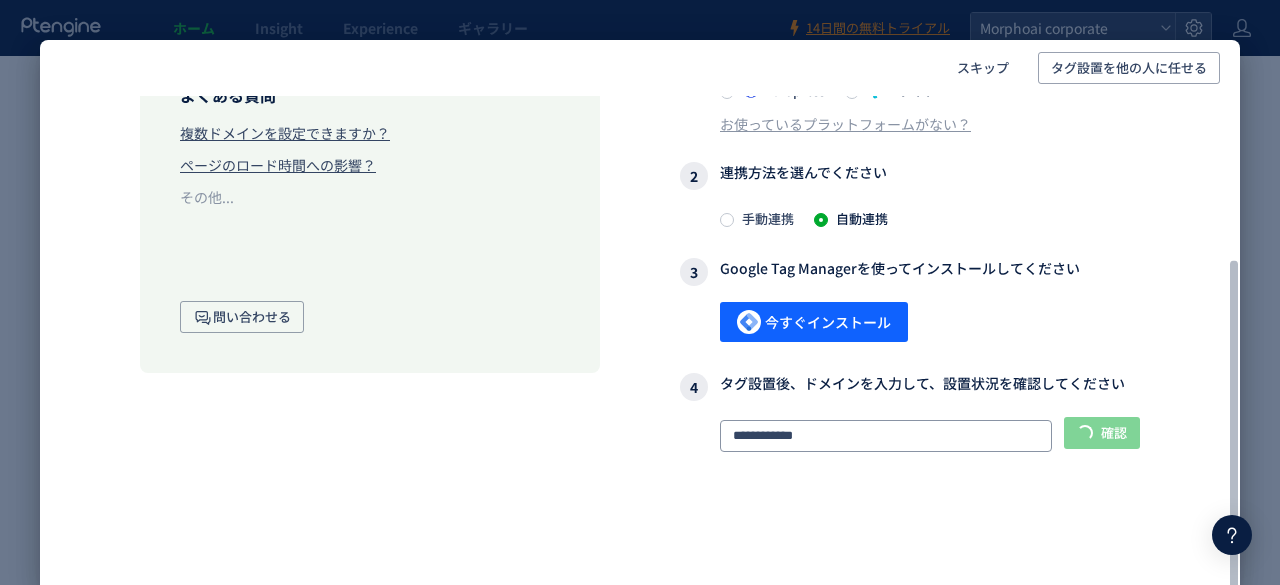 click on "**********" 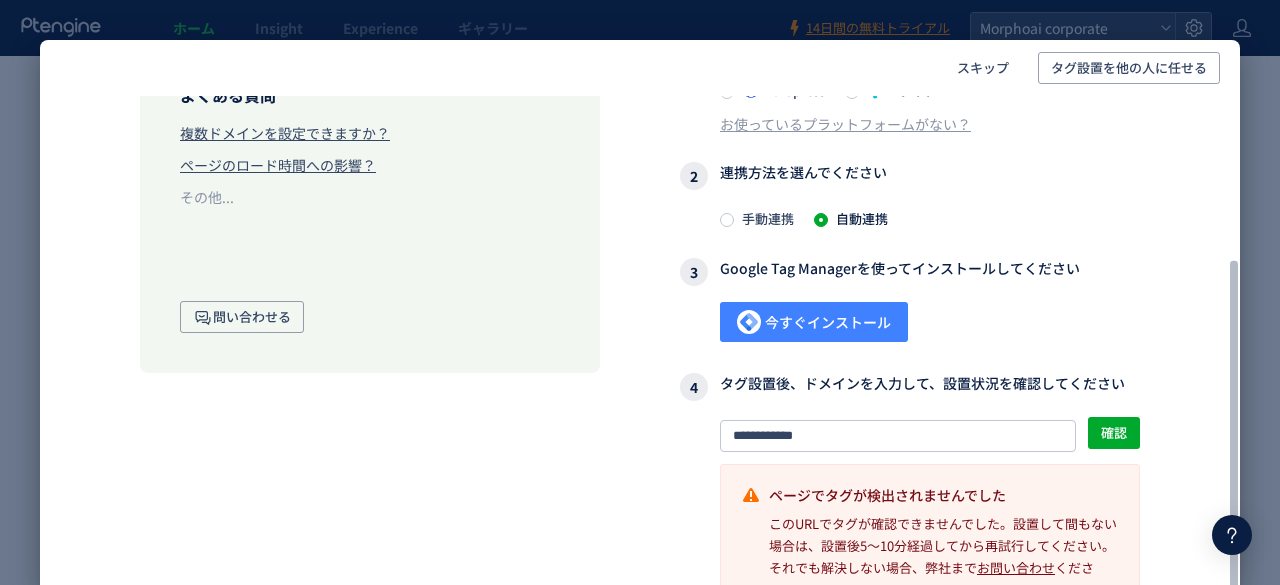 click on "今すぐインストール" at bounding box center (814, 322) 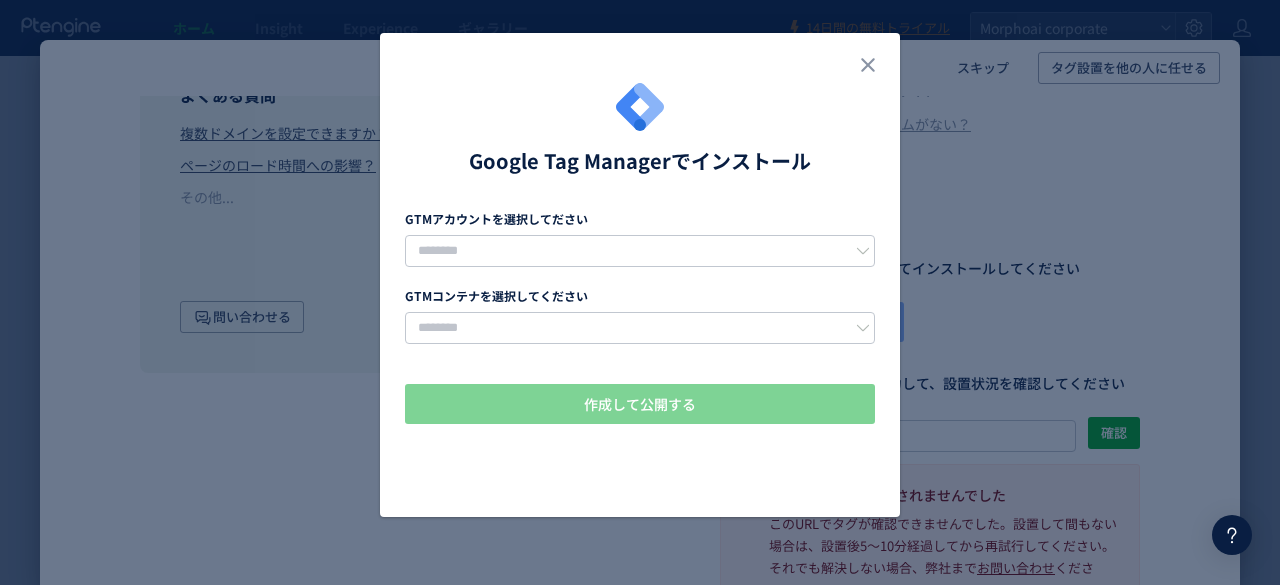click on "GTMアカウントを選択してださい" at bounding box center [640, 218] 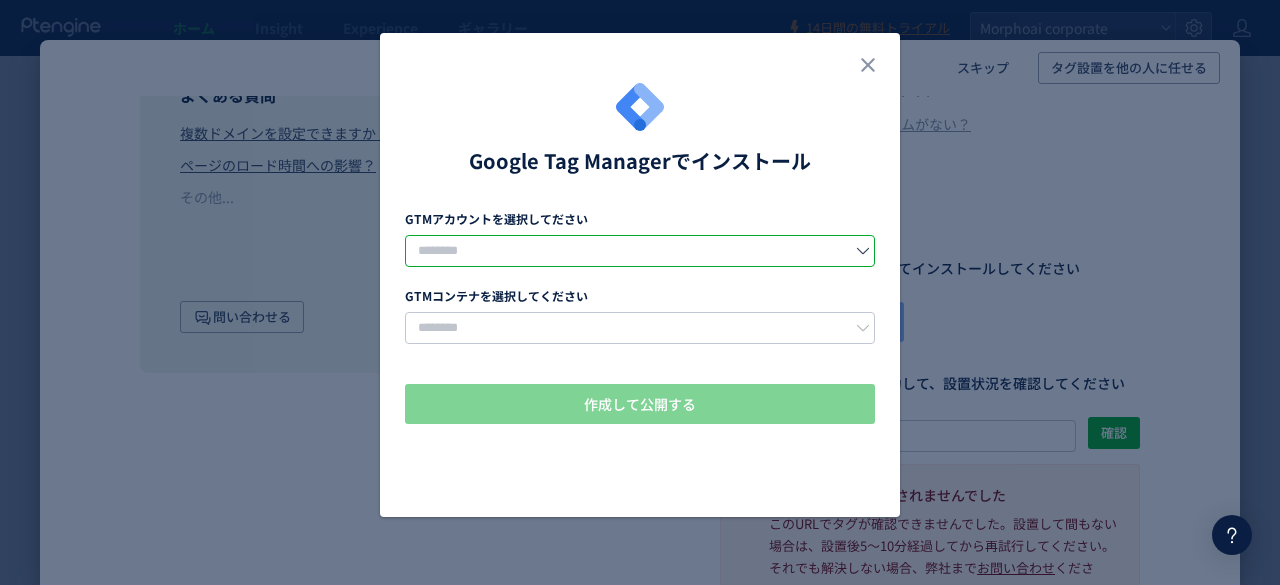 click 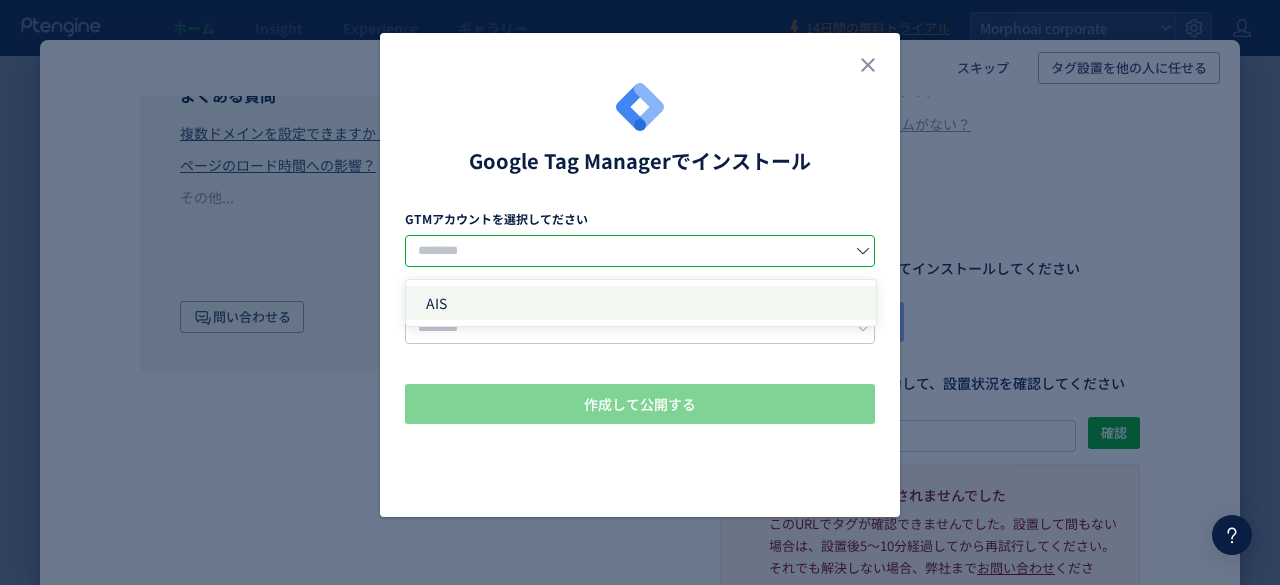 click on "AIS" 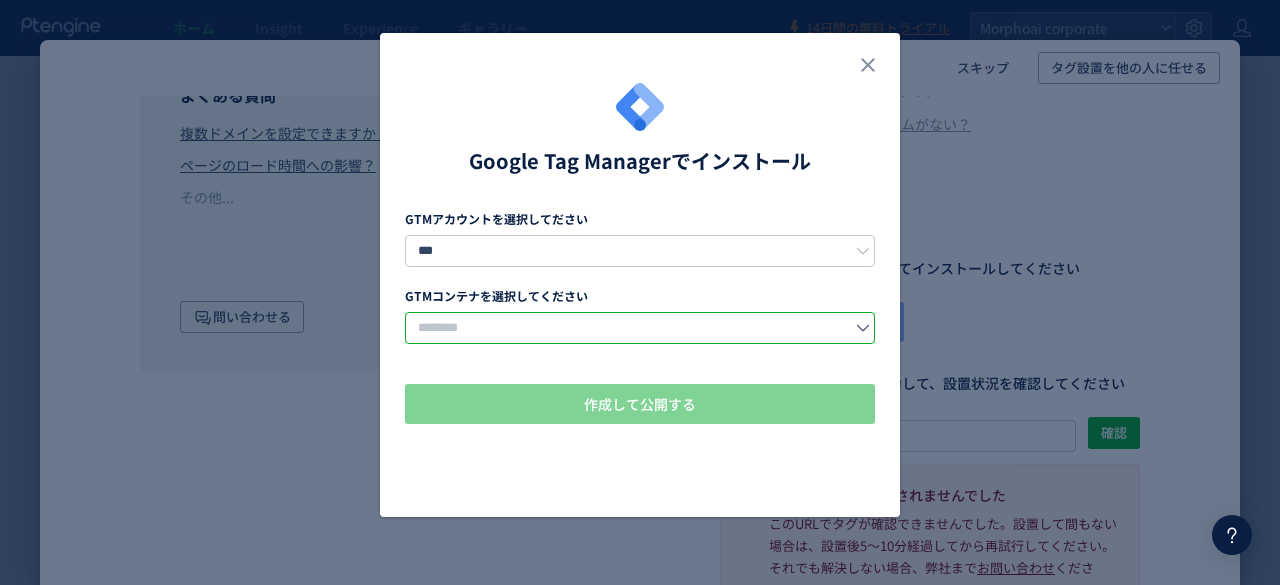 click 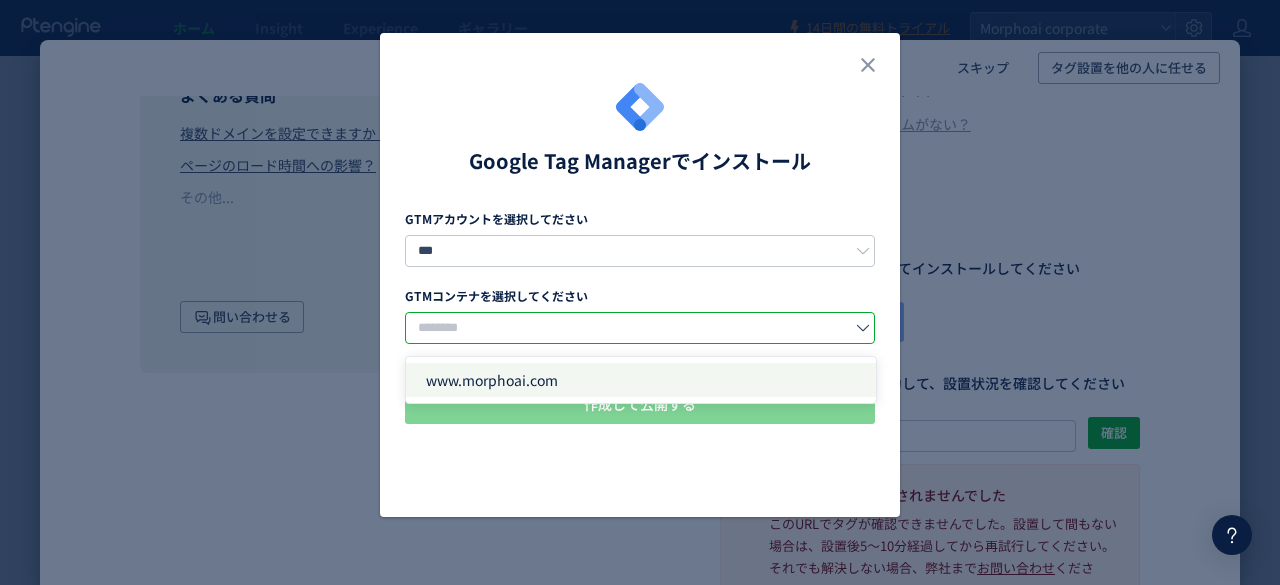 click on "www.morphoai.com" 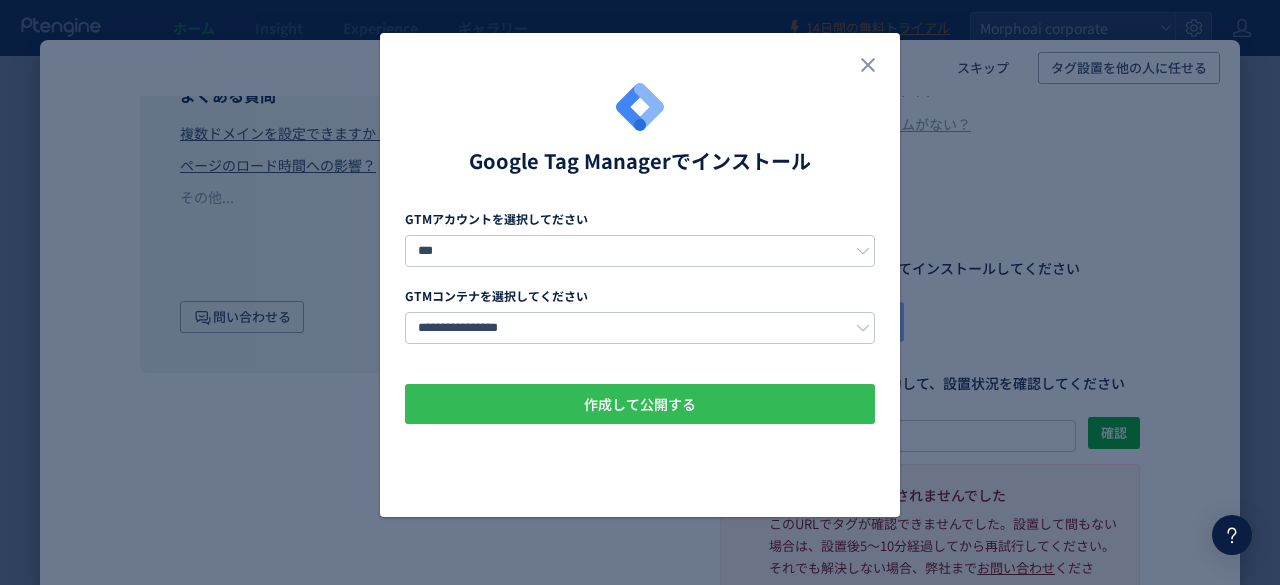 click on "作成して公開する" at bounding box center [640, 404] 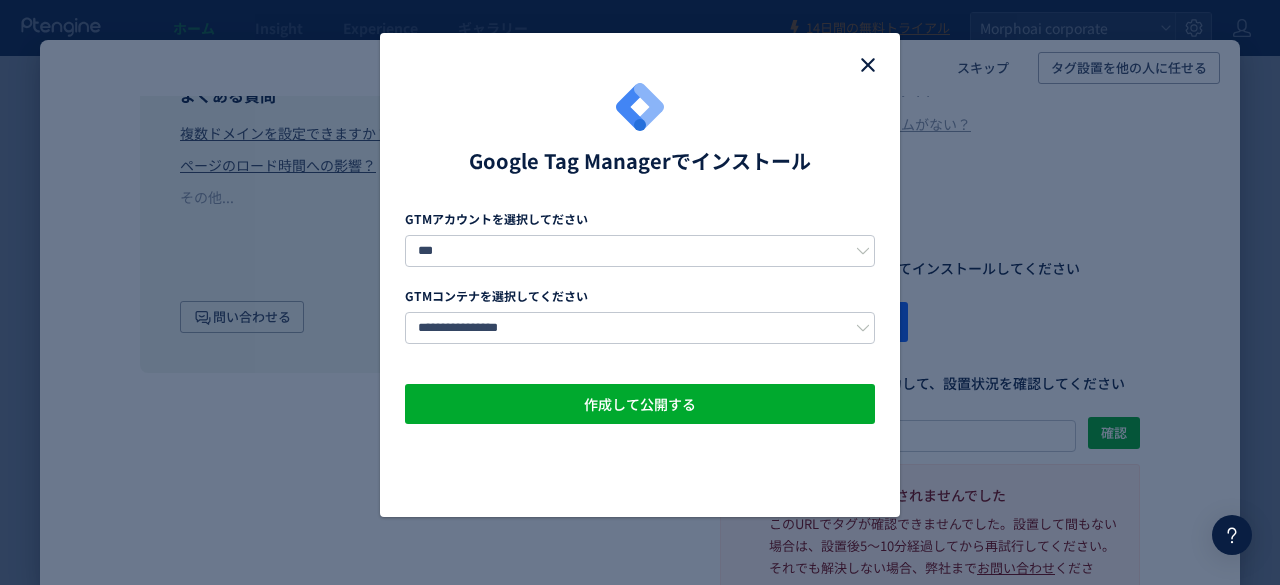 click 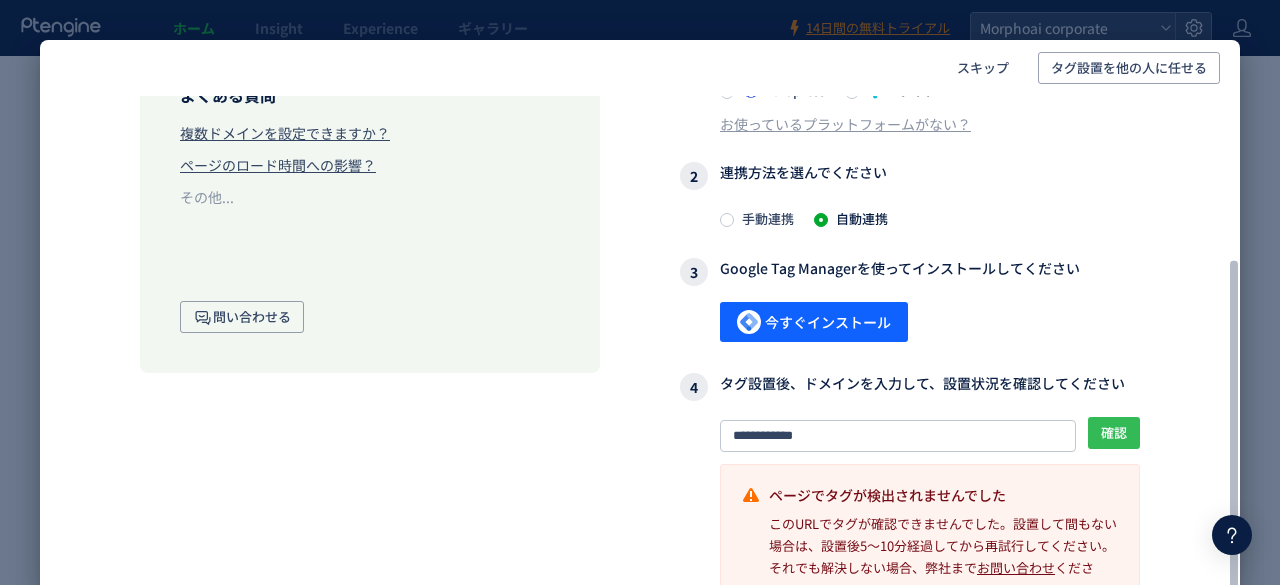 click on "確認" at bounding box center (1114, 433) 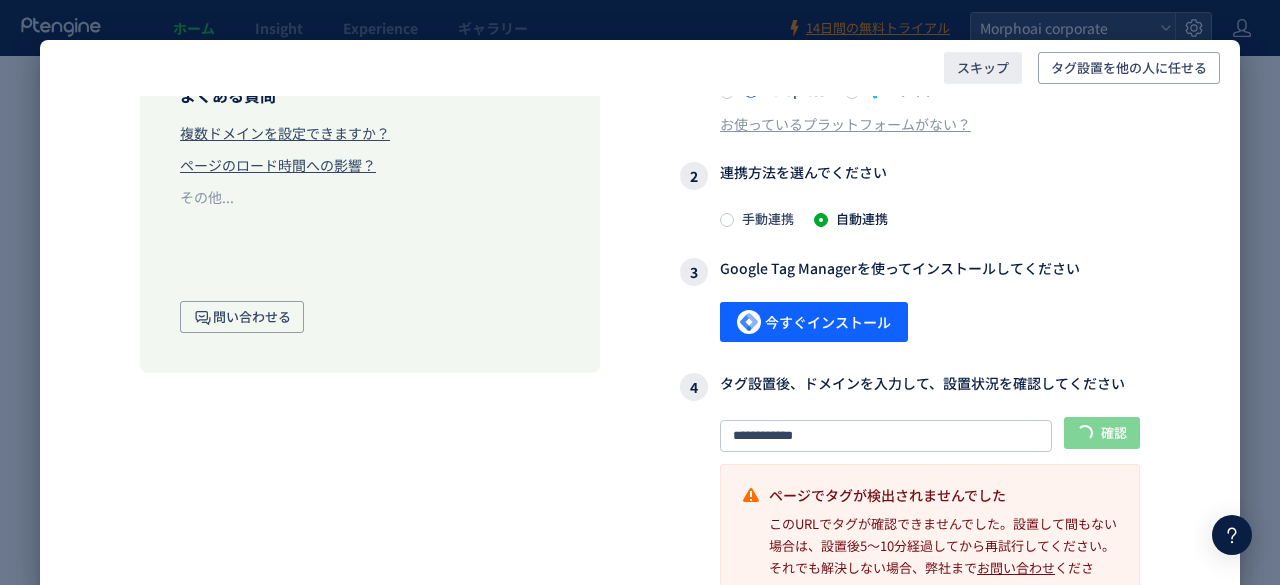 click on "スキップ" at bounding box center [983, 68] 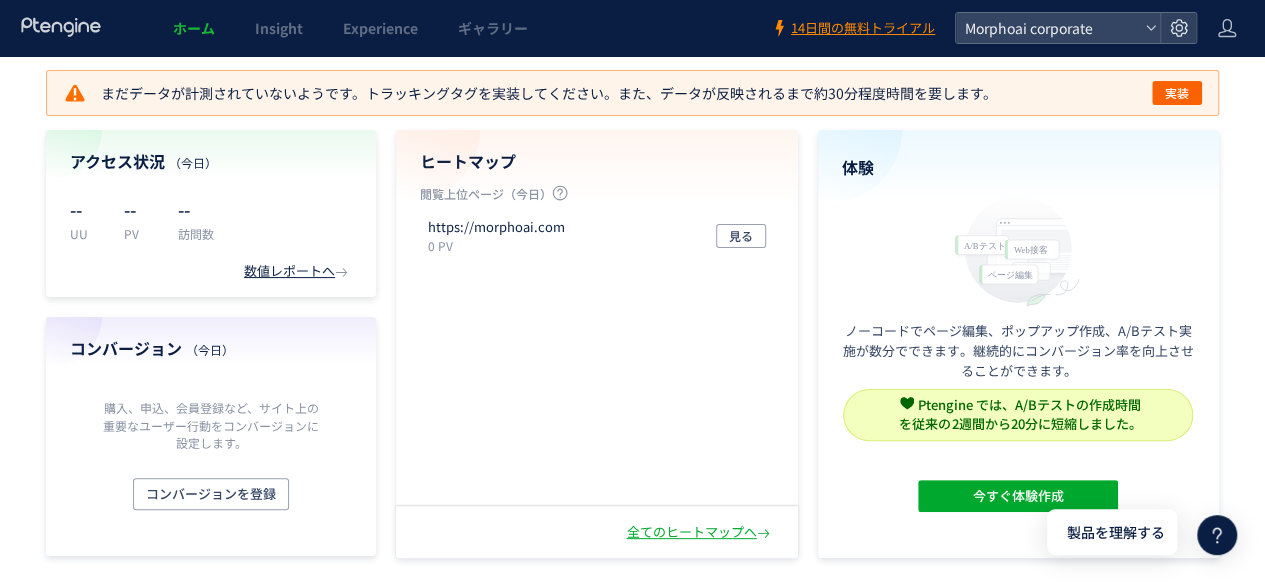 scroll, scrollTop: 72, scrollLeft: 0, axis: vertical 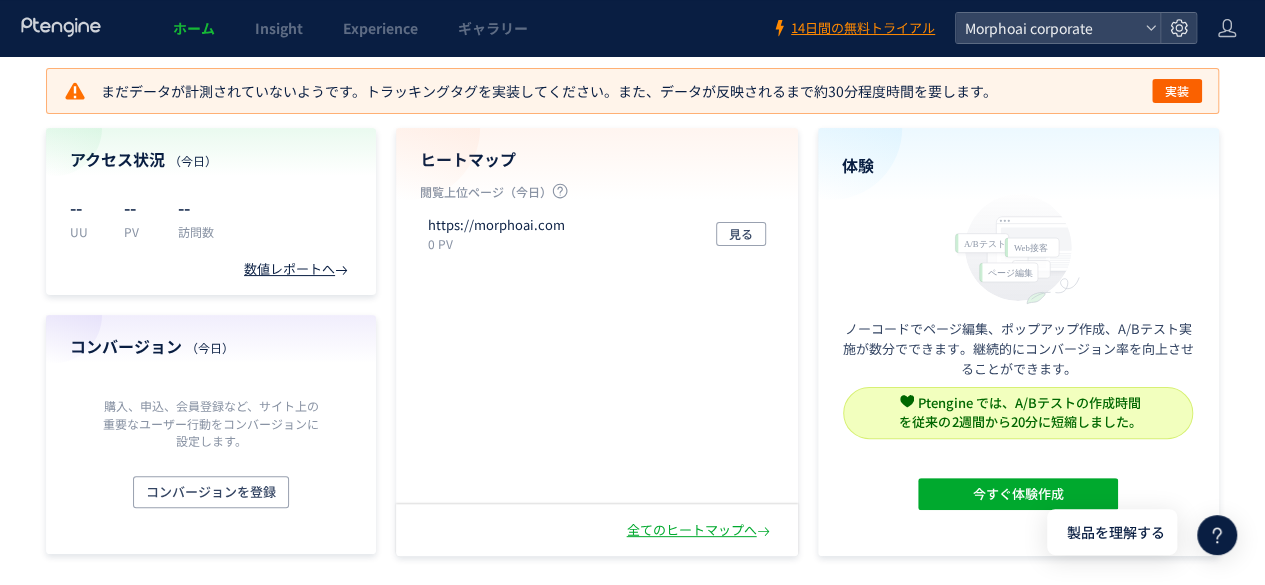 click on "数値レポートへ" at bounding box center (298, 269) 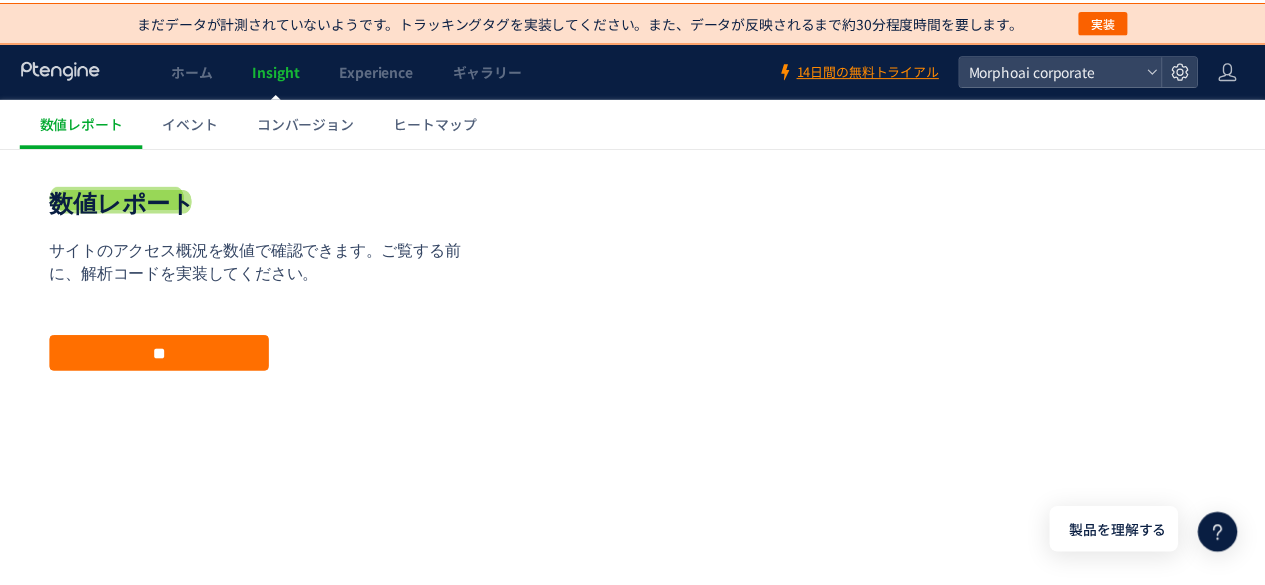 scroll, scrollTop: 149, scrollLeft: 0, axis: vertical 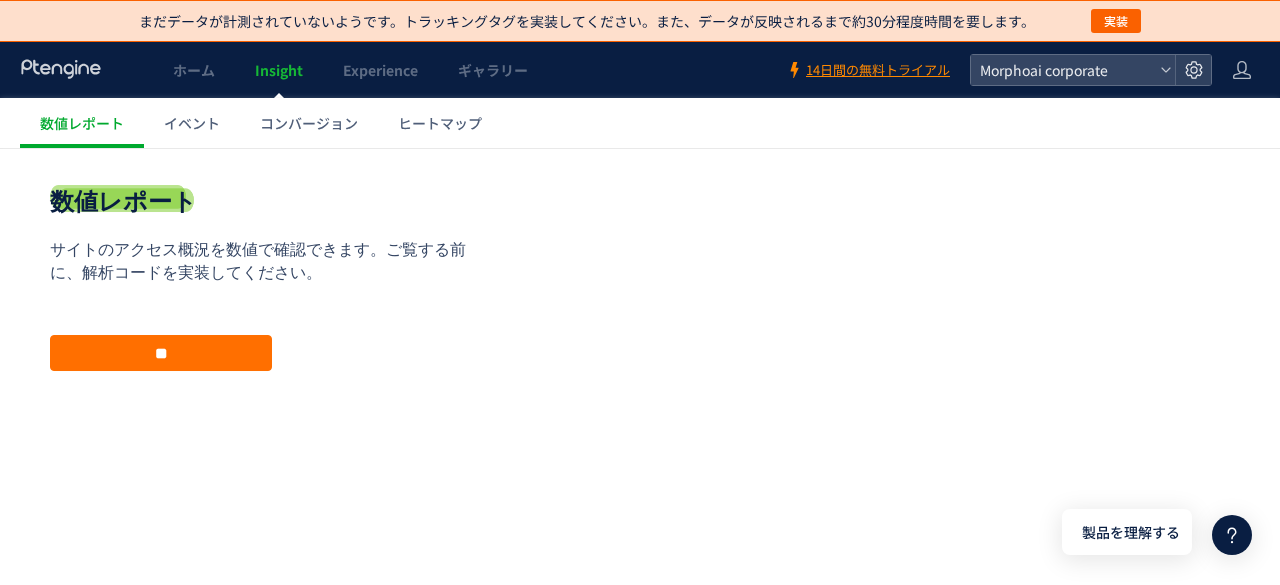 click on "Insight" at bounding box center [279, 70] 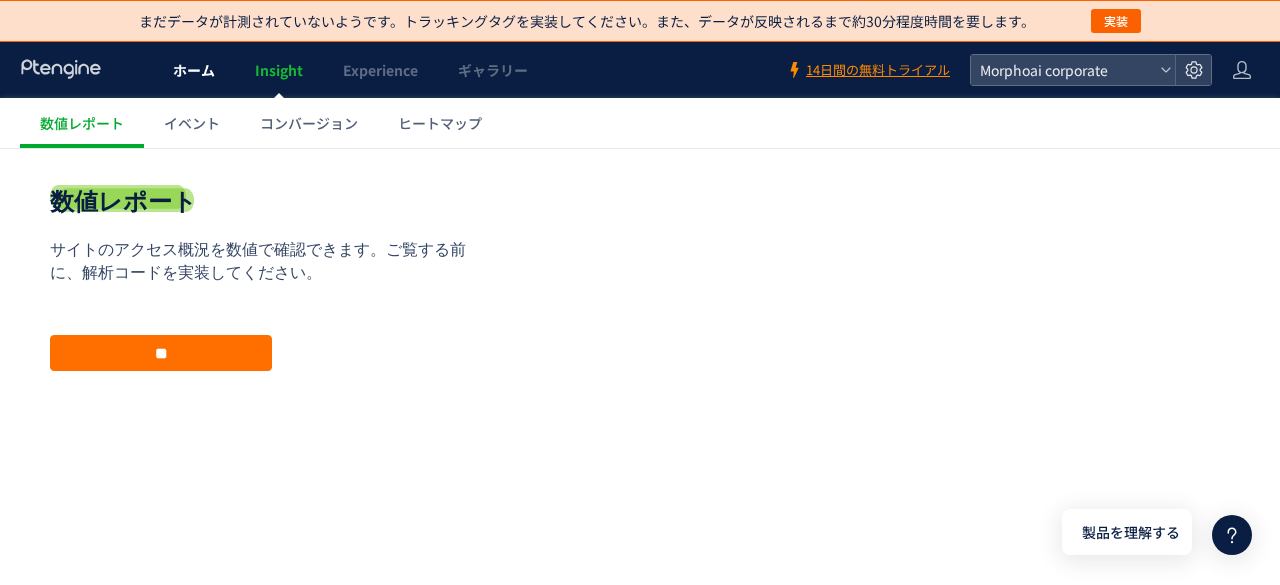 click on "ホーム" at bounding box center (194, 70) 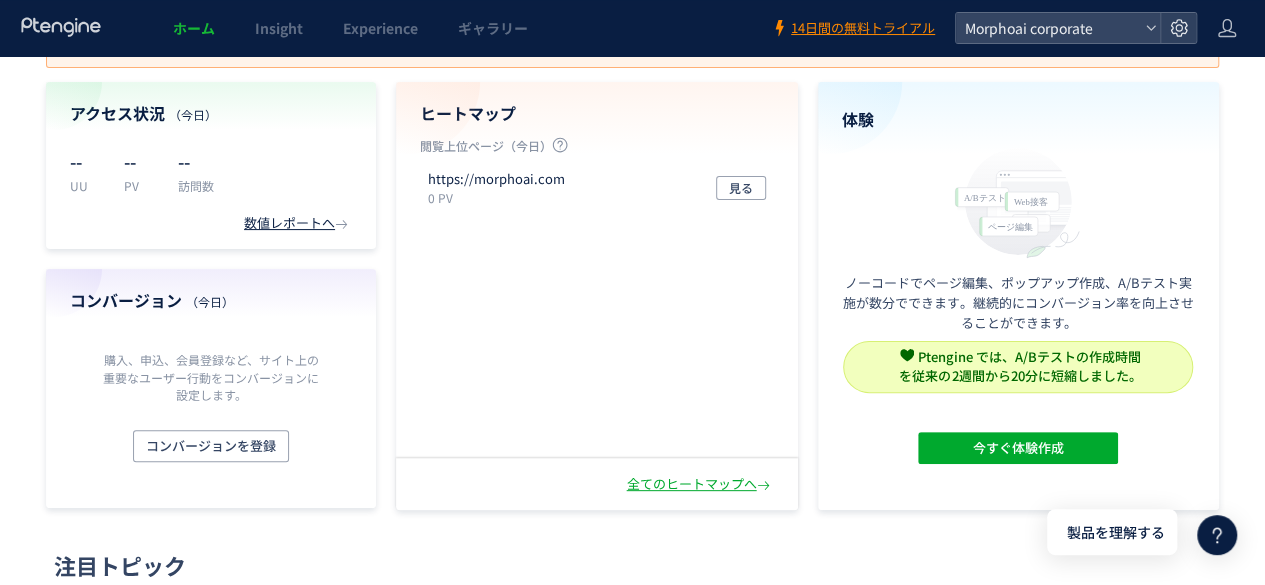 scroll, scrollTop: 90, scrollLeft: 0, axis: vertical 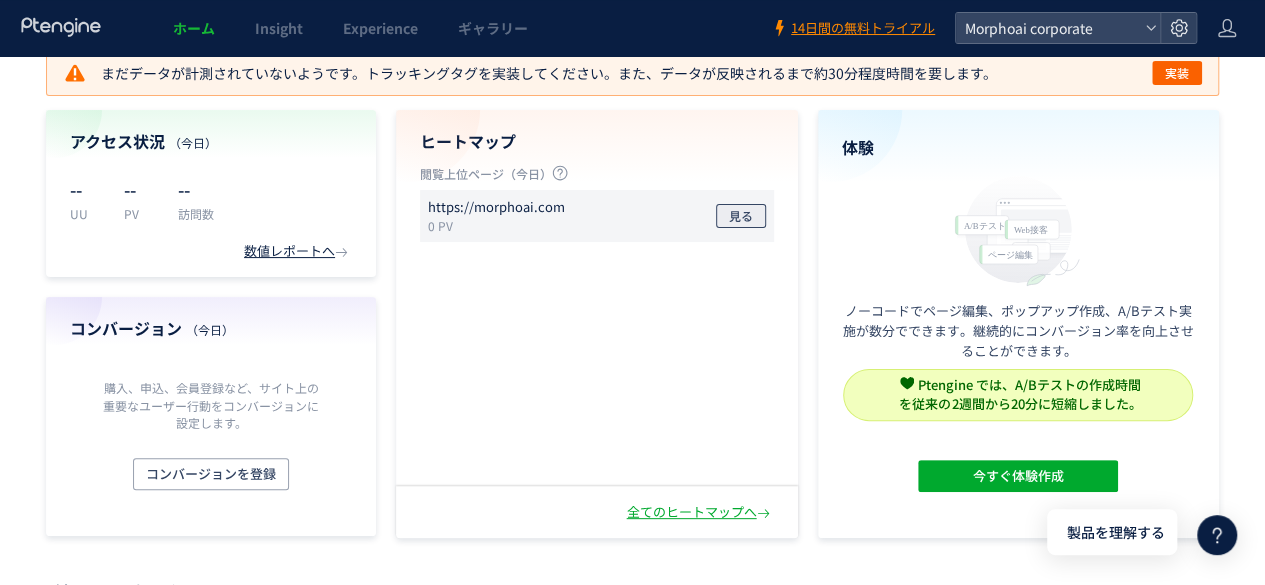click on "見る" at bounding box center [741, 216] 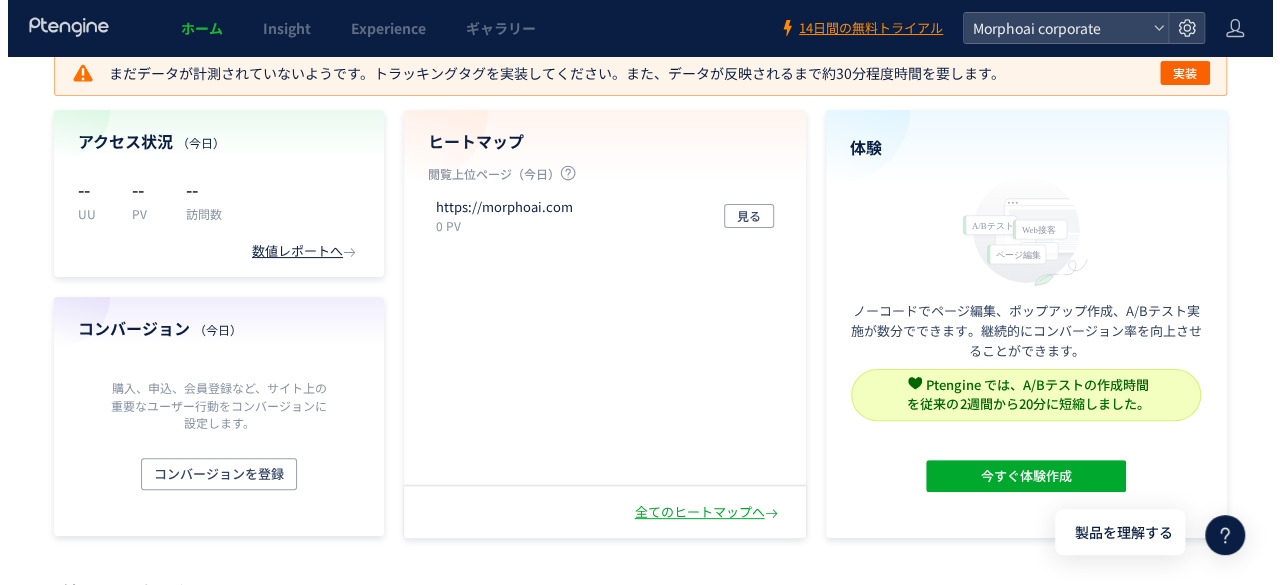 scroll, scrollTop: 0, scrollLeft: 0, axis: both 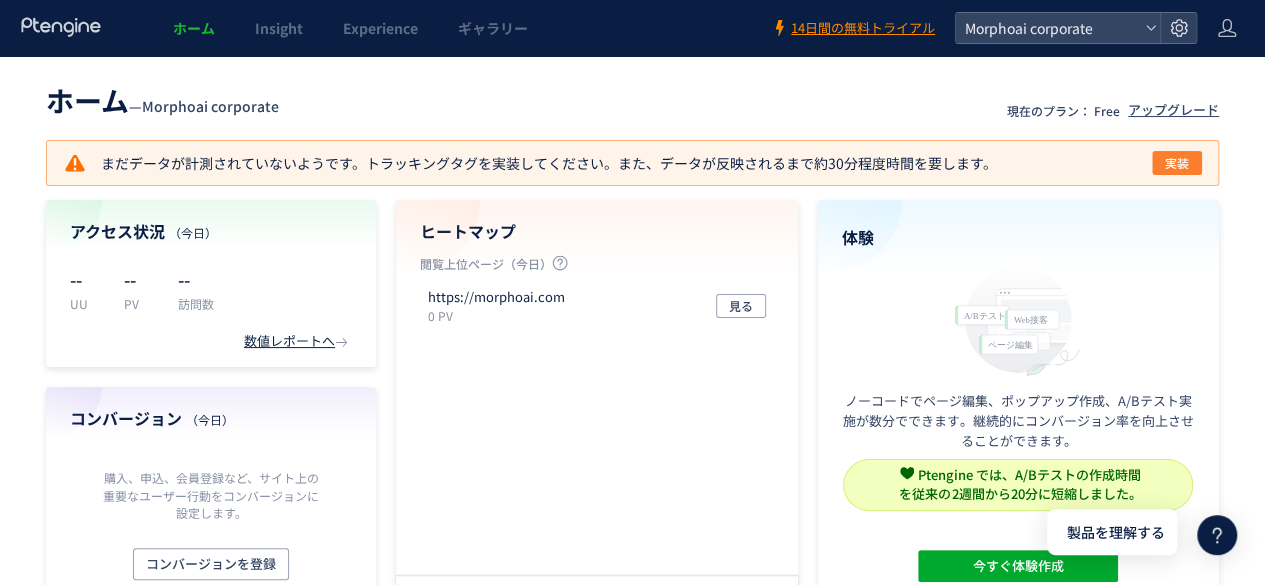 click on "実装" at bounding box center (1177, 163) 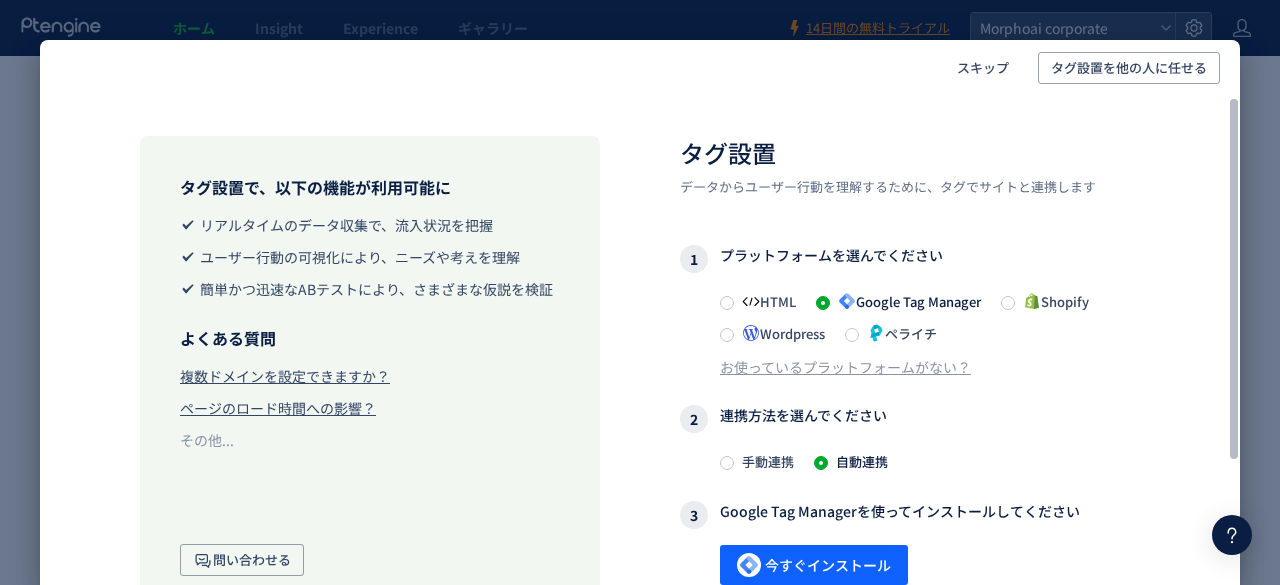scroll, scrollTop: 243, scrollLeft: 0, axis: vertical 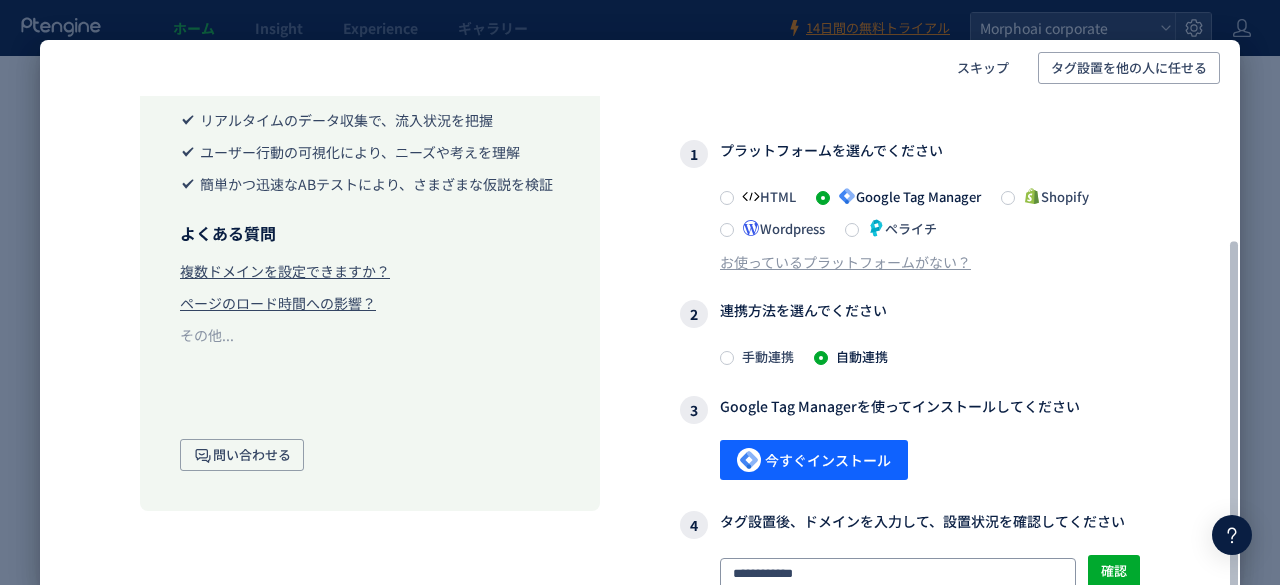 drag, startPoint x: 914, startPoint y: 443, endPoint x: 503, endPoint y: 446, distance: 411.01096 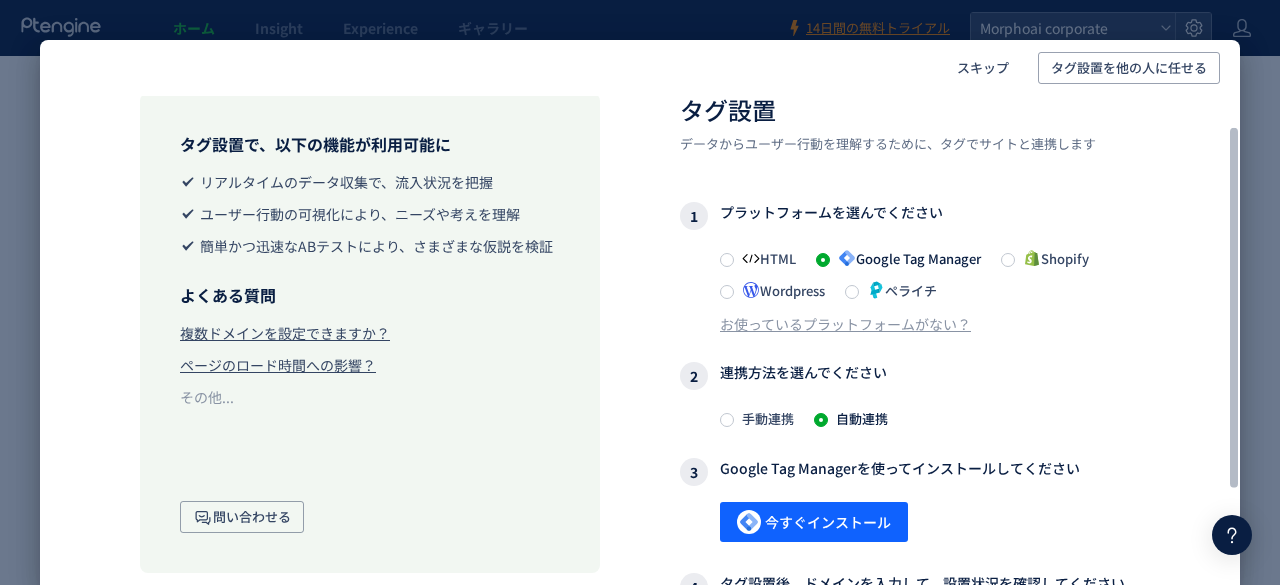 paste on "**********" 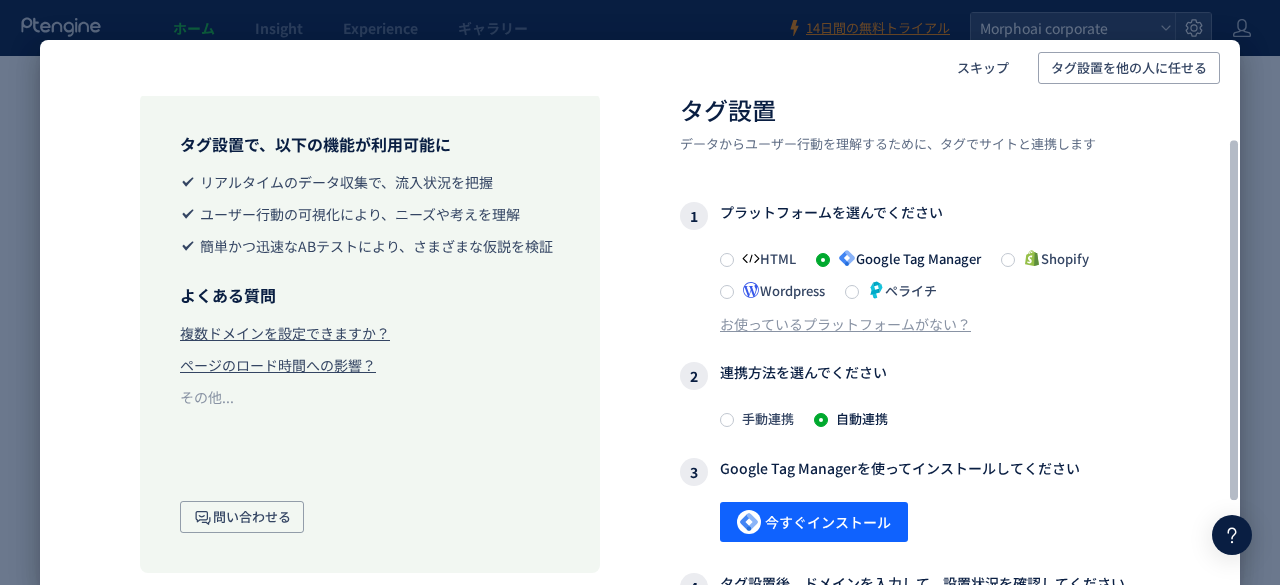 scroll, scrollTop: 62, scrollLeft: 0, axis: vertical 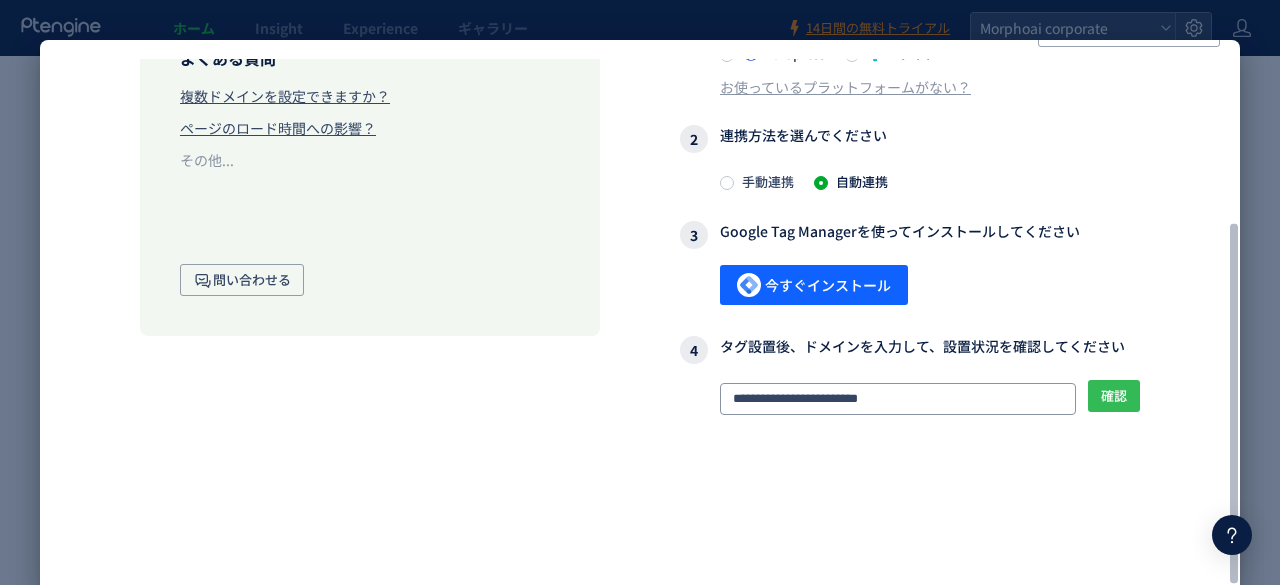 type on "**********" 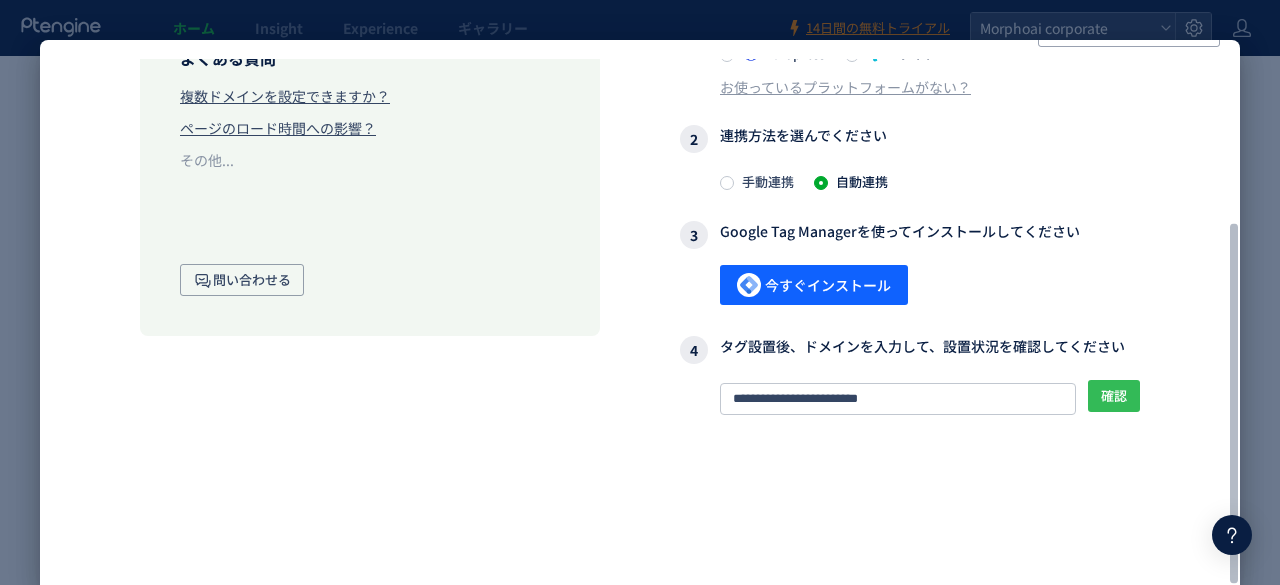 click on "確認" at bounding box center [1114, 396] 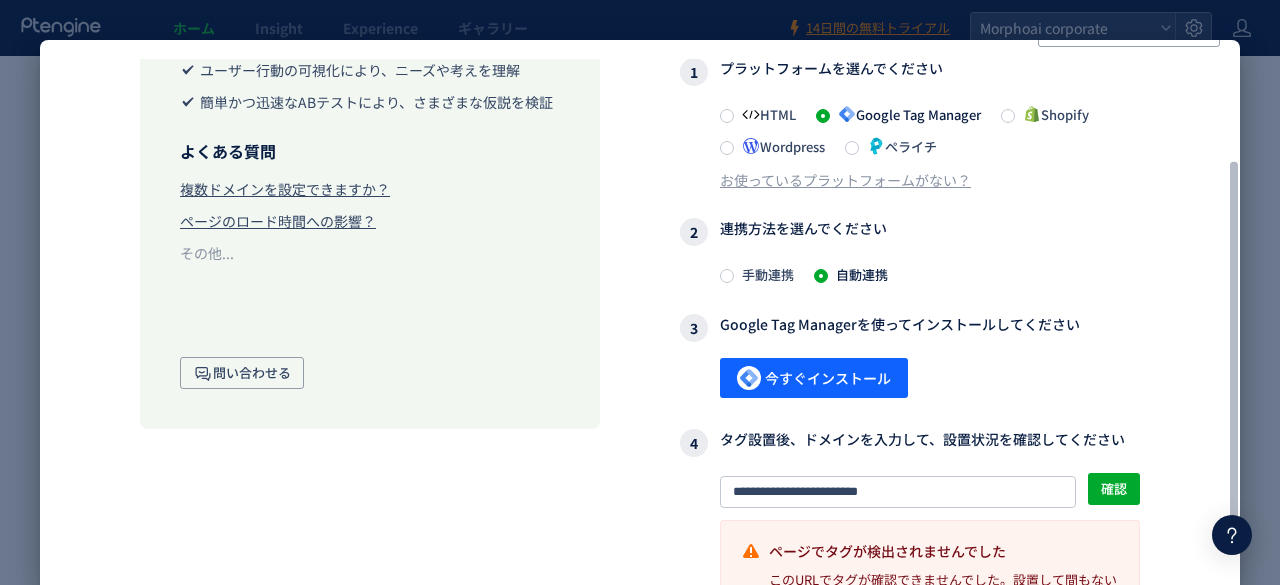 scroll, scrollTop: 243, scrollLeft: 0, axis: vertical 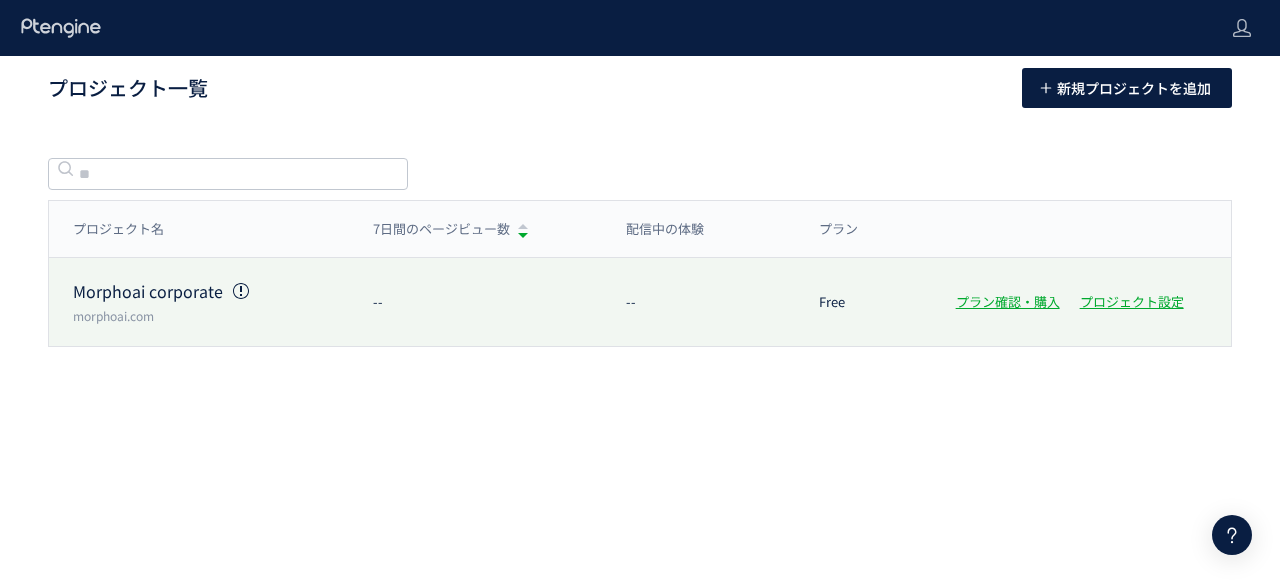 click on "Morphoai corporate" 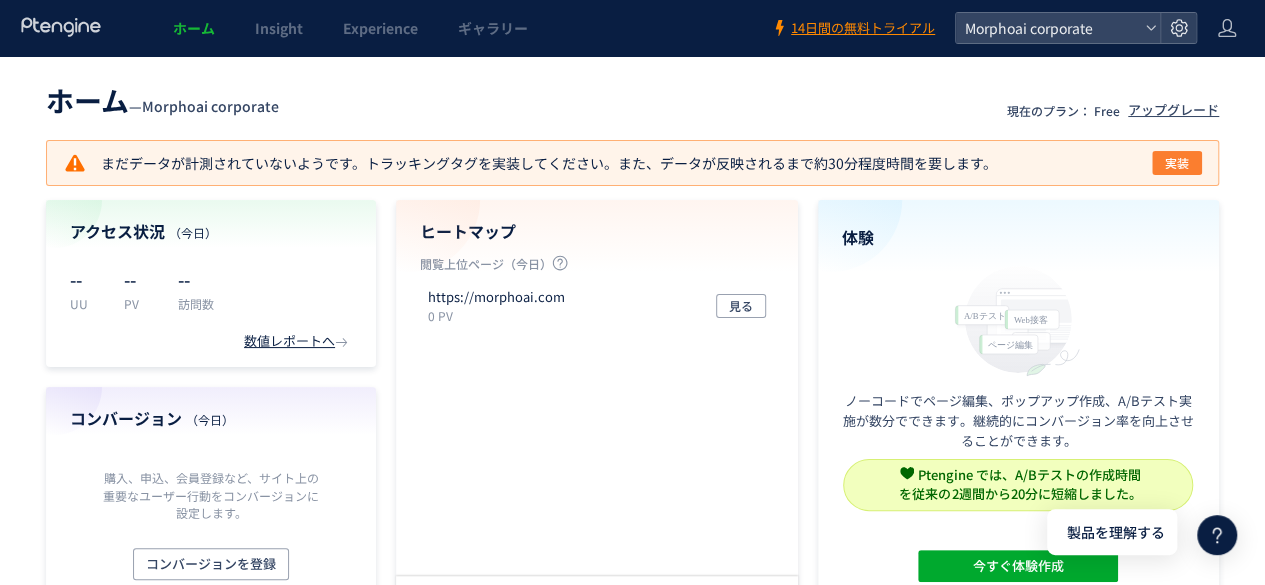 click on "実装" at bounding box center (1177, 163) 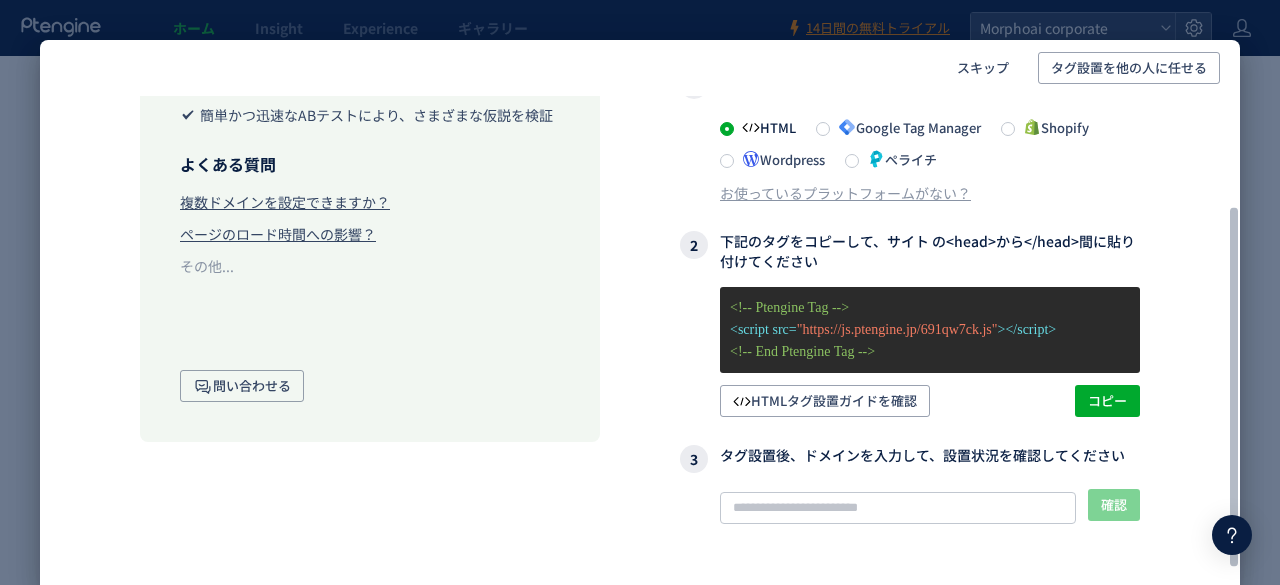 scroll, scrollTop: 176, scrollLeft: 0, axis: vertical 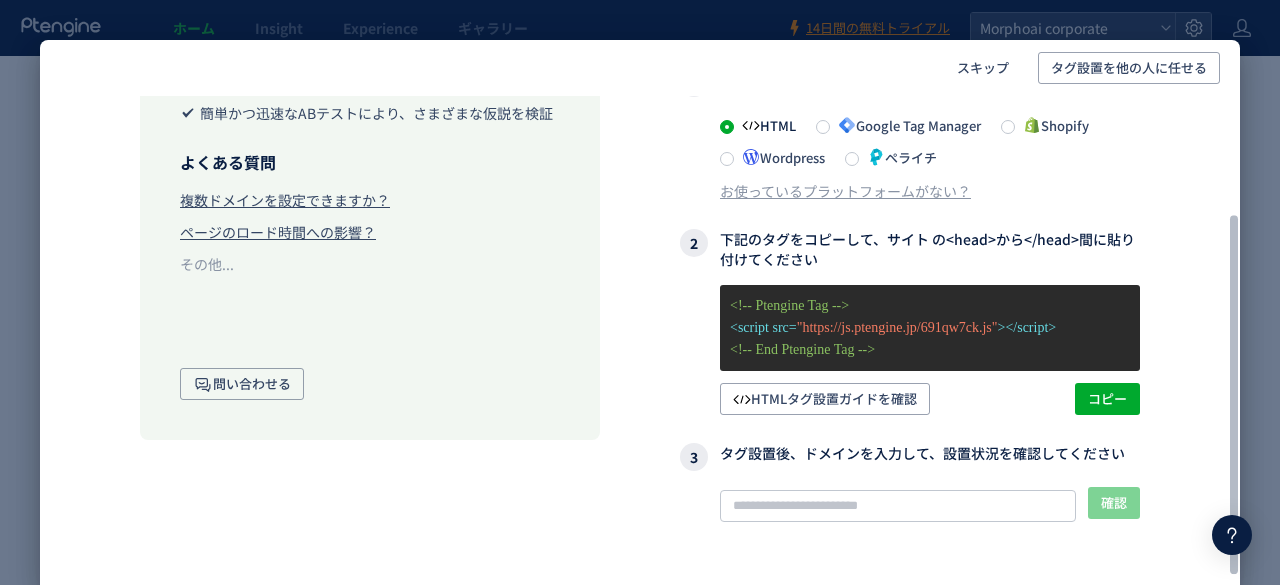 click 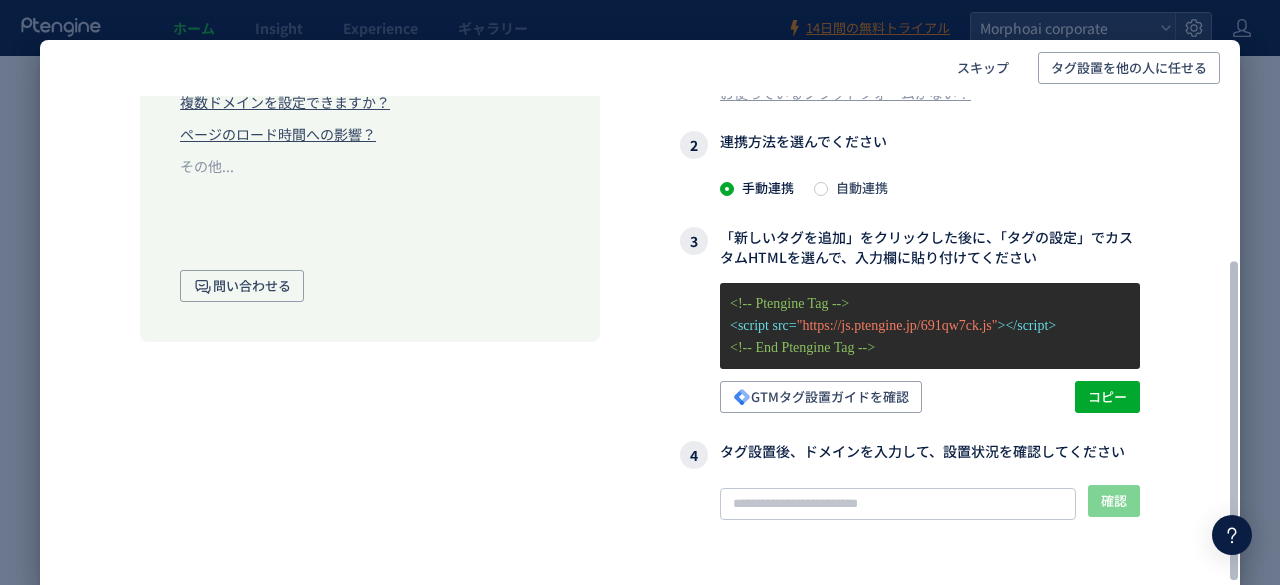 scroll, scrollTop: 277, scrollLeft: 0, axis: vertical 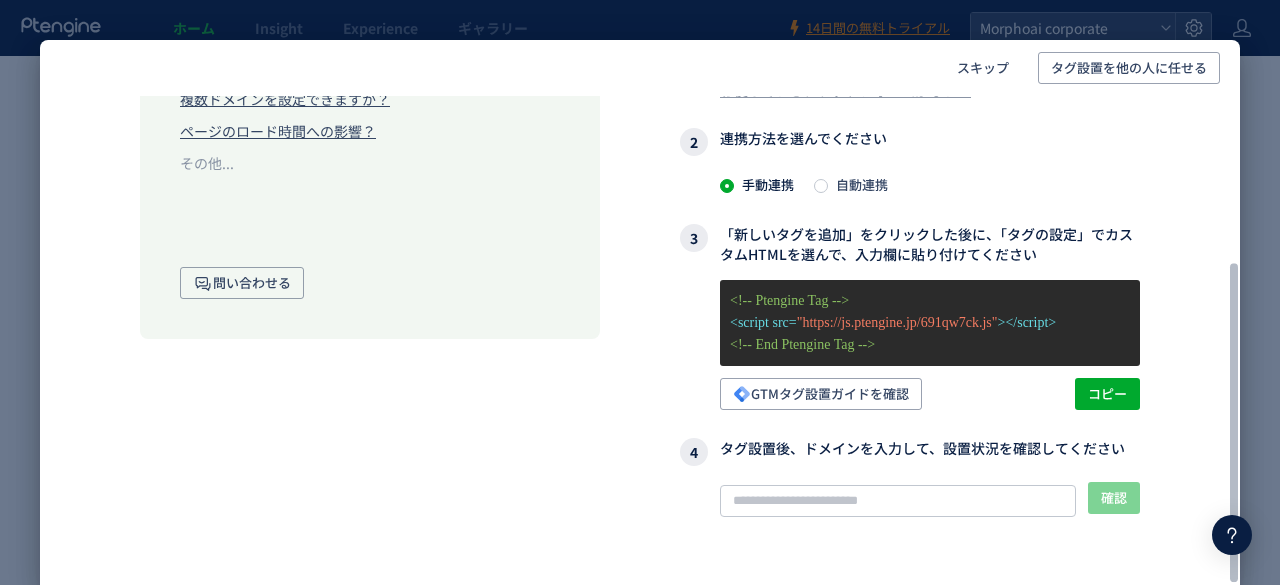 click on "タグ設置 データからユーザー行動を理解するために、タグでサイトと連携します 1  プラットフォームを選んでください  HTML  Google Tag Manager  Shopify  Wordpress  ペライチ お使っているプラットフォームがない？ 2  連携方法を選んでください 手動連携 自動連携 3  「新しいタグを追加」をクリックした後に、「タグの設定」でカスタムHTMLを選んで、入力欄に貼り付けてください <!-- Ptengine Tag -->  <script src= "https://js.ptengine.jp/691qw7ck.js" ></script>  <!-- End Ptengine Tag -->  GTMタグ設置ガイドを確認 コピー 4  タグ設置後、ドメインを入力して、設置状況を確認してください 確認  タグが確認できません このサイトでタグが確認できませんので、 記事 に記載されたタグ設定を従って設定してください。また、弊社まで お問い合わせ ください。" at bounding box center [910, 276] 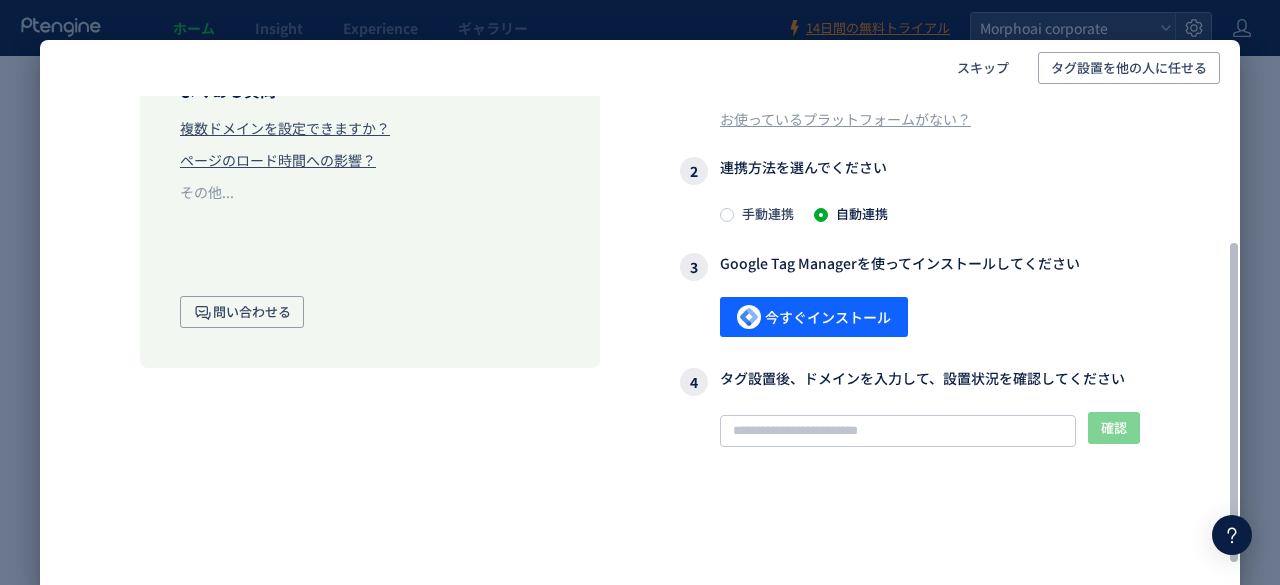 scroll, scrollTop: 243, scrollLeft: 0, axis: vertical 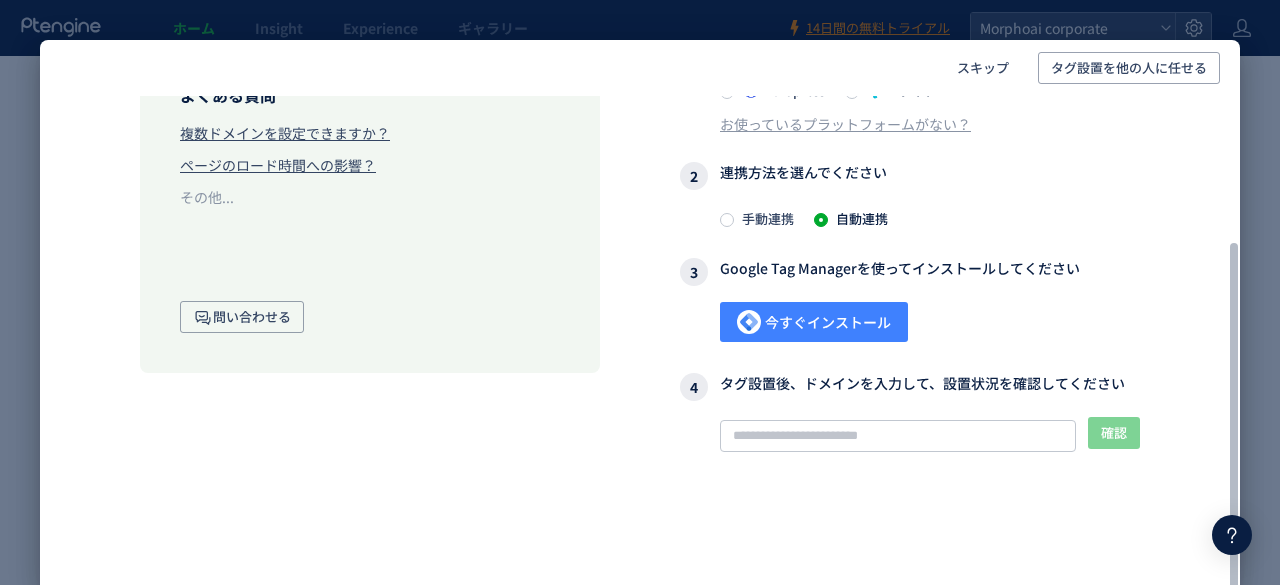click on "今すぐインストール" at bounding box center [814, 322] 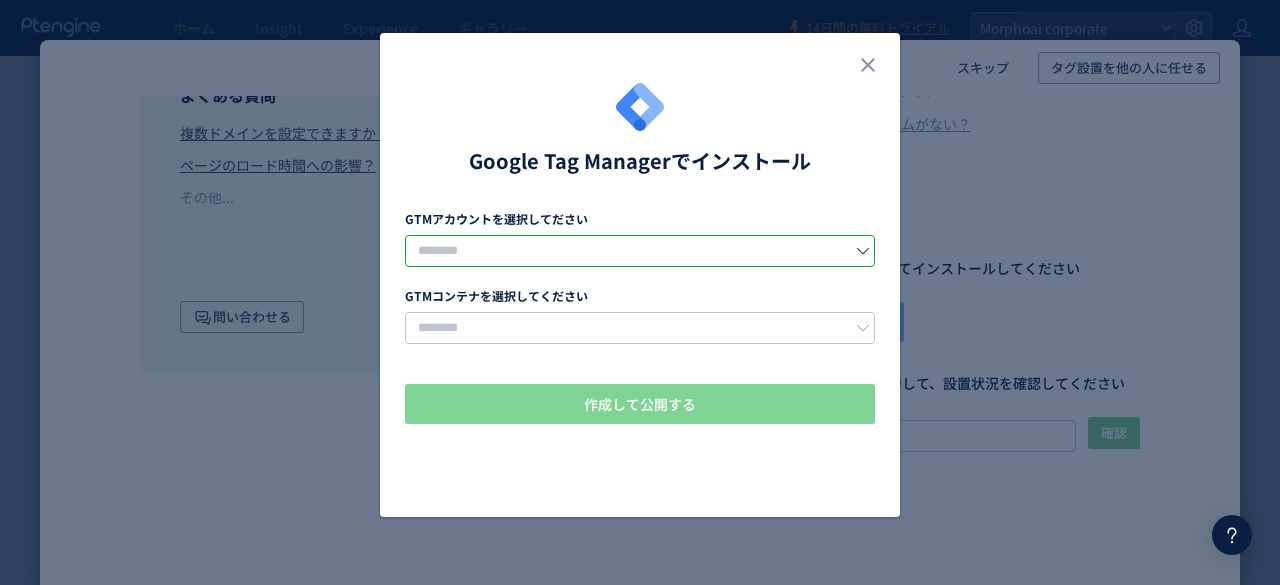 click 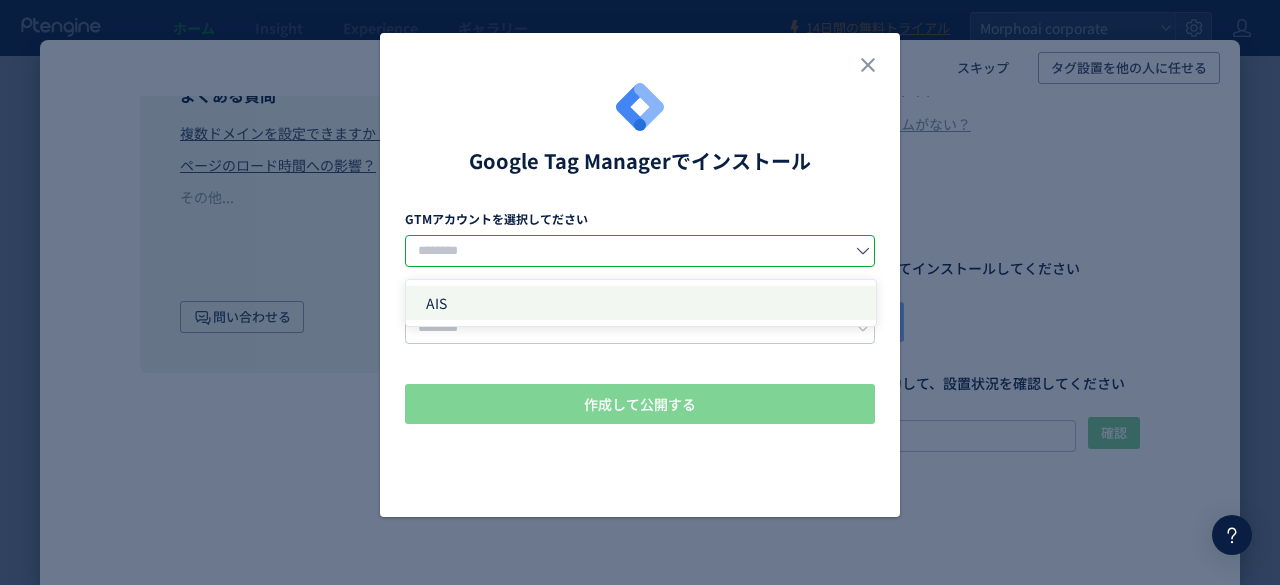 click on "AIS" 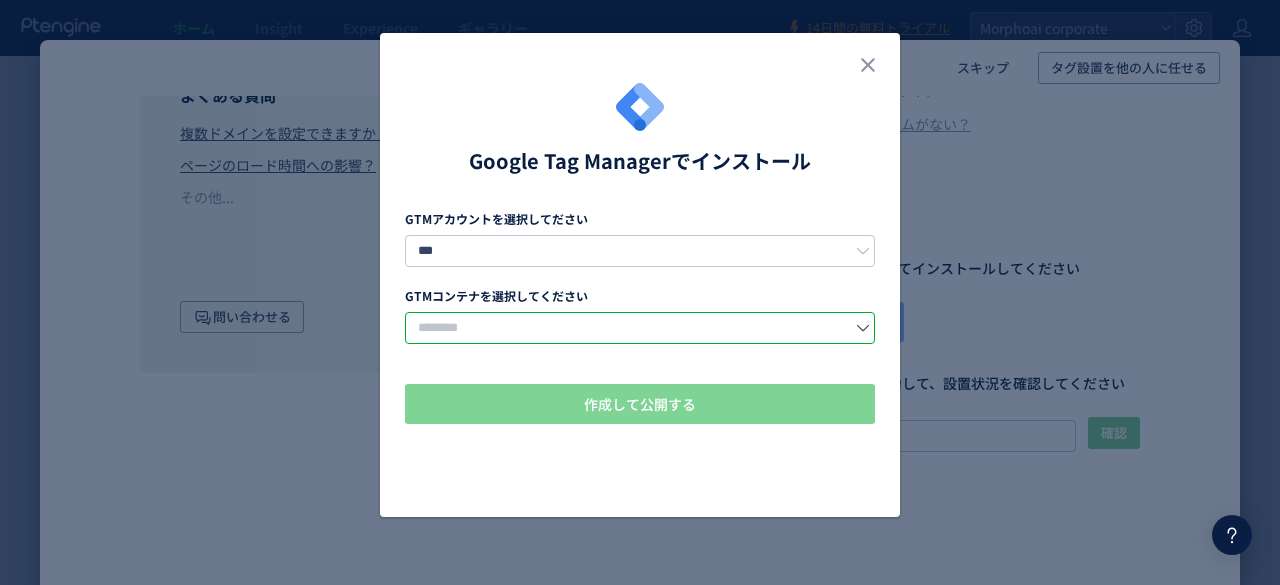 click 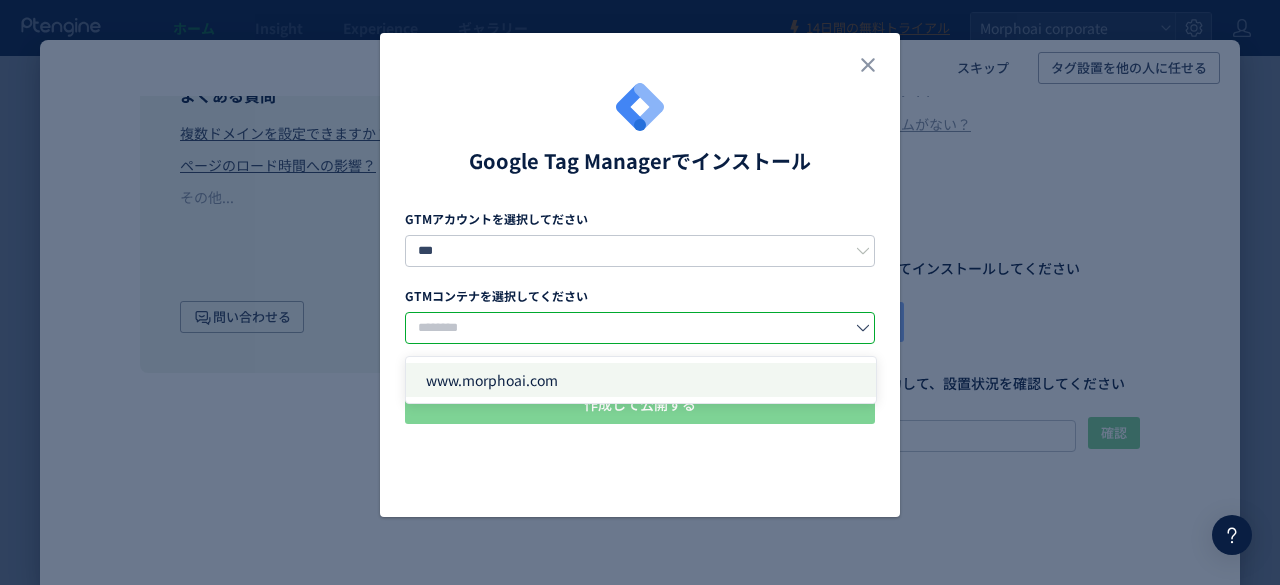 click on "www.morphoai.com" 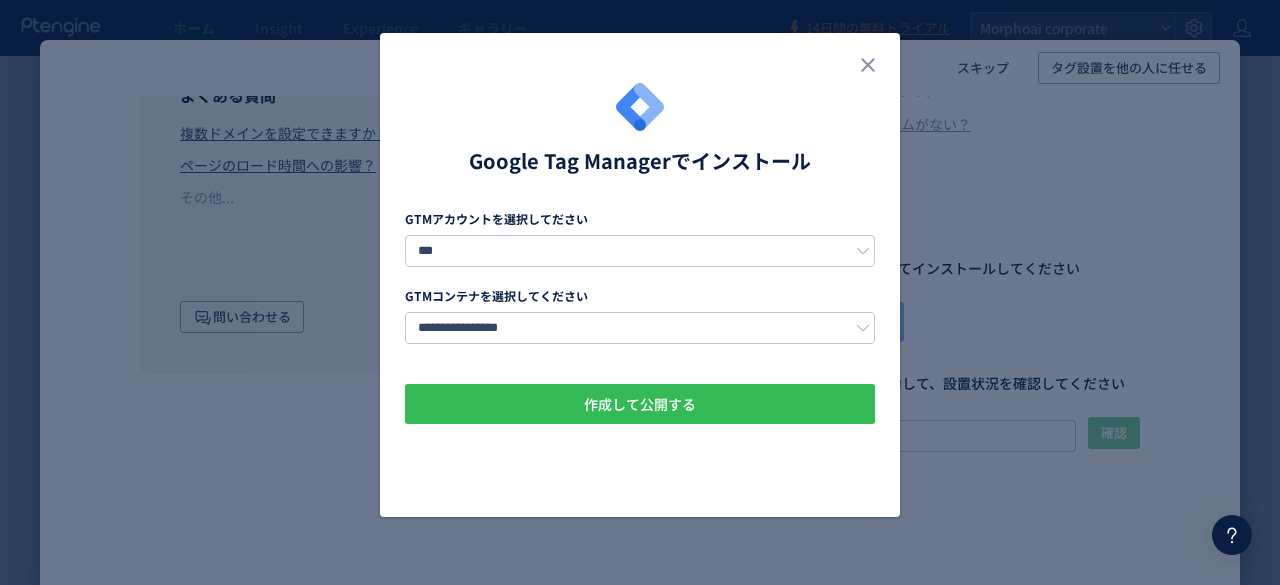click on "作成して公開する" at bounding box center (640, 404) 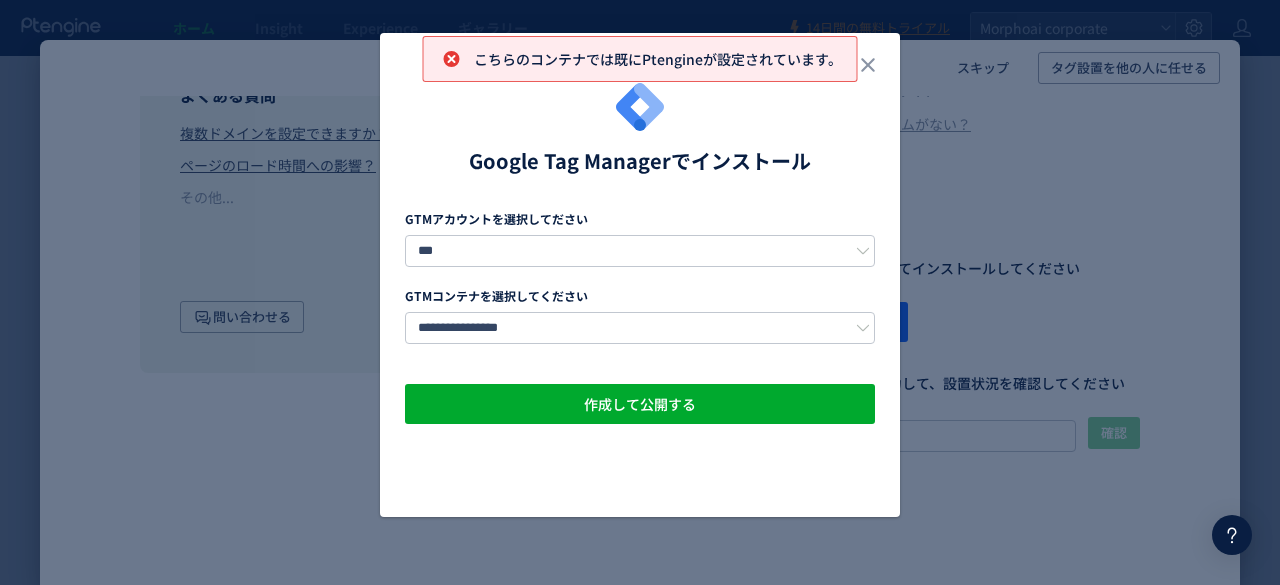 click at bounding box center [640, 58] 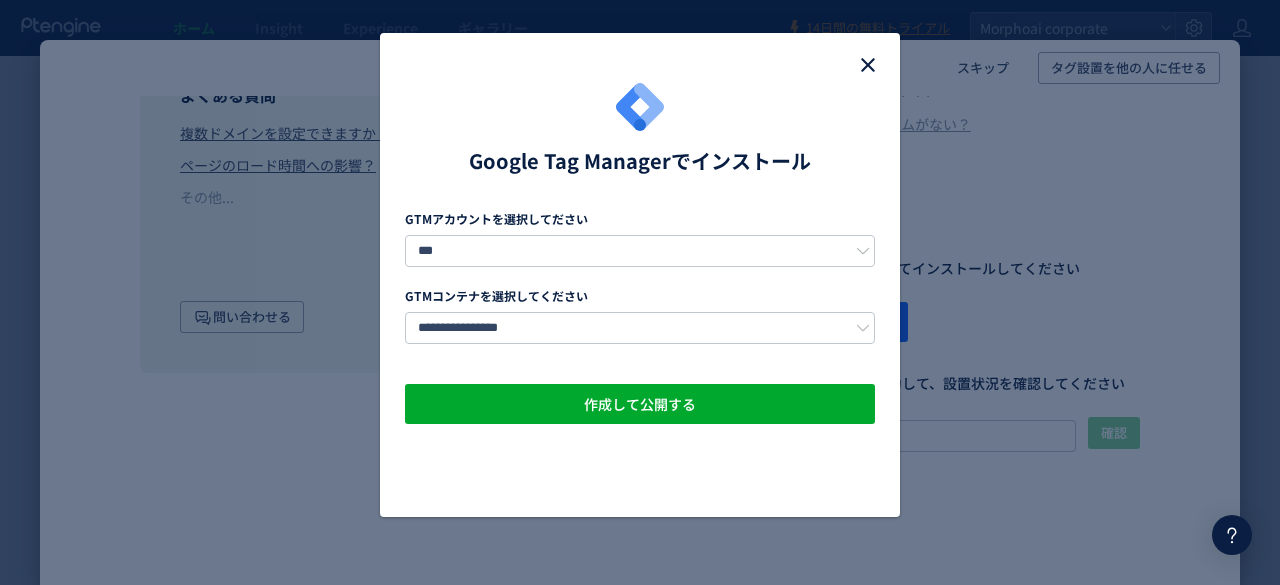 click 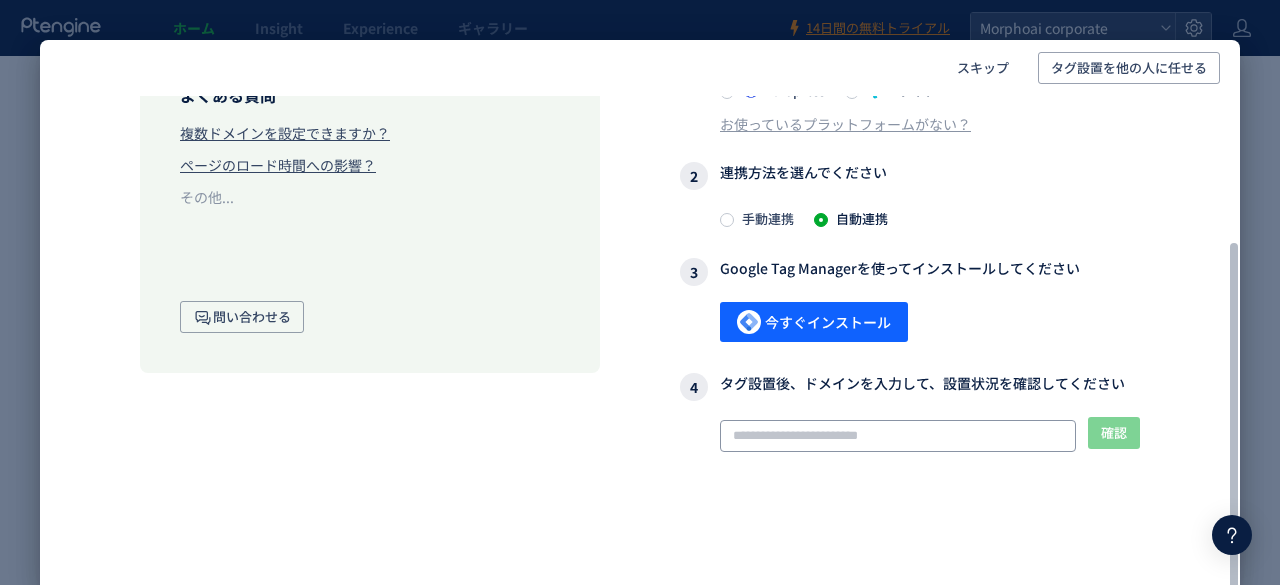 click on "確認  タグが確認できません このサイトでタグが確認できませんので、 記事 に記載されたタグ設定を従って設定してください。また、弊社まで お問い合わせ ください。" at bounding box center [910, 508] 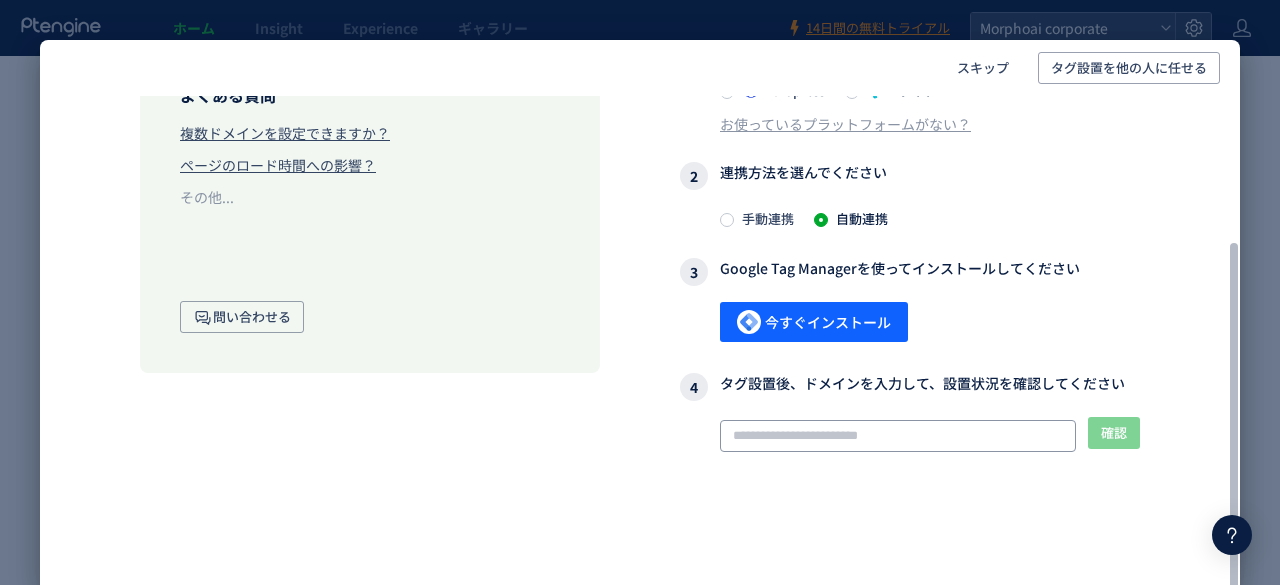 paste on "**********" 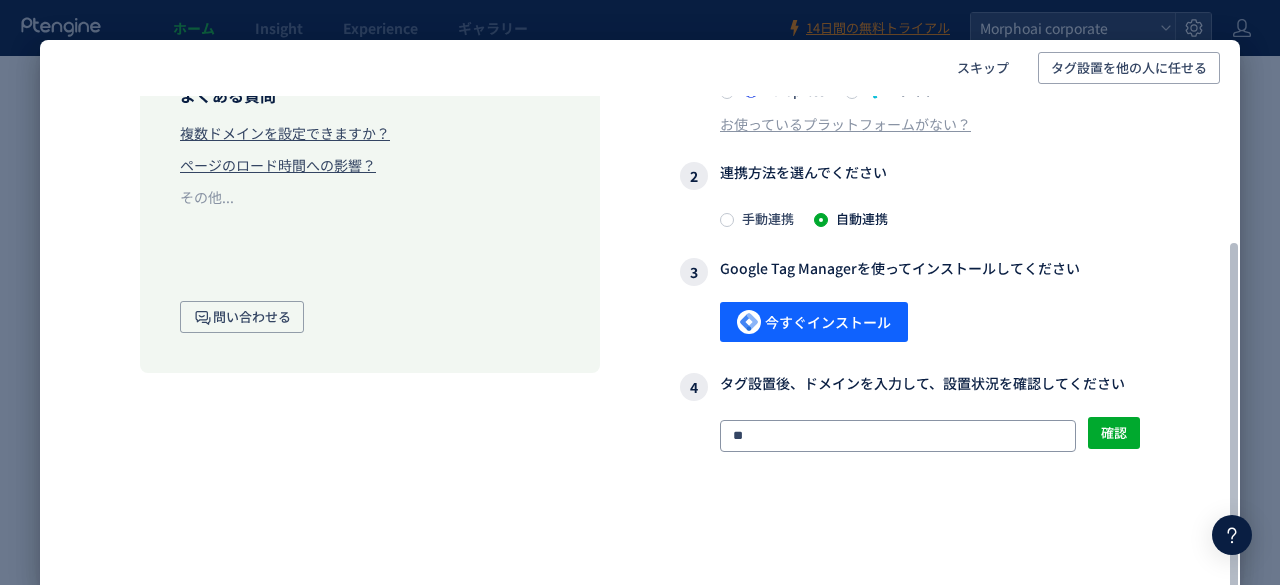 type on "*" 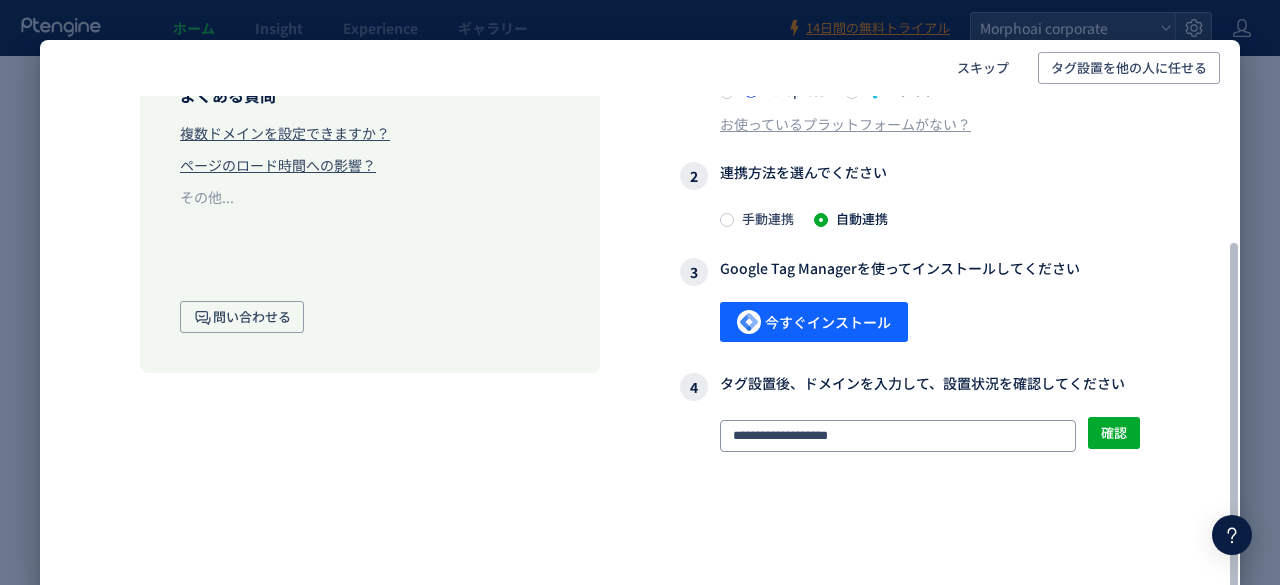 type on "**********" 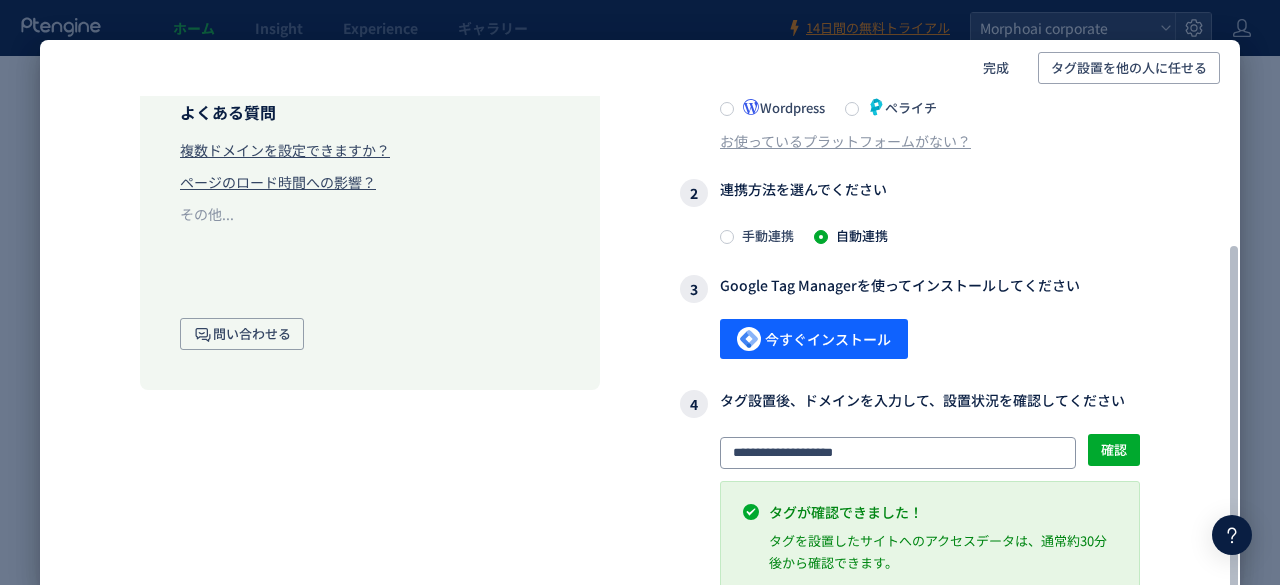 scroll, scrollTop: 221, scrollLeft: 0, axis: vertical 